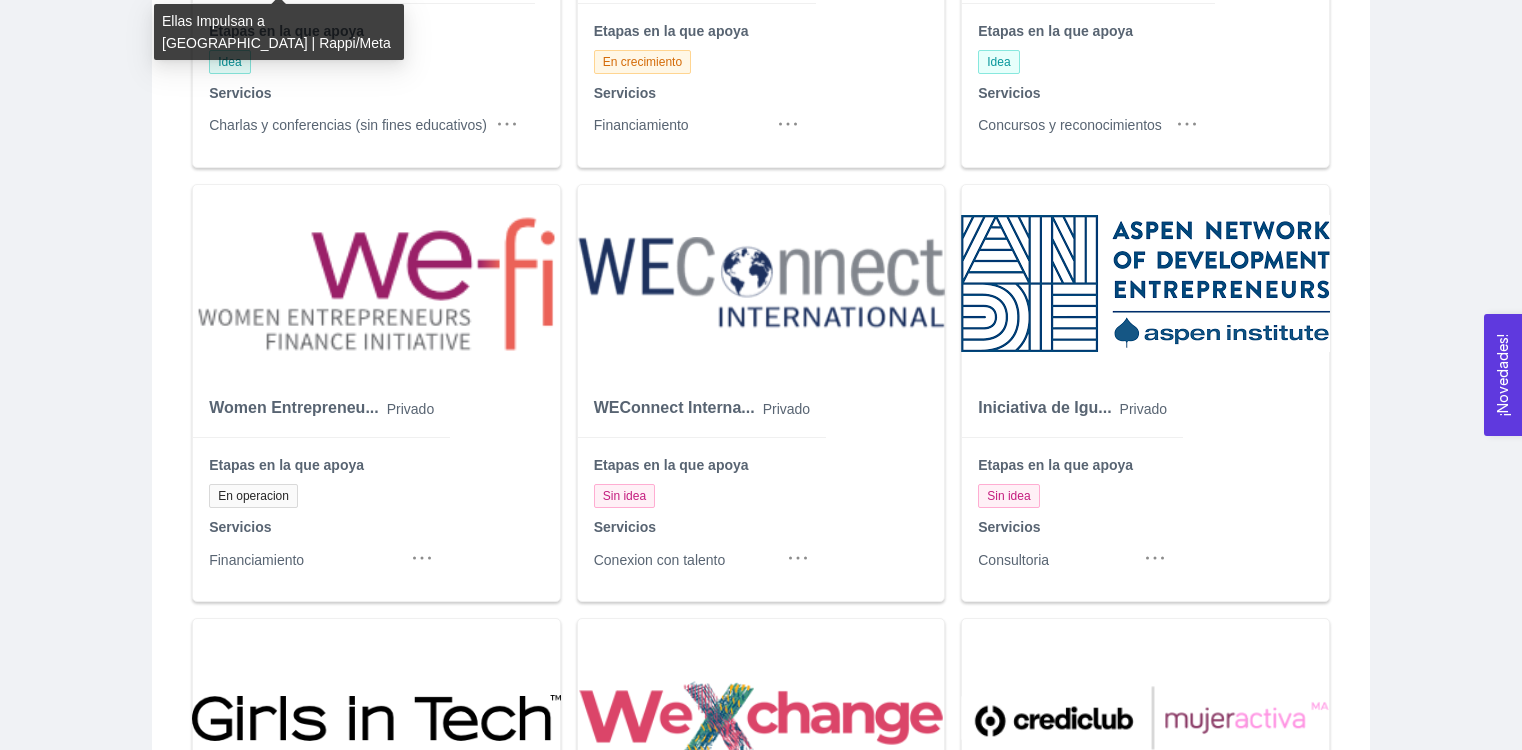 scroll, scrollTop: 0, scrollLeft: 0, axis: both 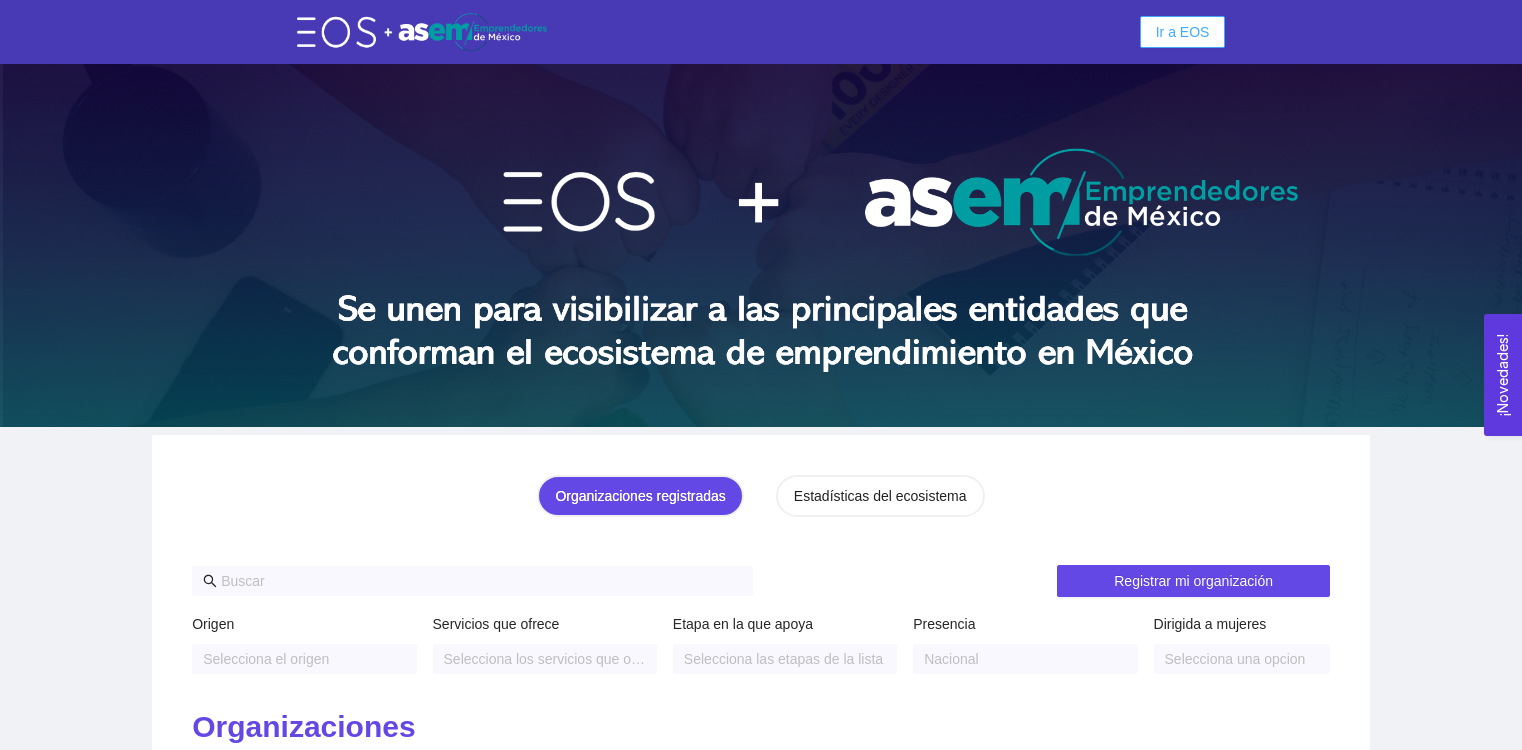 click on "Ir a EOS" at bounding box center (1183, 32) 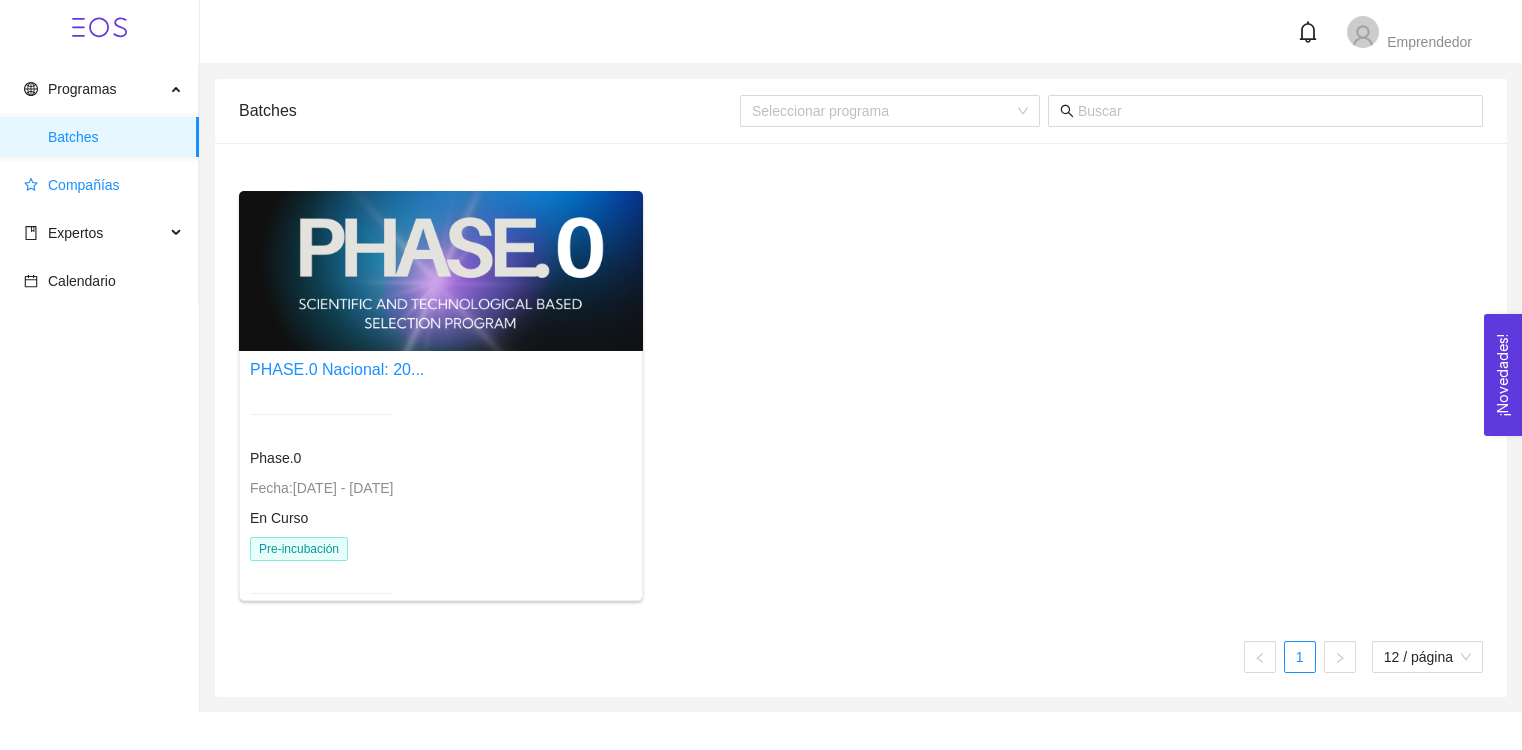 click on "Compañías" at bounding box center [84, 185] 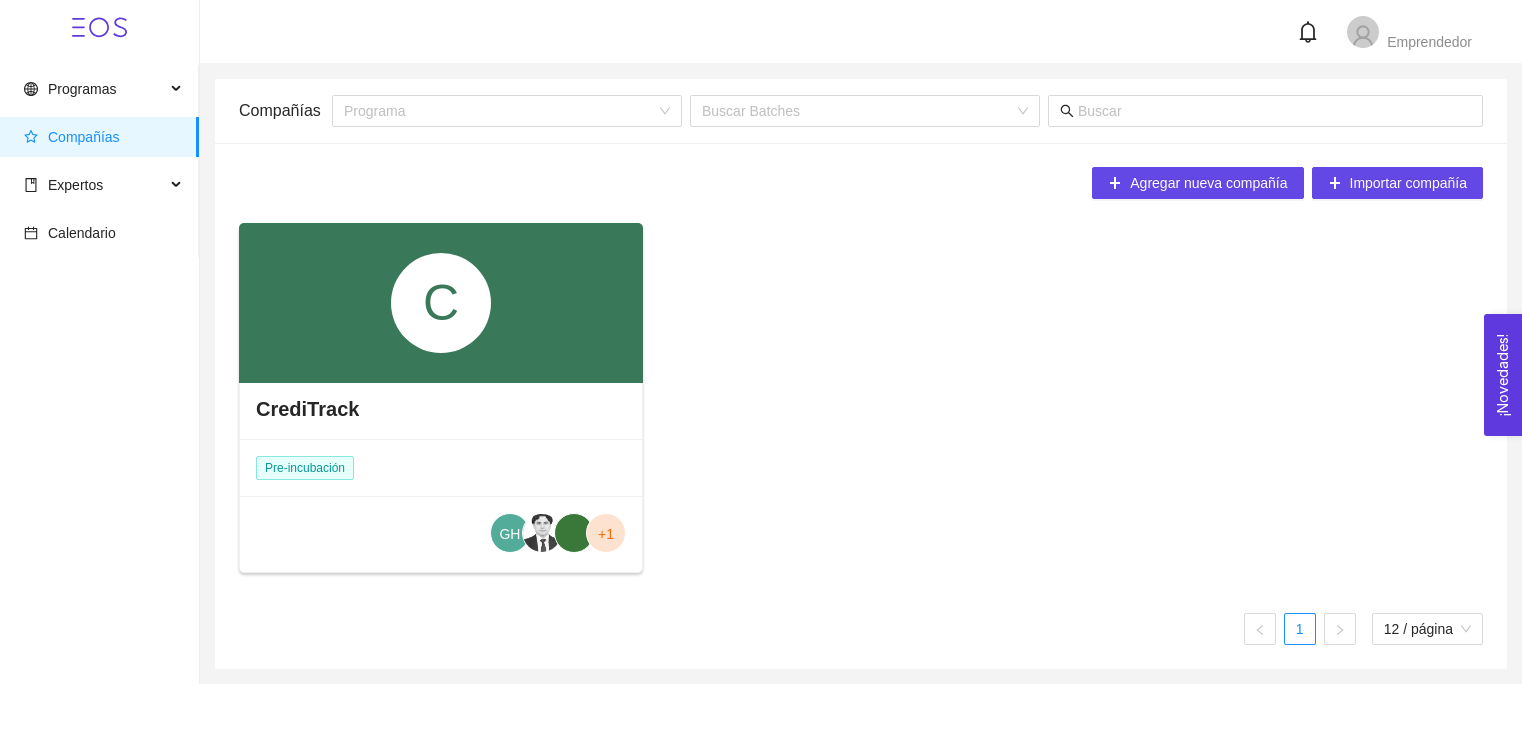 click on "CrediTrack" at bounding box center [441, 409] 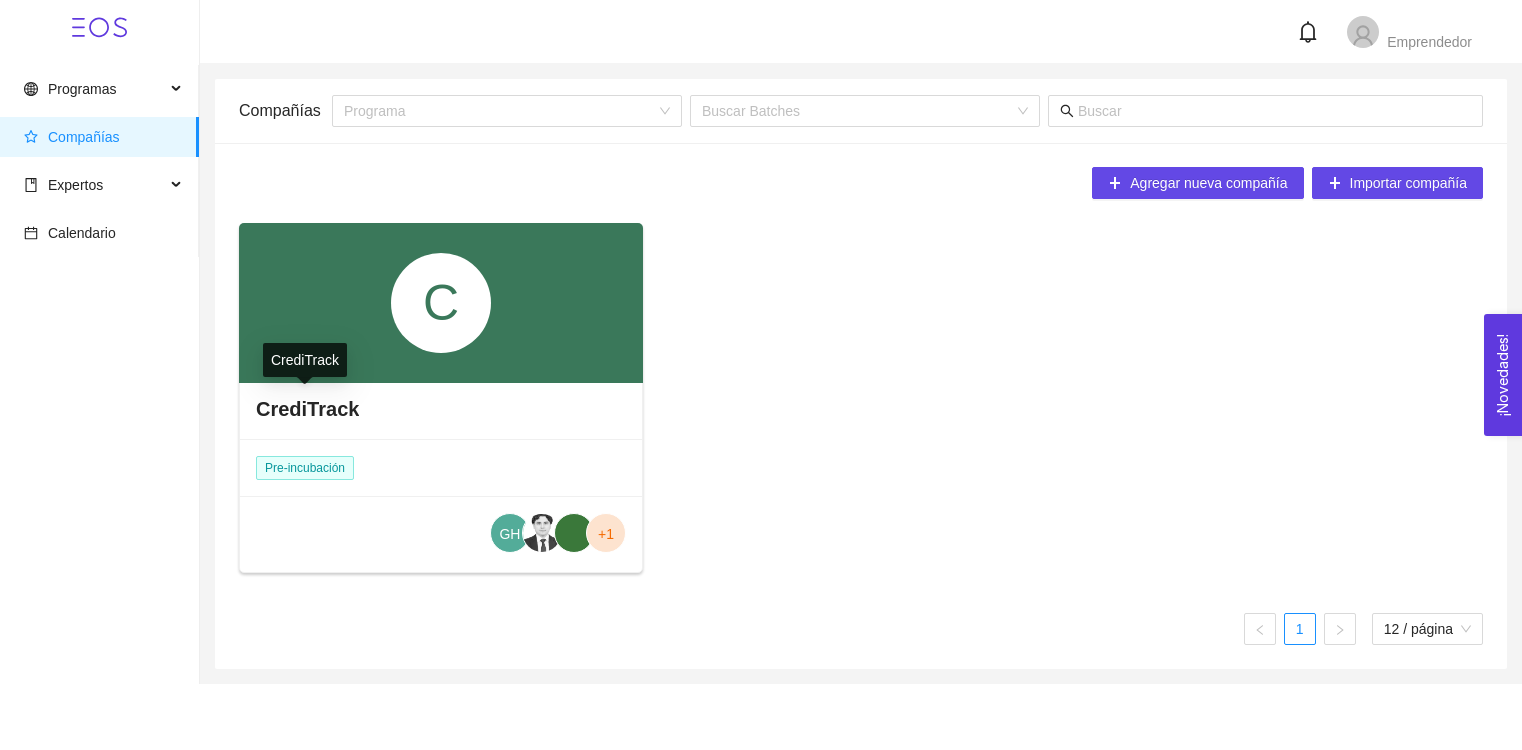 click on "CrediTrack" at bounding box center [307, 409] 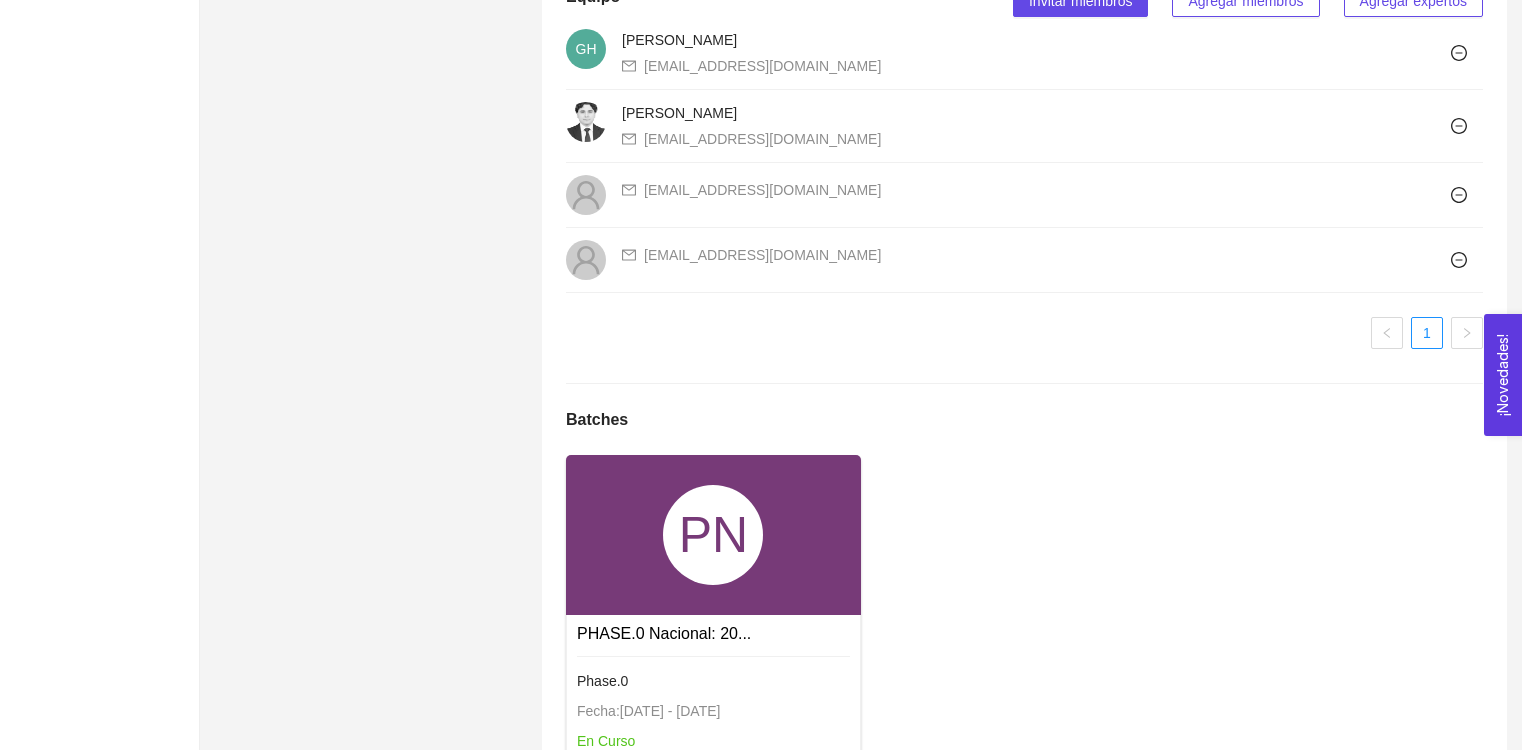 scroll, scrollTop: 1497, scrollLeft: 0, axis: vertical 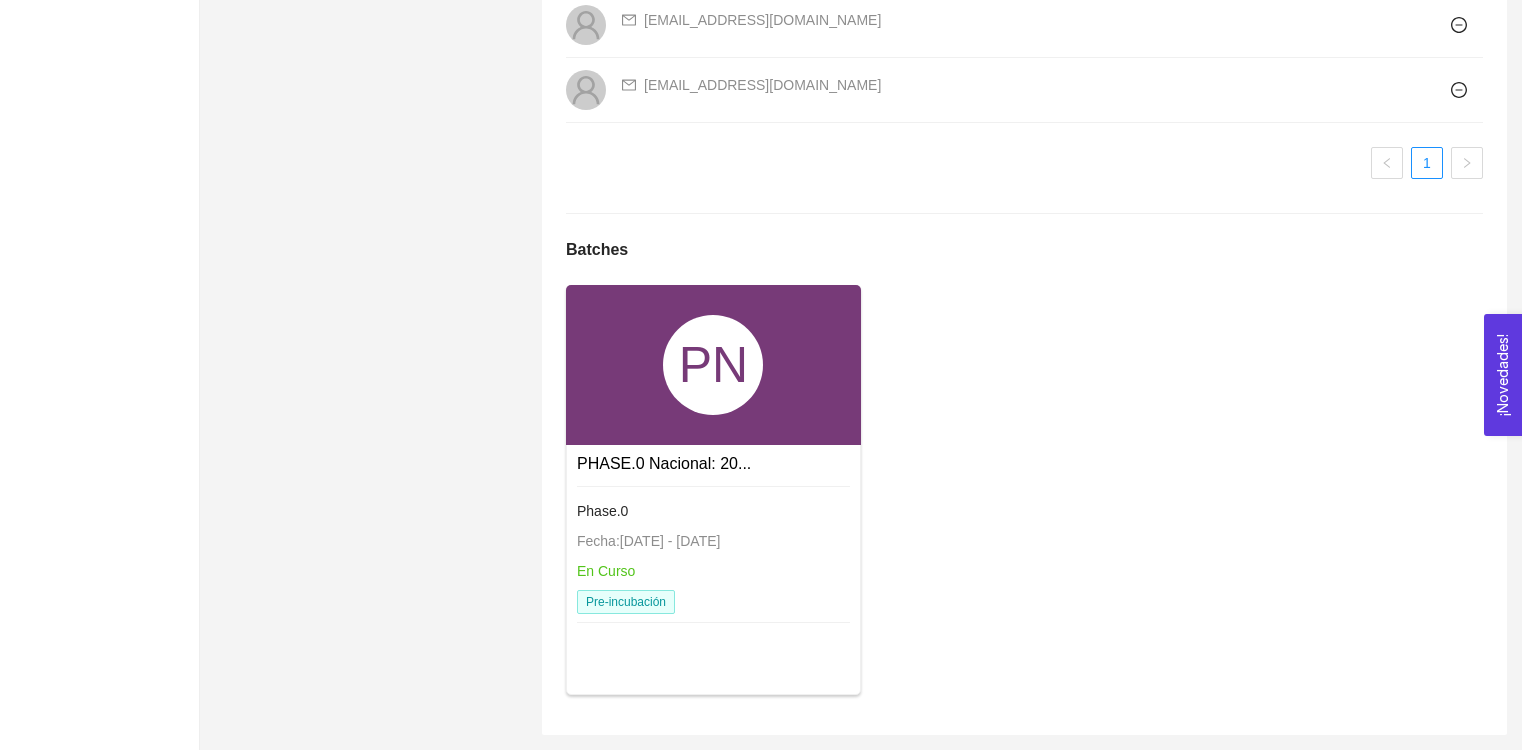 click on "PHASE.0 Nacional: 20... Phase.0 Fecha:  [DATE] - [DATE] En Curso Pre-incubación" at bounding box center [713, 539] 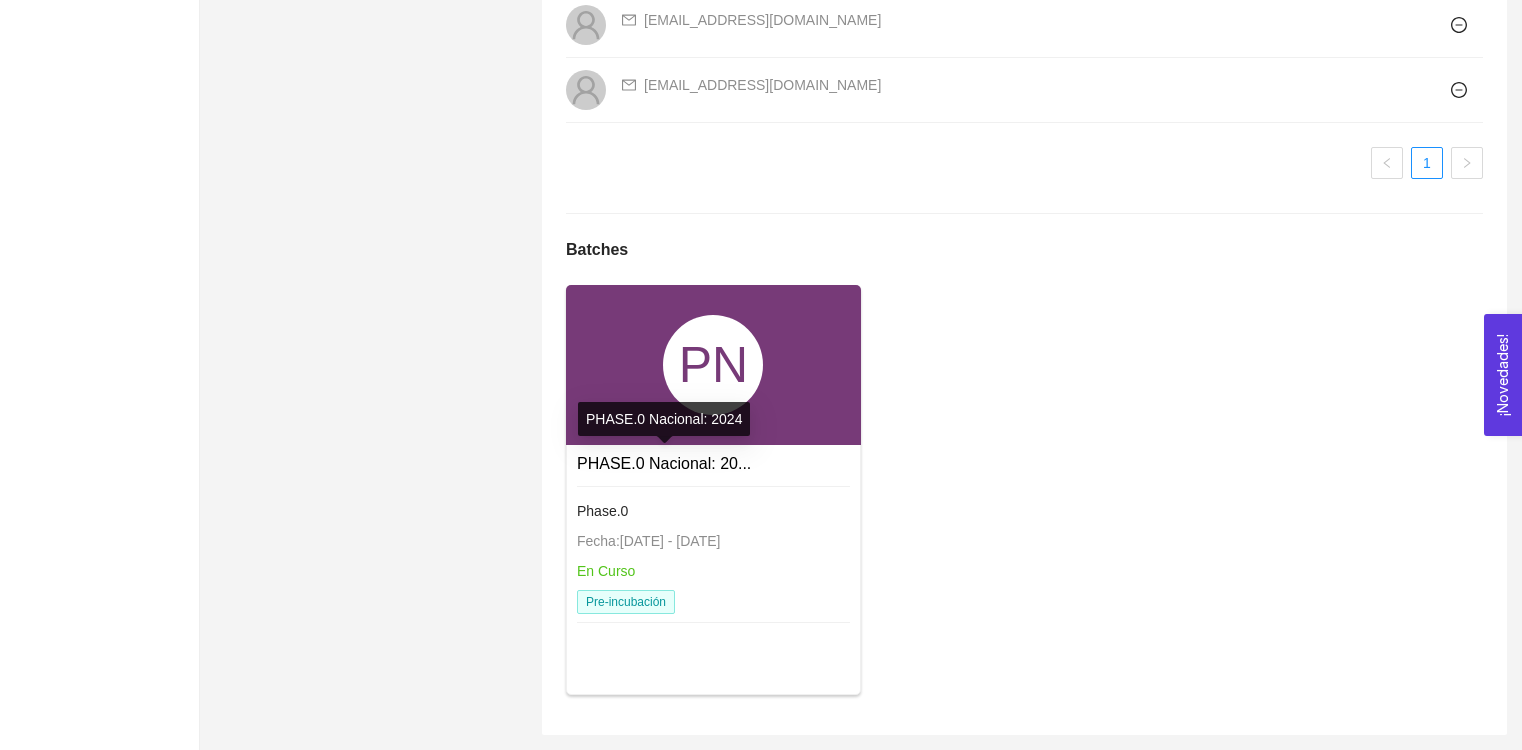click on "PHASE.0 Nacional: 20..." at bounding box center [664, 463] 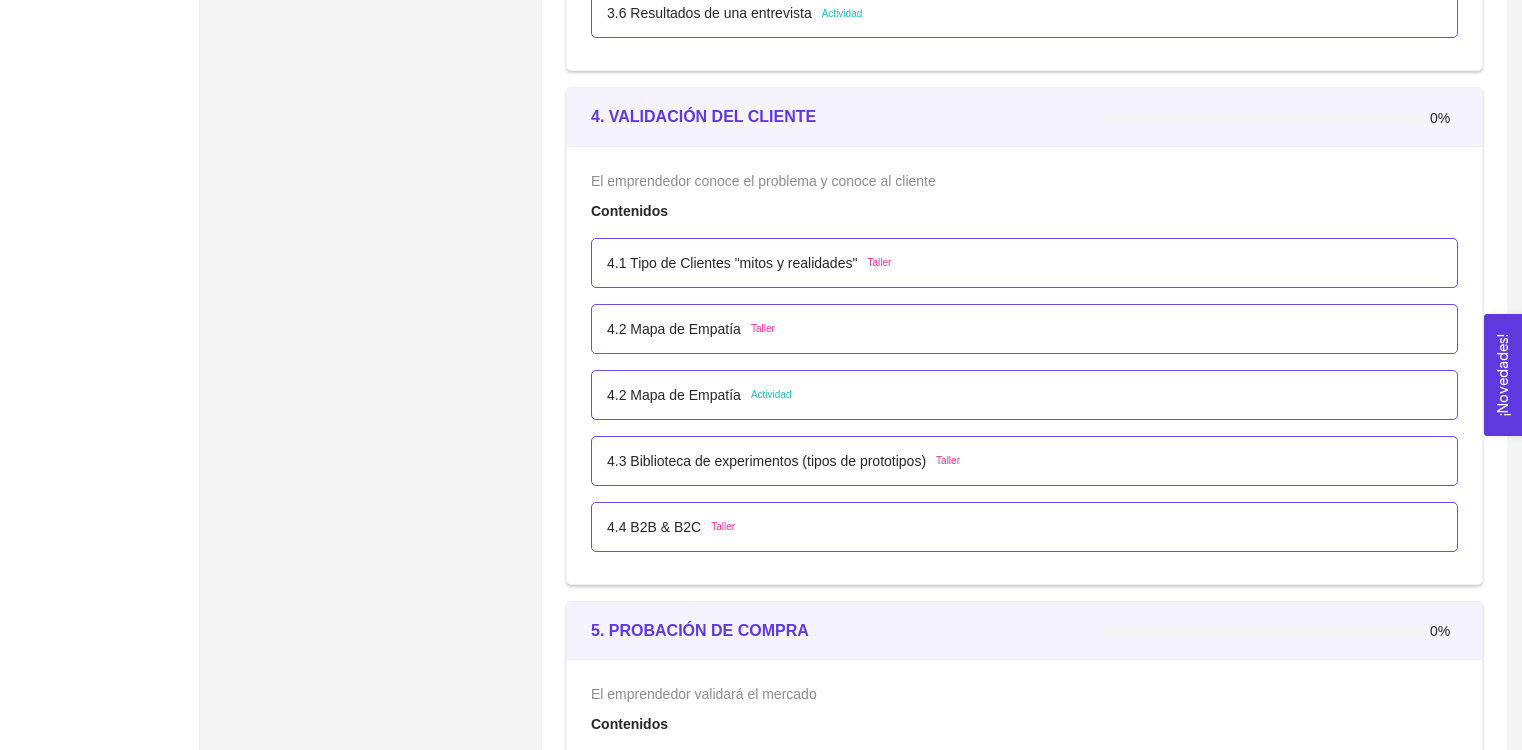 scroll, scrollTop: 3207, scrollLeft: 0, axis: vertical 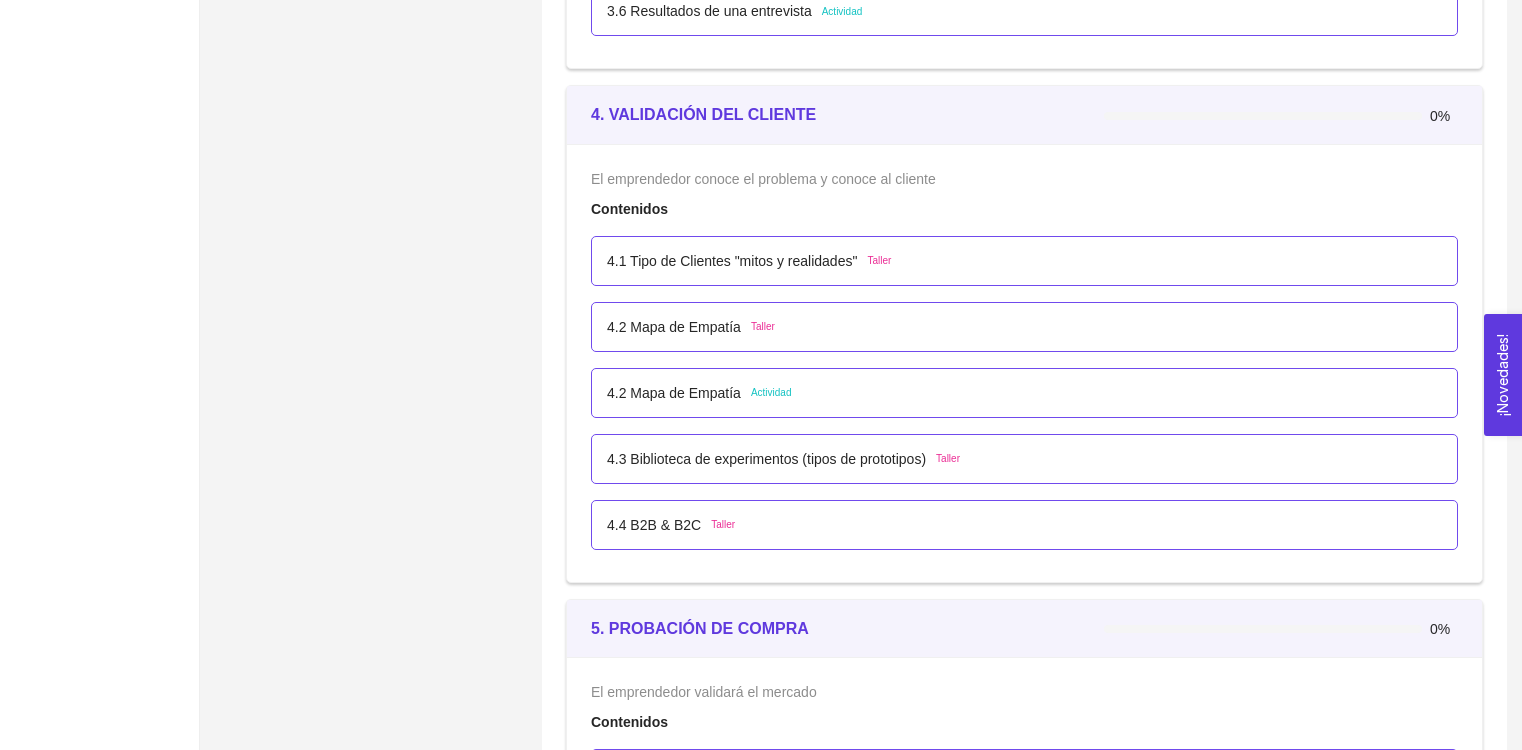 click on "4.1 Tipo de Clientes "mitos y realidades"" at bounding box center (732, 261) 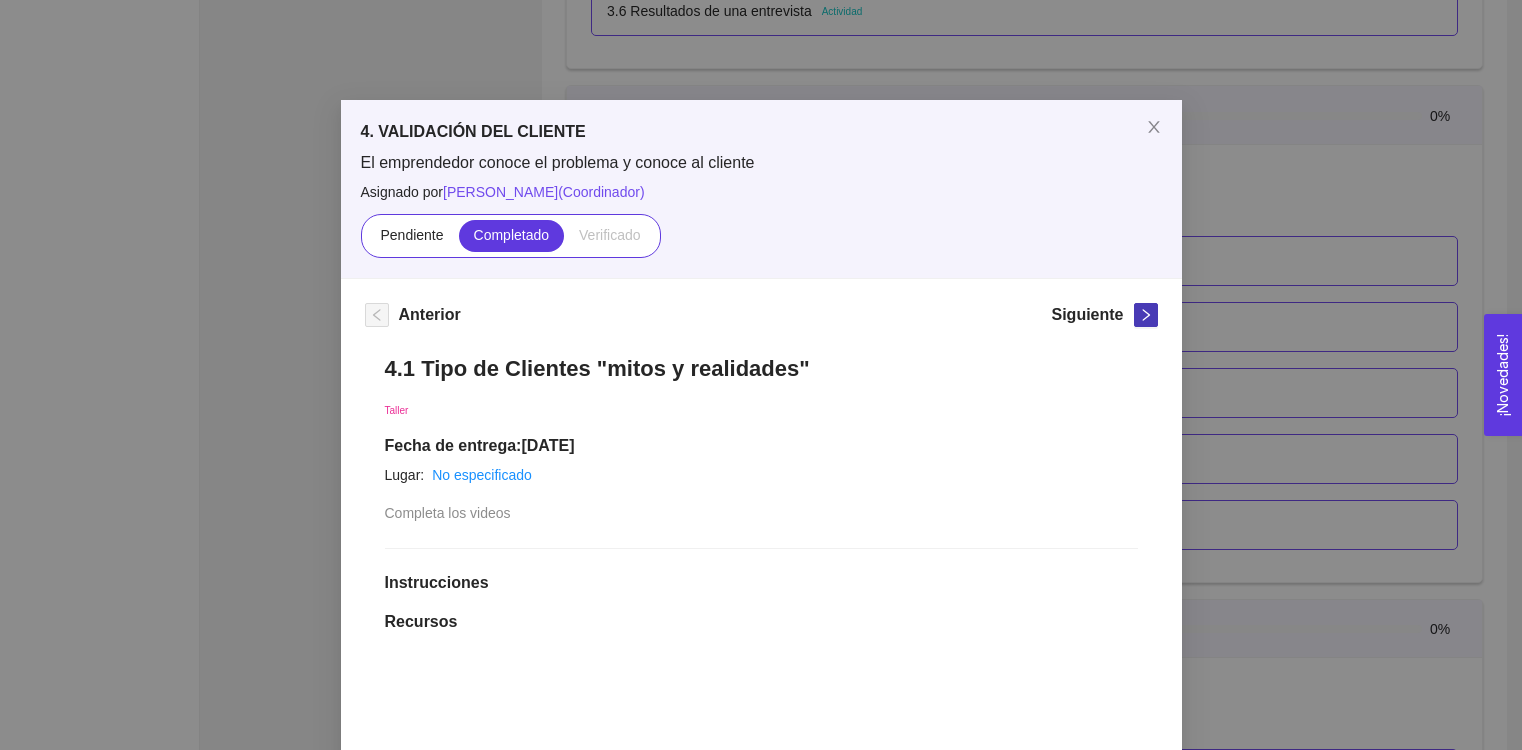 click 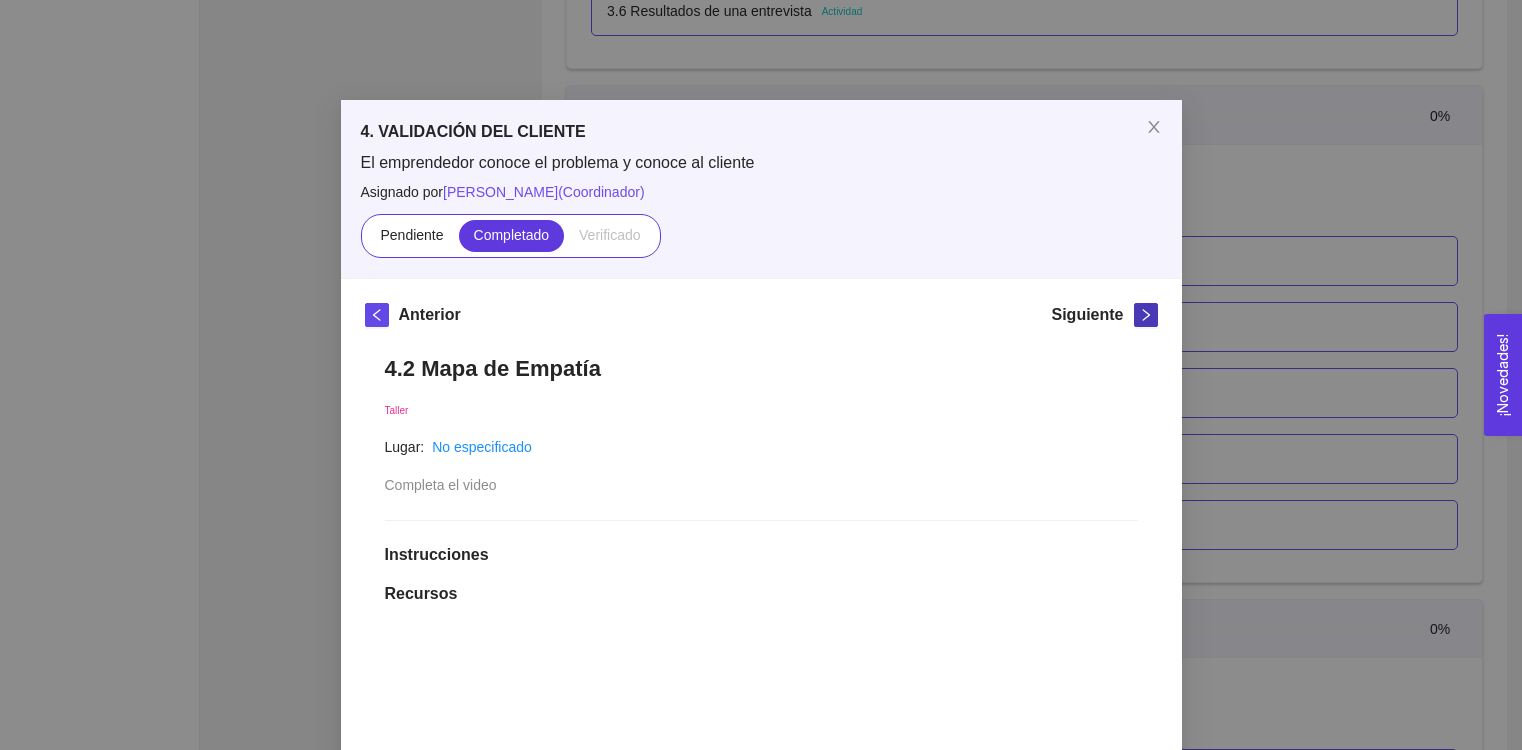 click 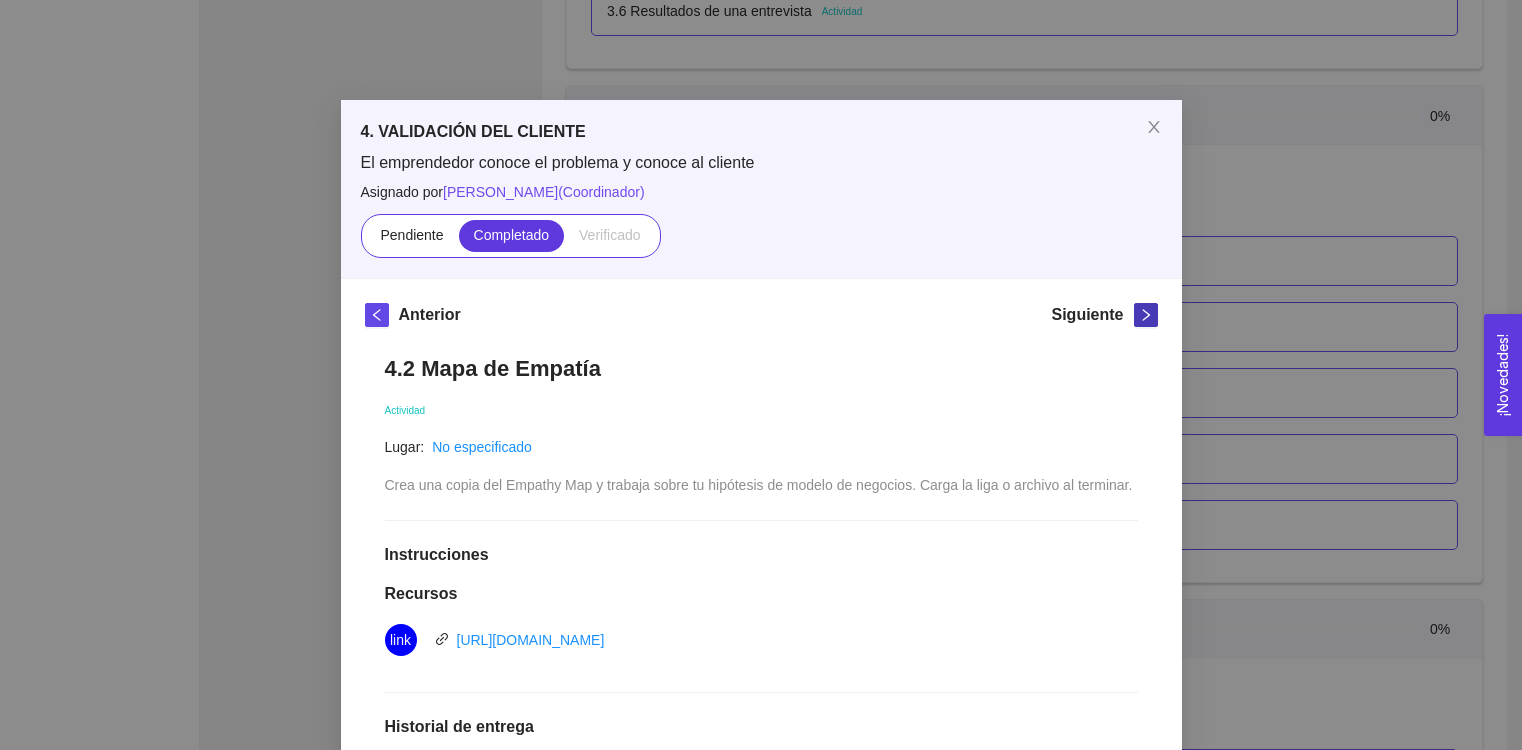 click 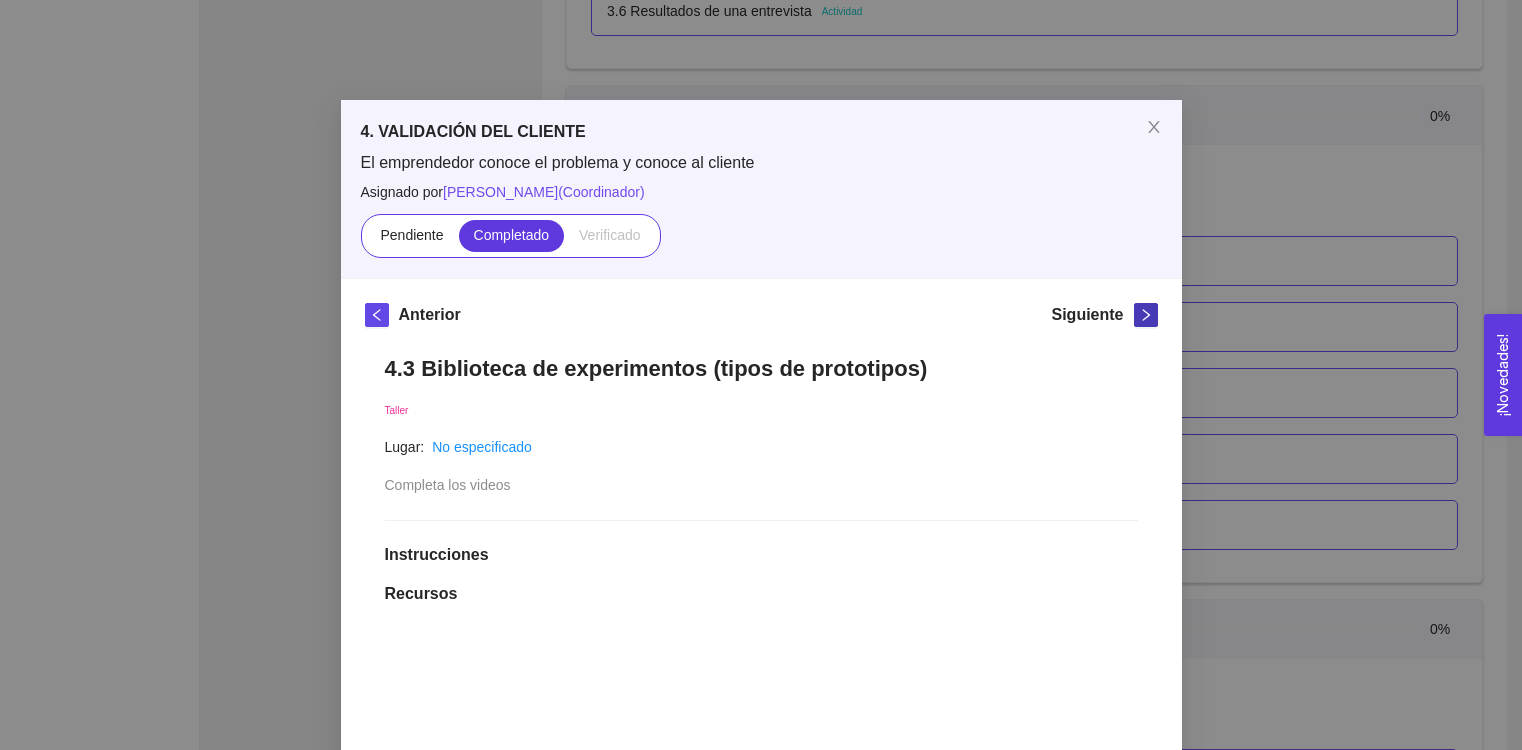 click 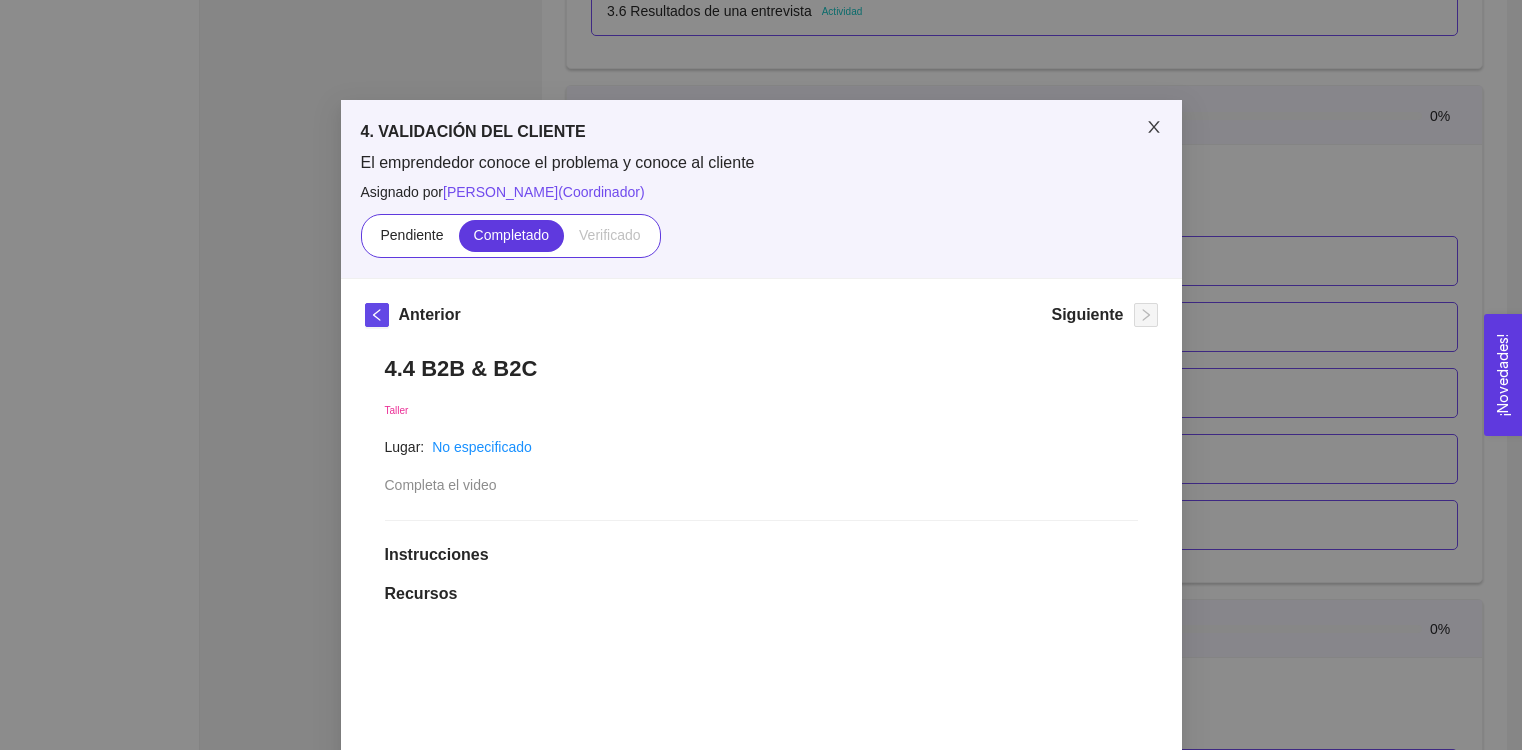 click 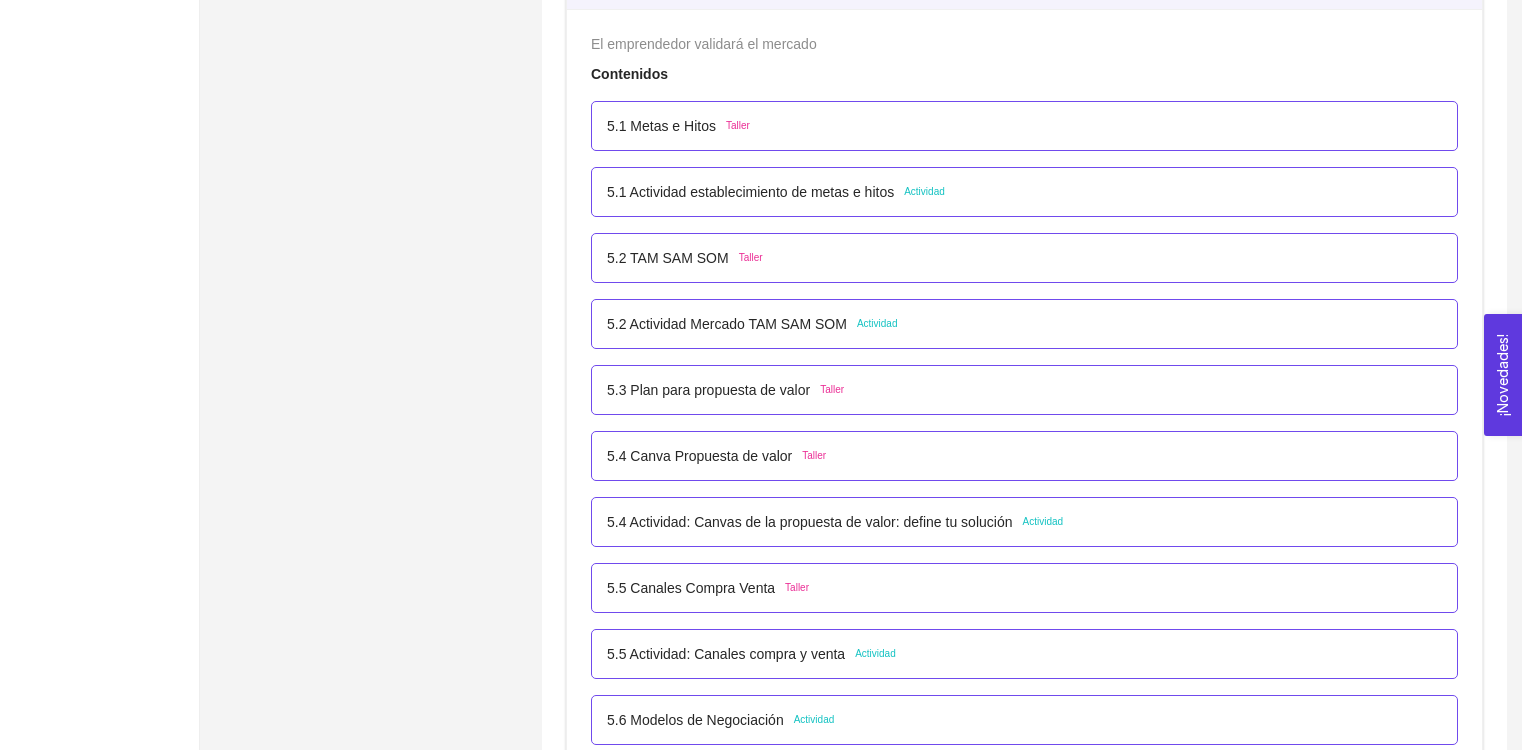 scroll, scrollTop: 3847, scrollLeft: 0, axis: vertical 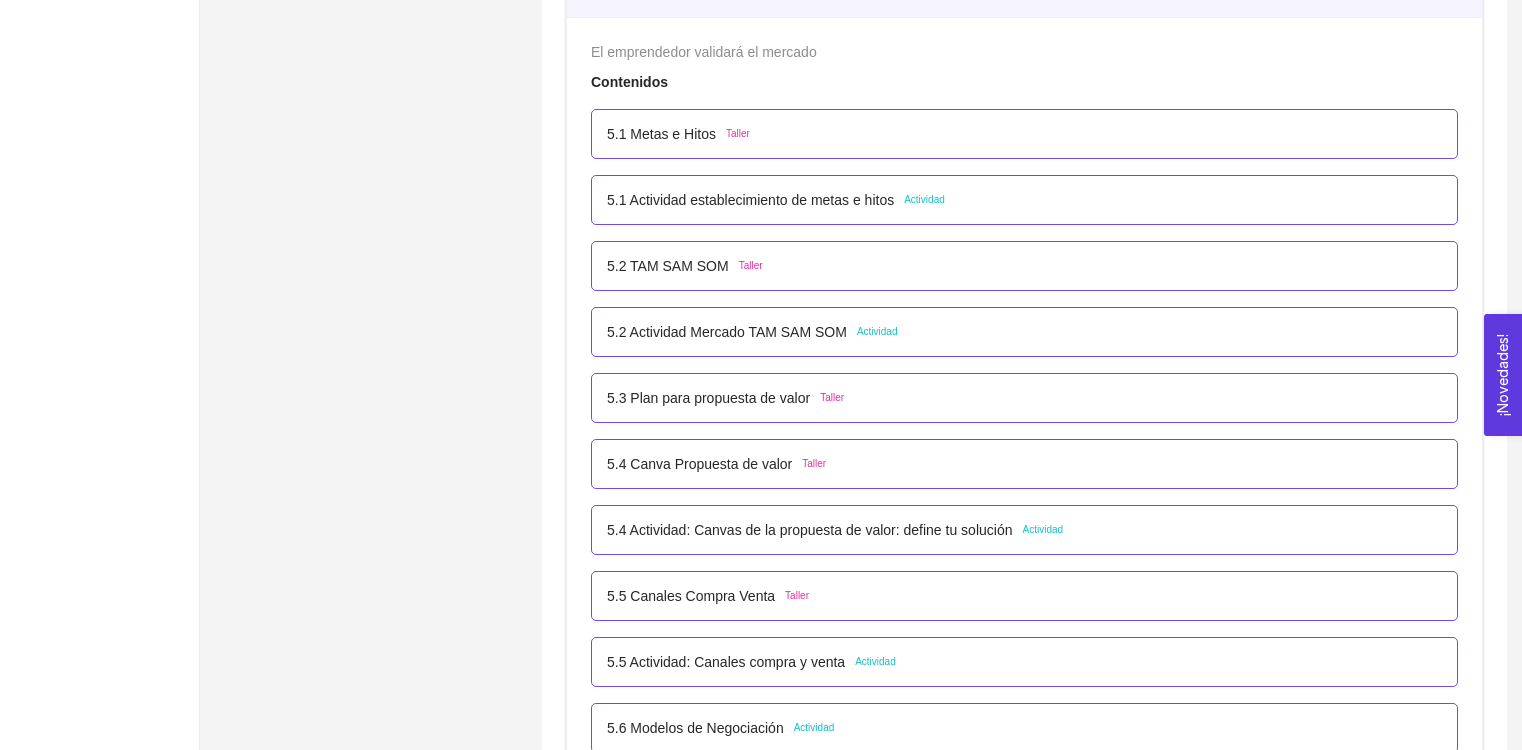 click on "5.1 Metas e Hitos" at bounding box center [661, 134] 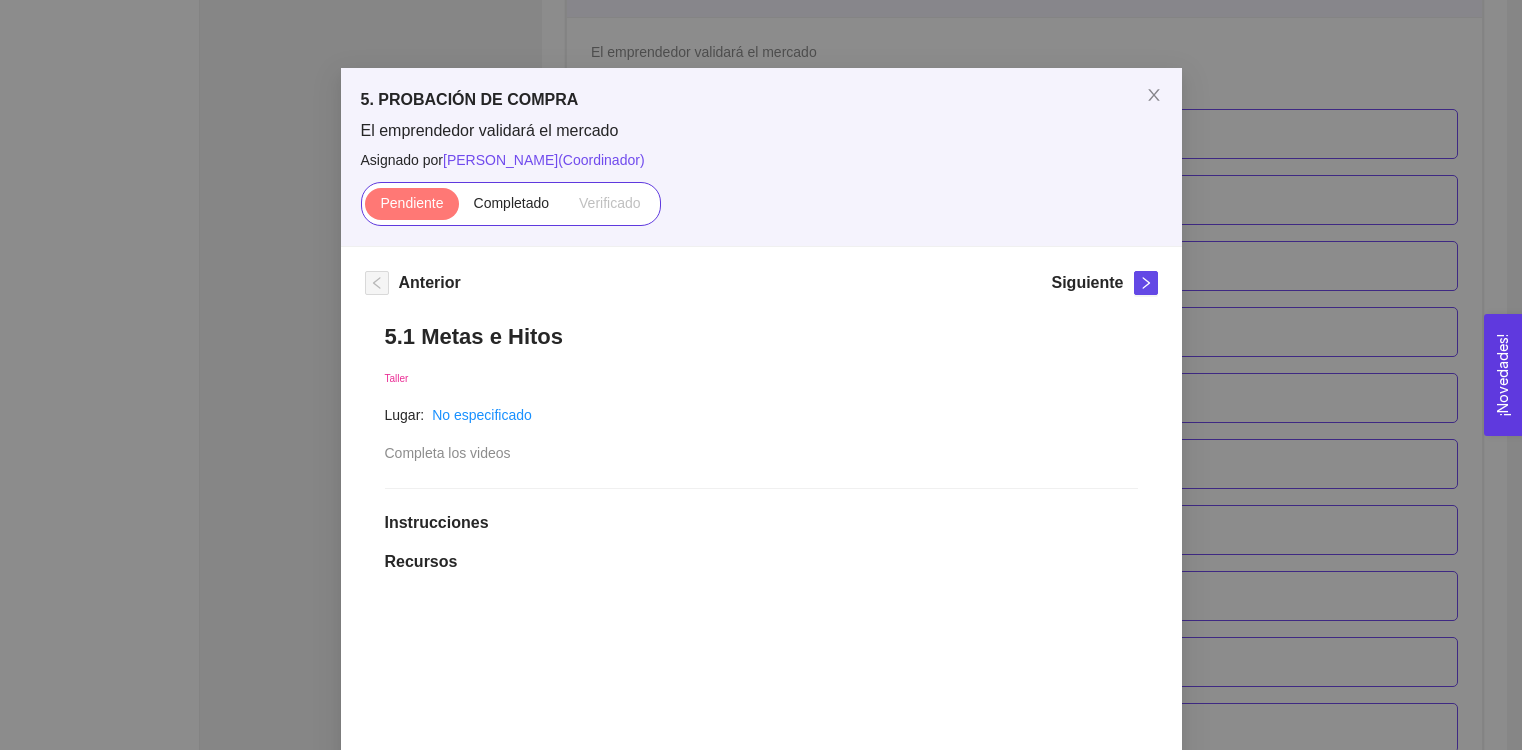 scroll, scrollTop: 28, scrollLeft: 0, axis: vertical 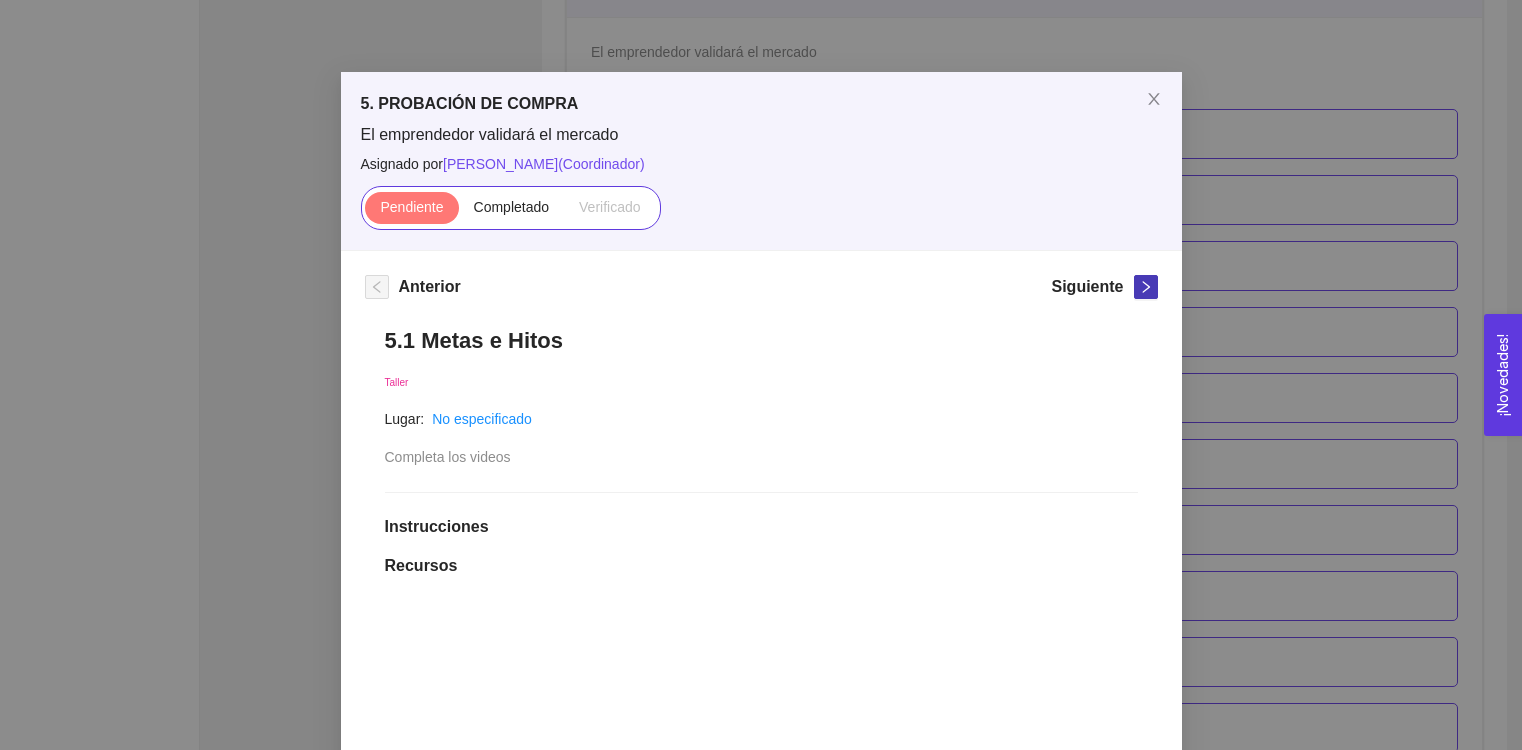 click 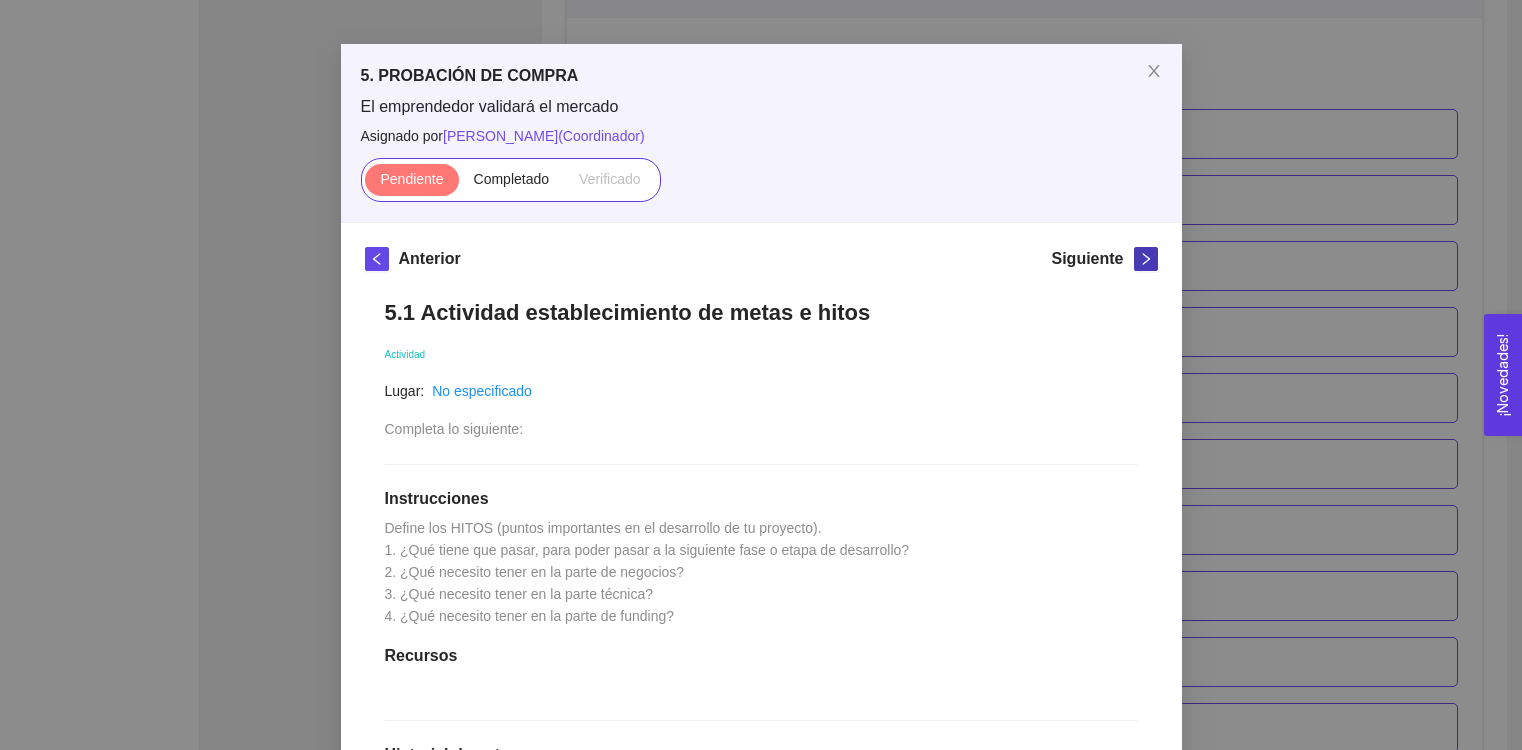 scroll, scrollTop: 0, scrollLeft: 0, axis: both 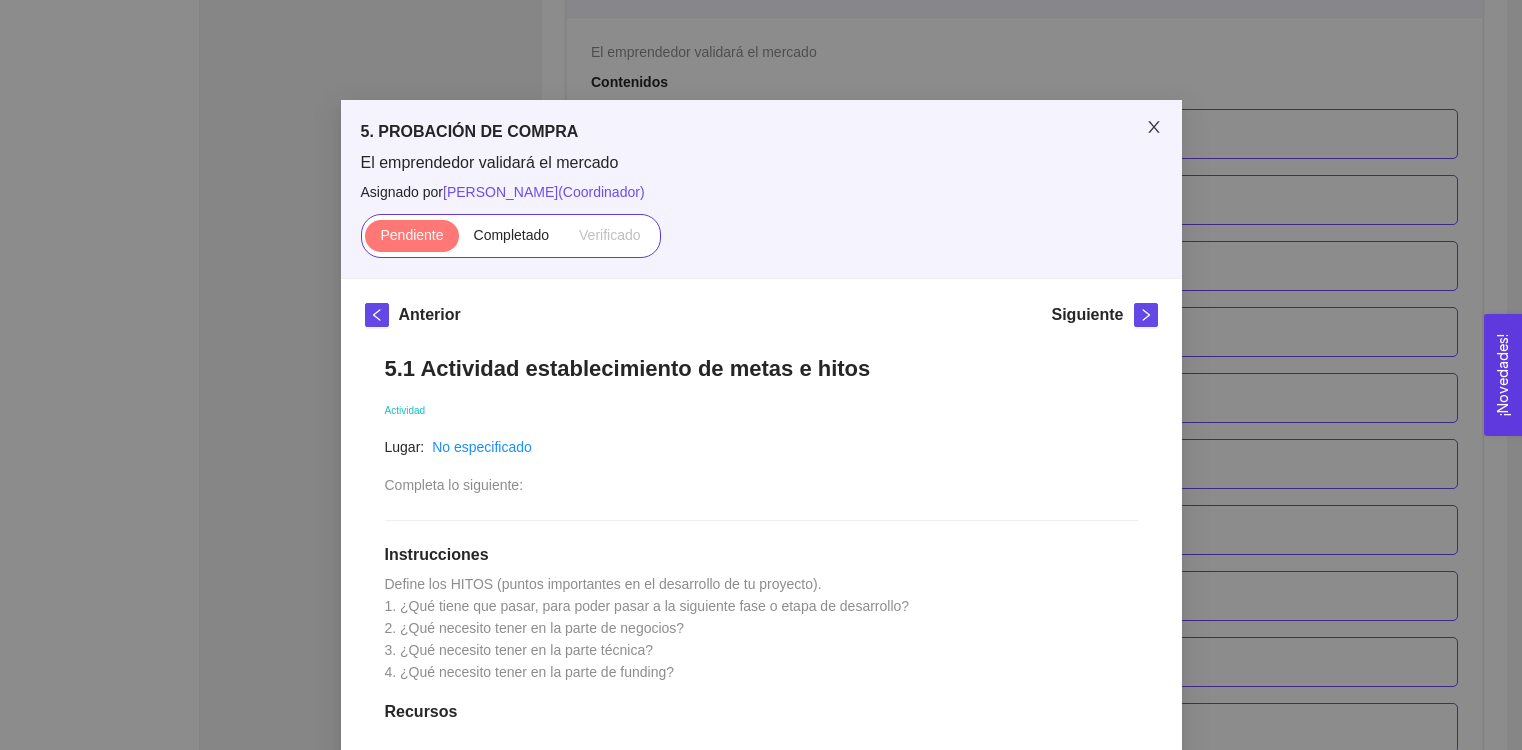 click 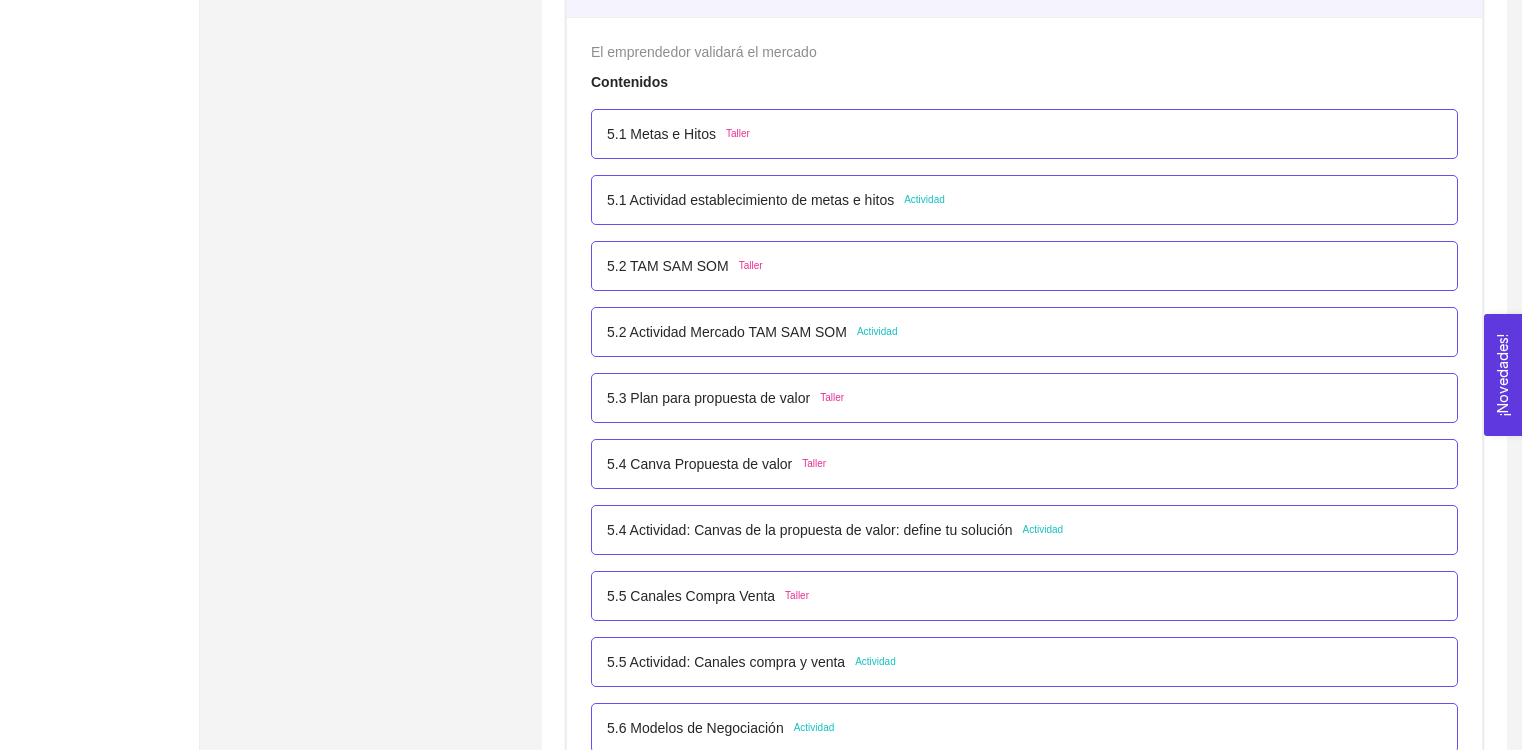 click on "5.1 Metas e Hitos" at bounding box center (661, 134) 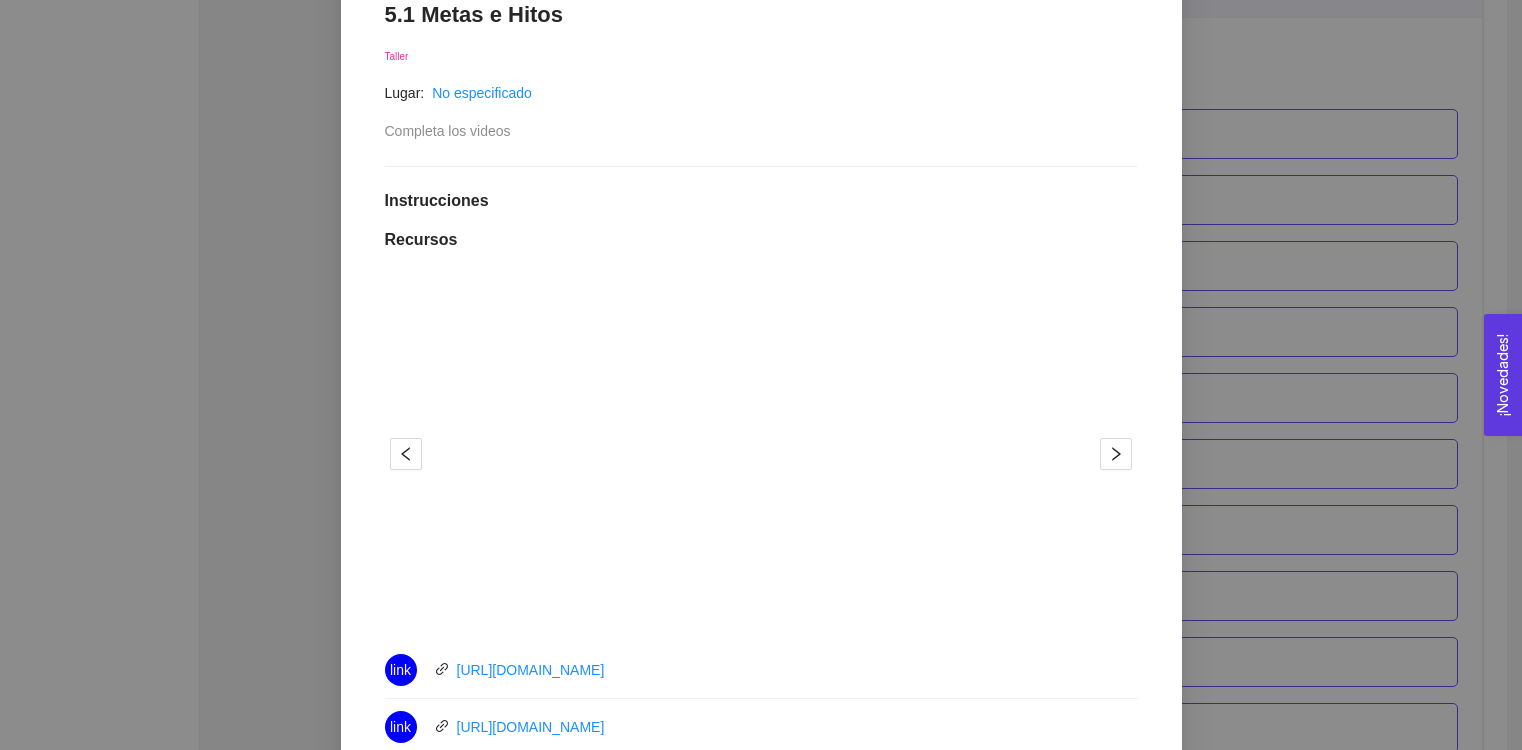 scroll, scrollTop: 358, scrollLeft: 0, axis: vertical 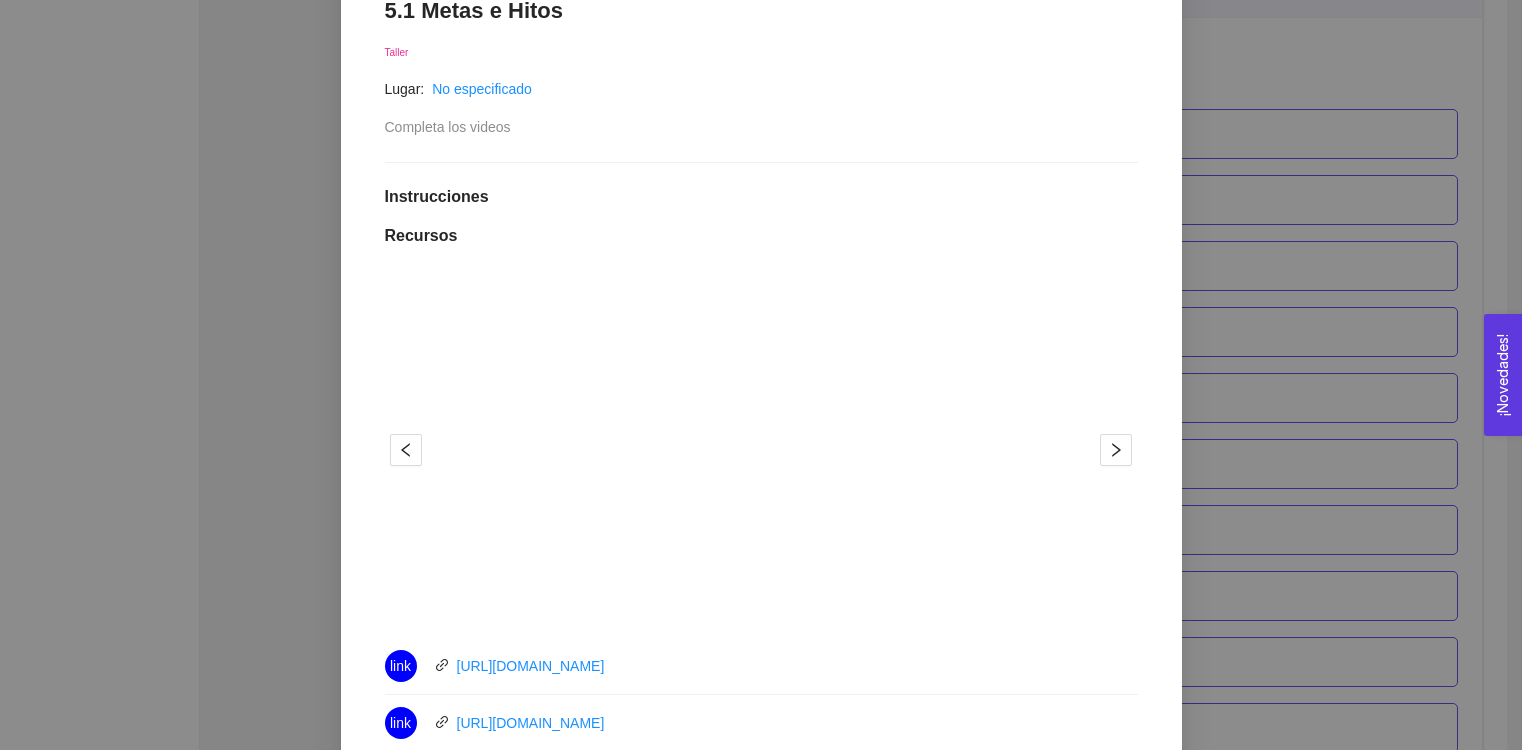 click on "1 2" at bounding box center (761, 602) 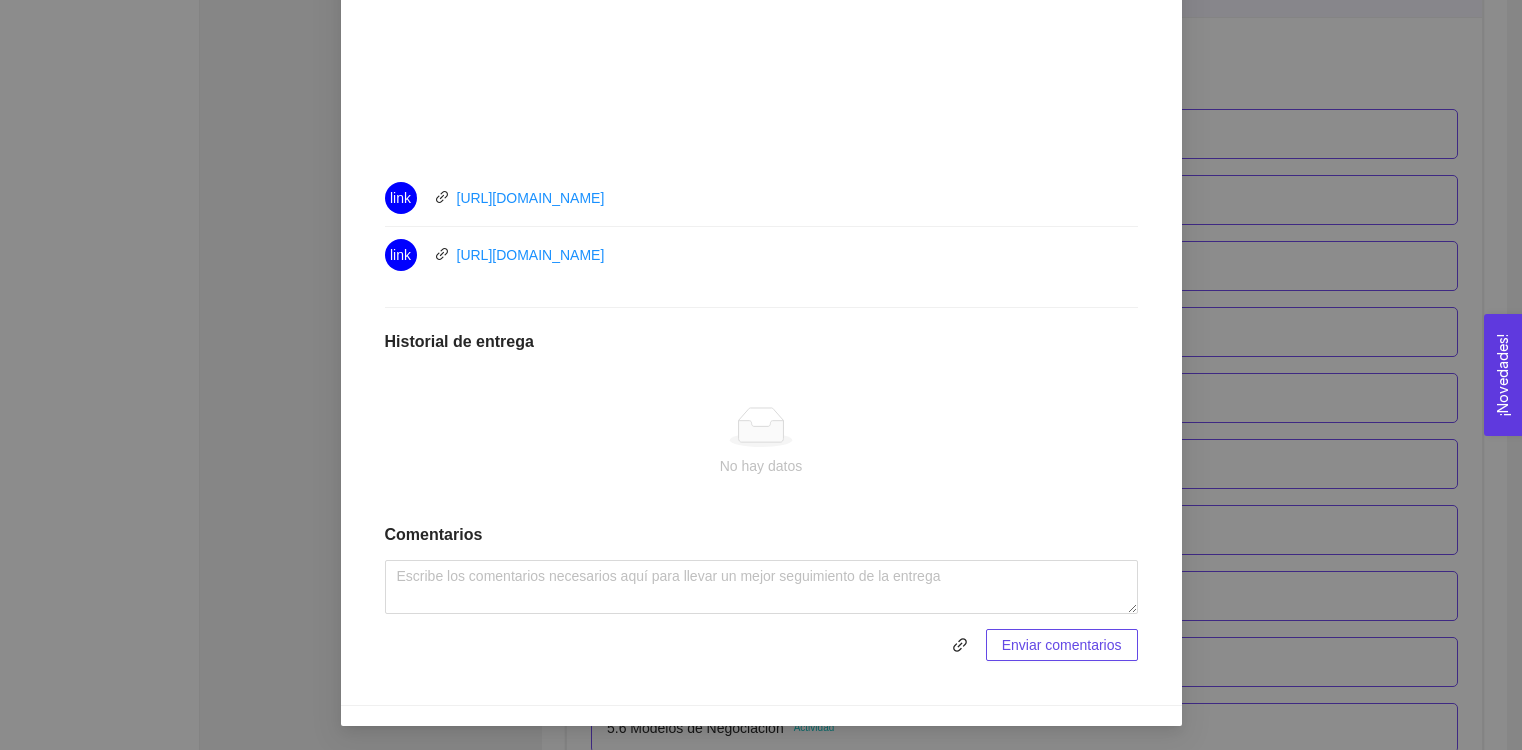 scroll, scrollTop: 0, scrollLeft: 0, axis: both 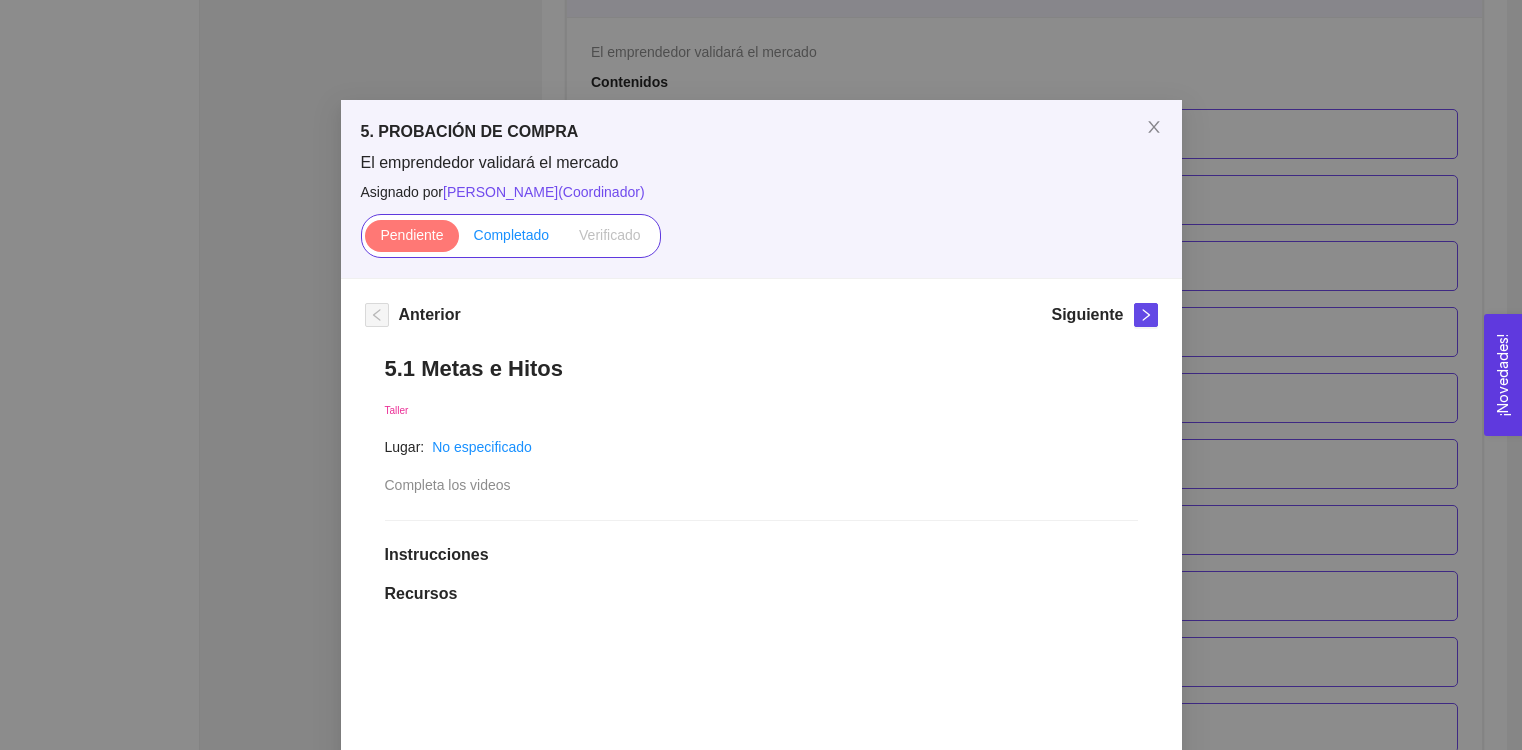 click on "Completado" at bounding box center (512, 236) 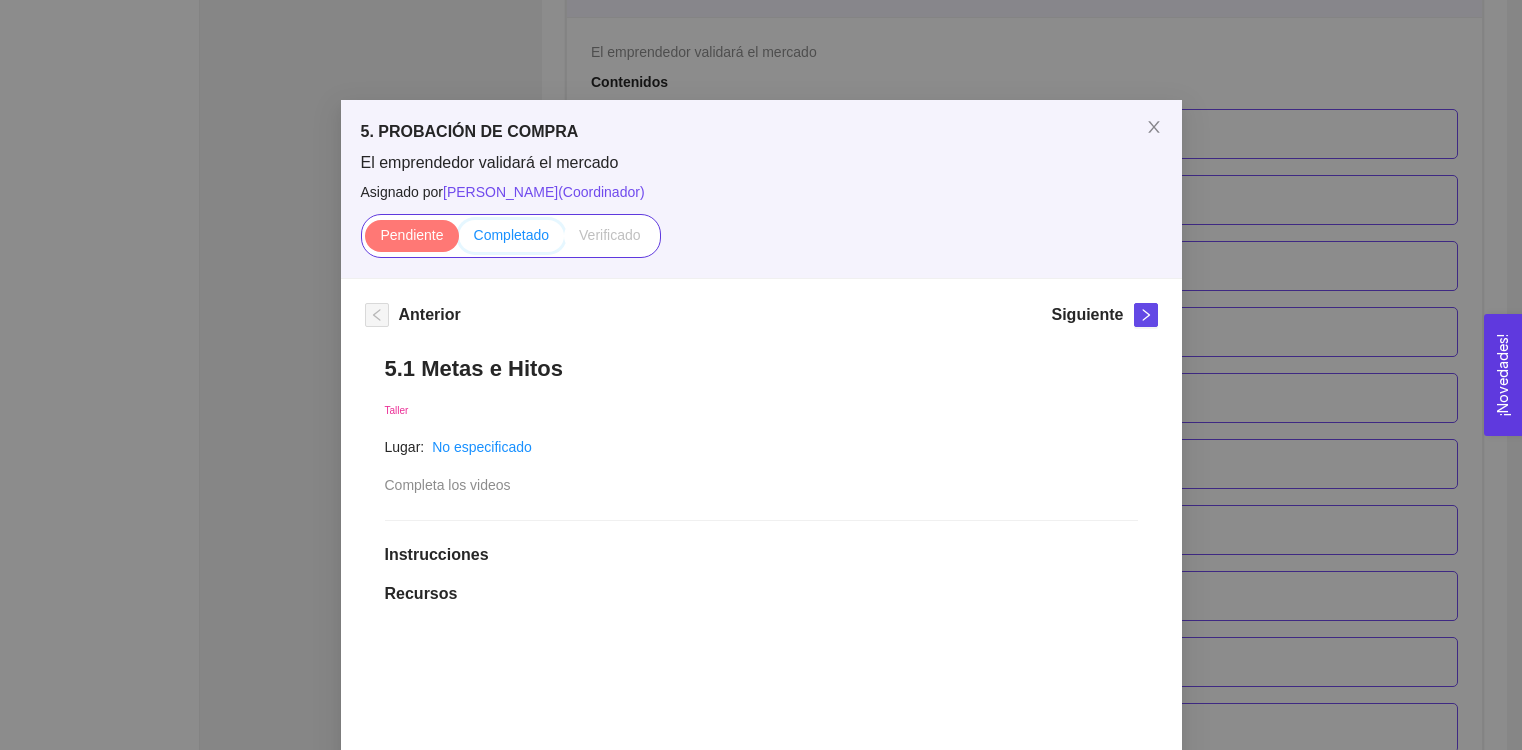 click on "Completado" at bounding box center [459, 240] 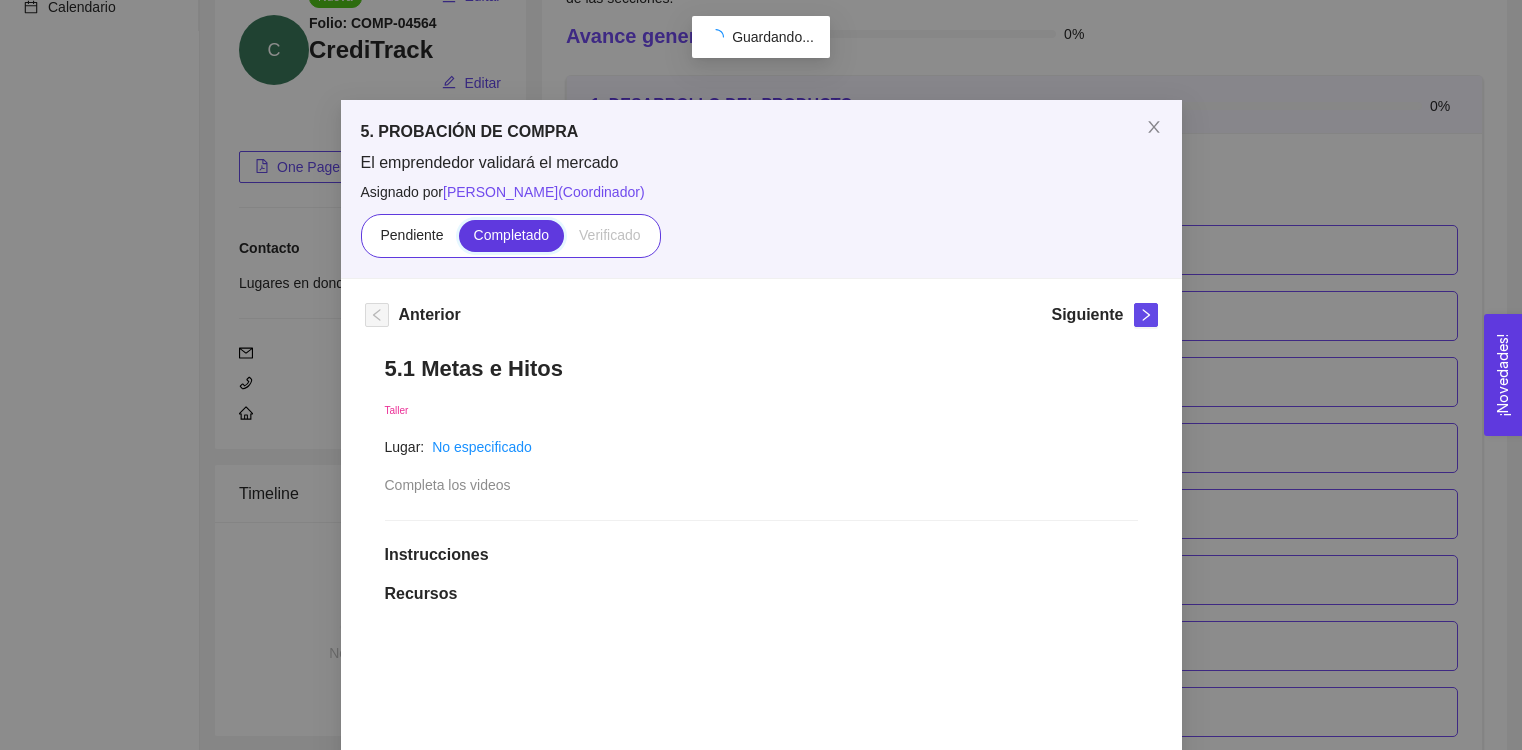 scroll, scrollTop: 3847, scrollLeft: 0, axis: vertical 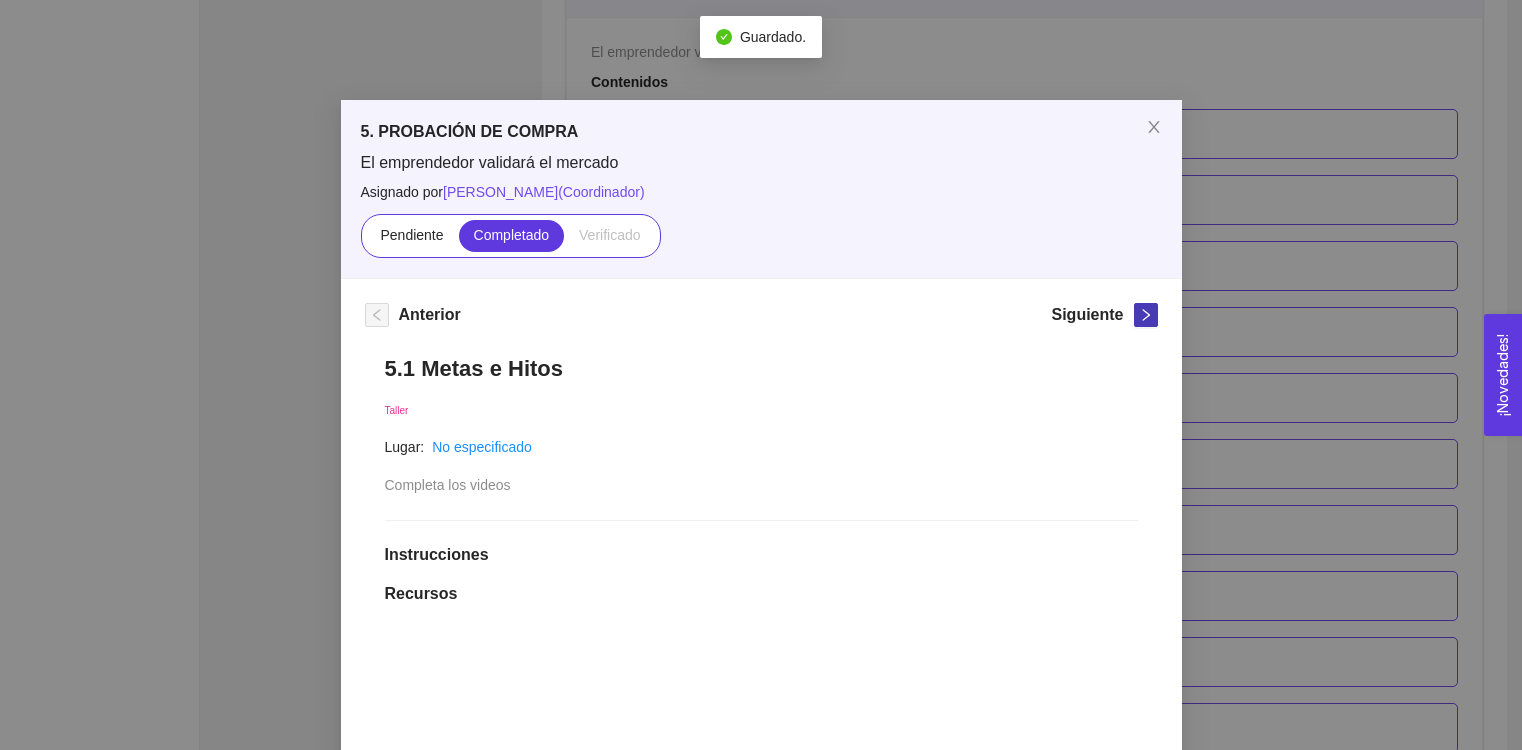 click at bounding box center [1146, 315] 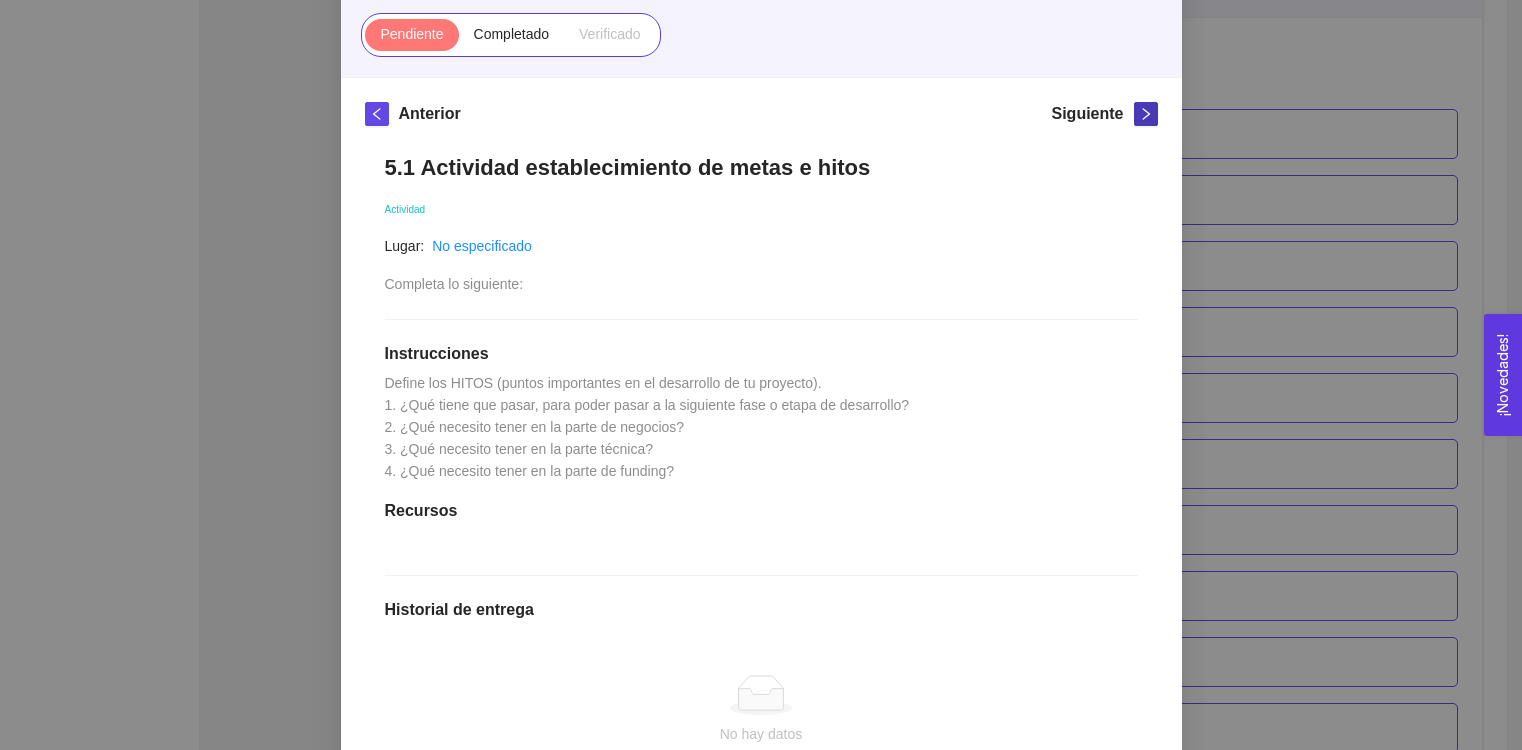 scroll, scrollTop: 136, scrollLeft: 0, axis: vertical 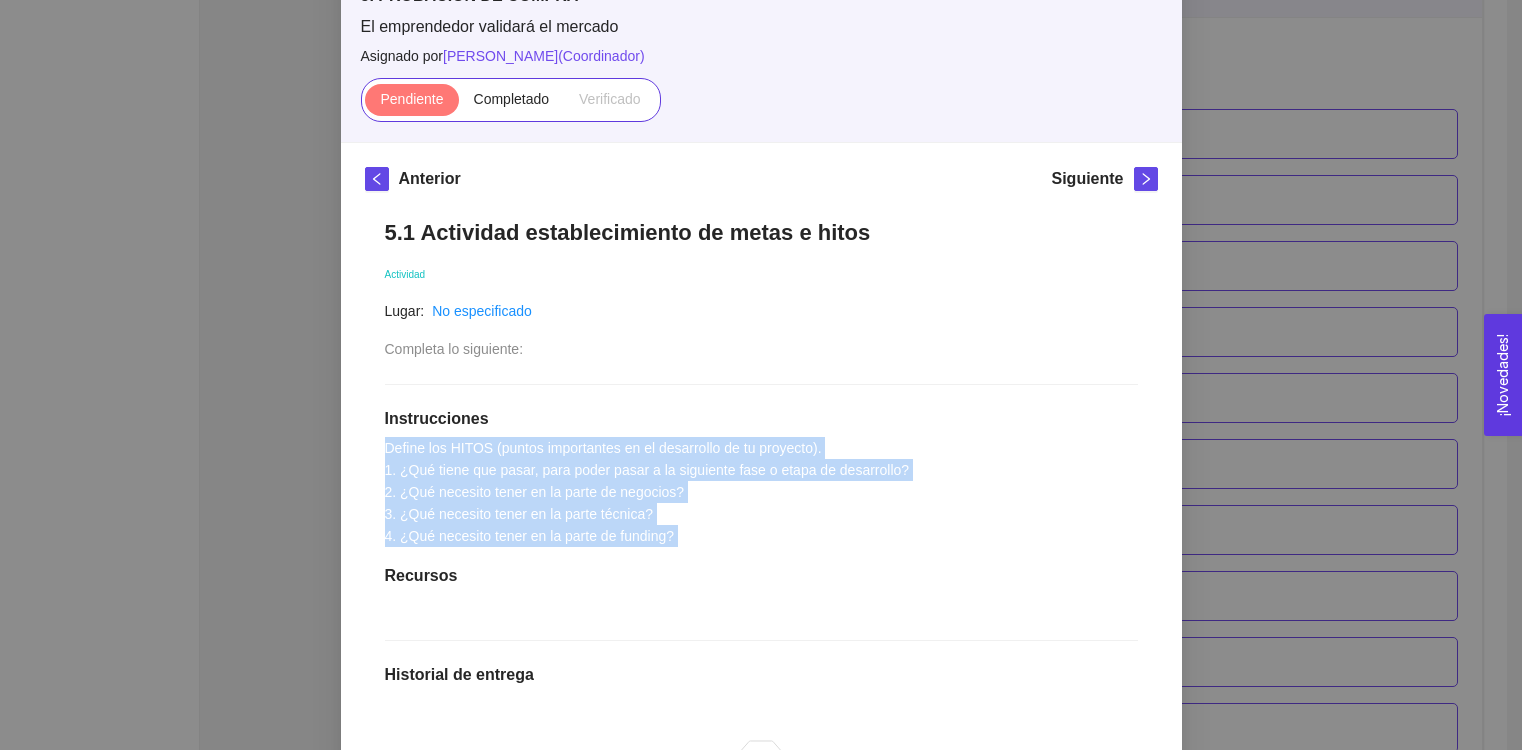 drag, startPoint x: 717, startPoint y: 553, endPoint x: 366, endPoint y: 454, distance: 364.6944 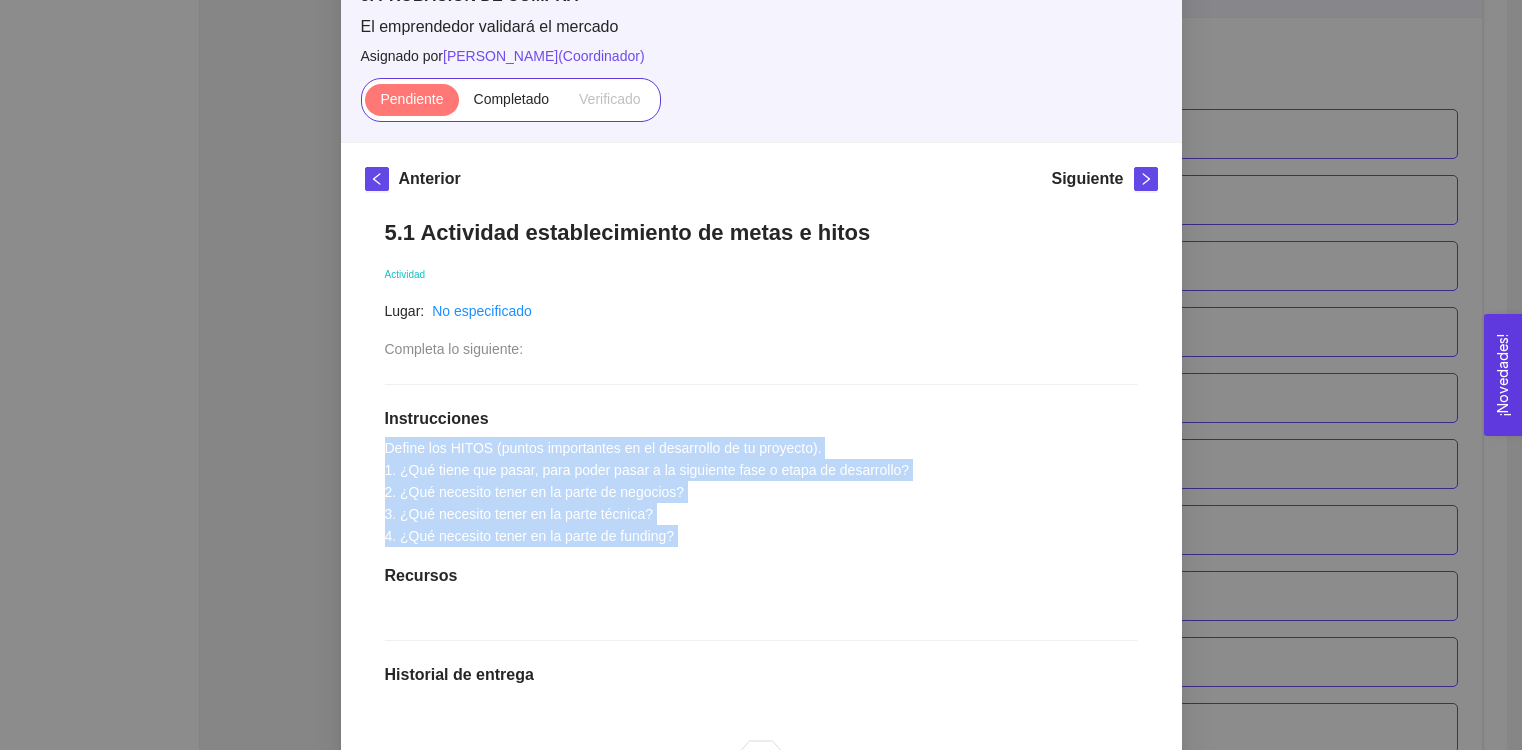 copy on "Define los HITOS (puntos importantes en el desarrollo de tu proyecto).
1. ¿Qué tiene que pasar, para poder pasar a la siguiente fase o etapa de desarrollo?
2. ¿Qué necesito tener en la parte de negocios?
3. ¿Qué necesito tener en la parte técnica?
4. ¿Qué necesito tener en la parte de funding?" 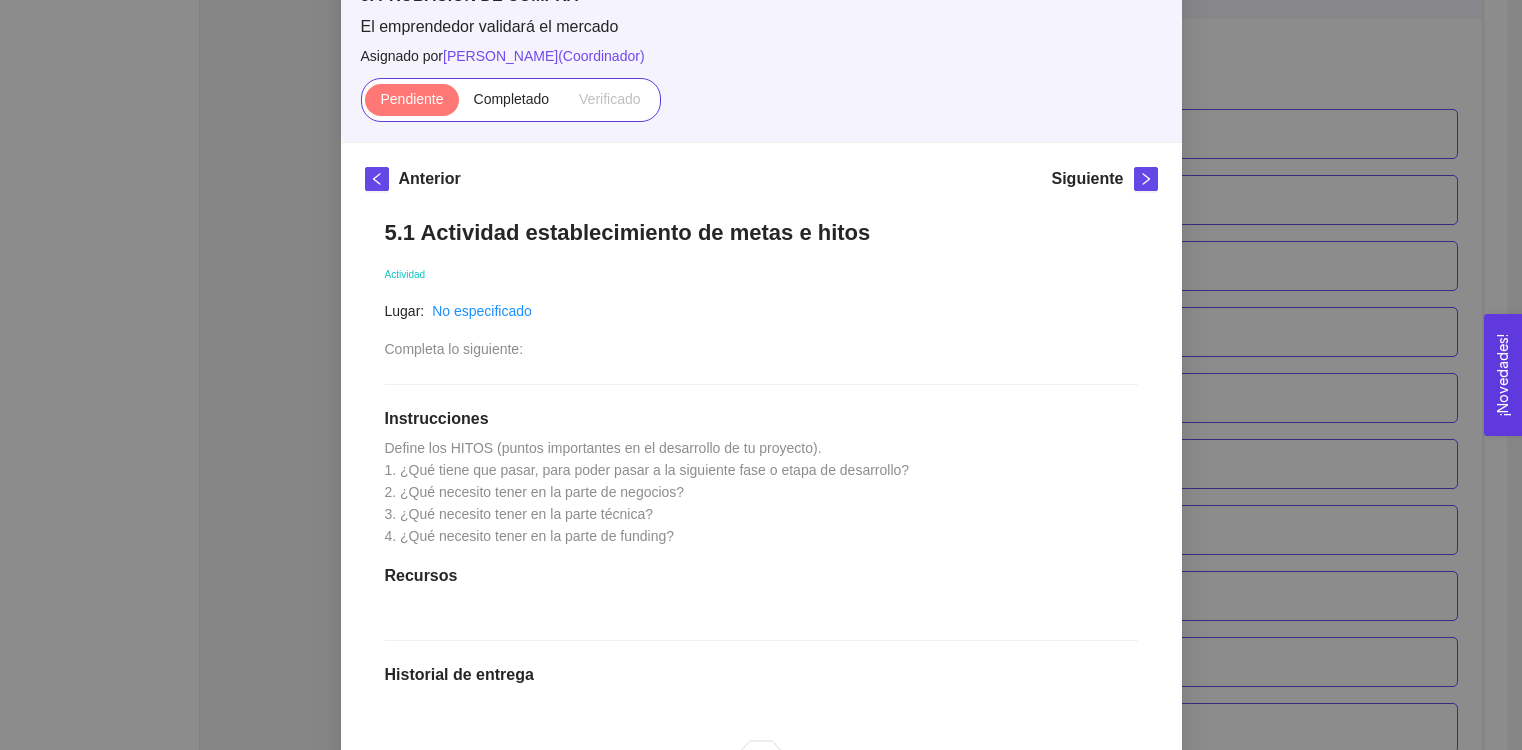 click on "5.1 Actividad establecimiento de metas e hitos Actividad Lugar: No especificado Completa lo siguiente: Instrucciones Define los HITOS (puntos importantes en el desarrollo de tu proyecto).
1. ¿Qué tiene que pasar, para poder pasar a la siguiente fase o etapa de desarrollo?
2. ¿Qué necesito tener en la parte de negocios?
3. ¿Qué necesito tener en la parte técnica?
4. ¿Qué necesito tener en la parte de funding?
Recursos Historial de entrega No hay datos Comentarios Enviar comentarios" at bounding box center [761, 606] 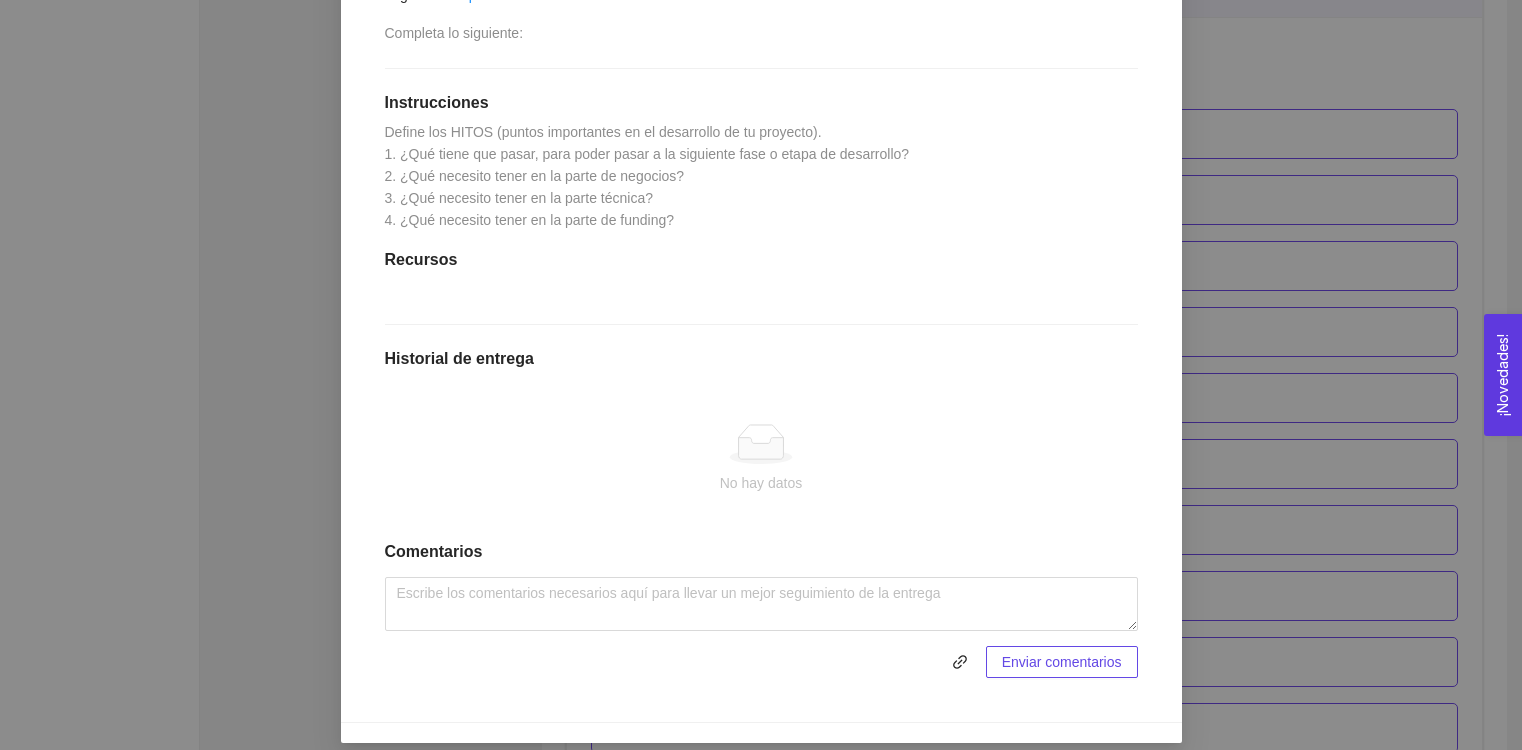 scroll, scrollTop: 454, scrollLeft: 0, axis: vertical 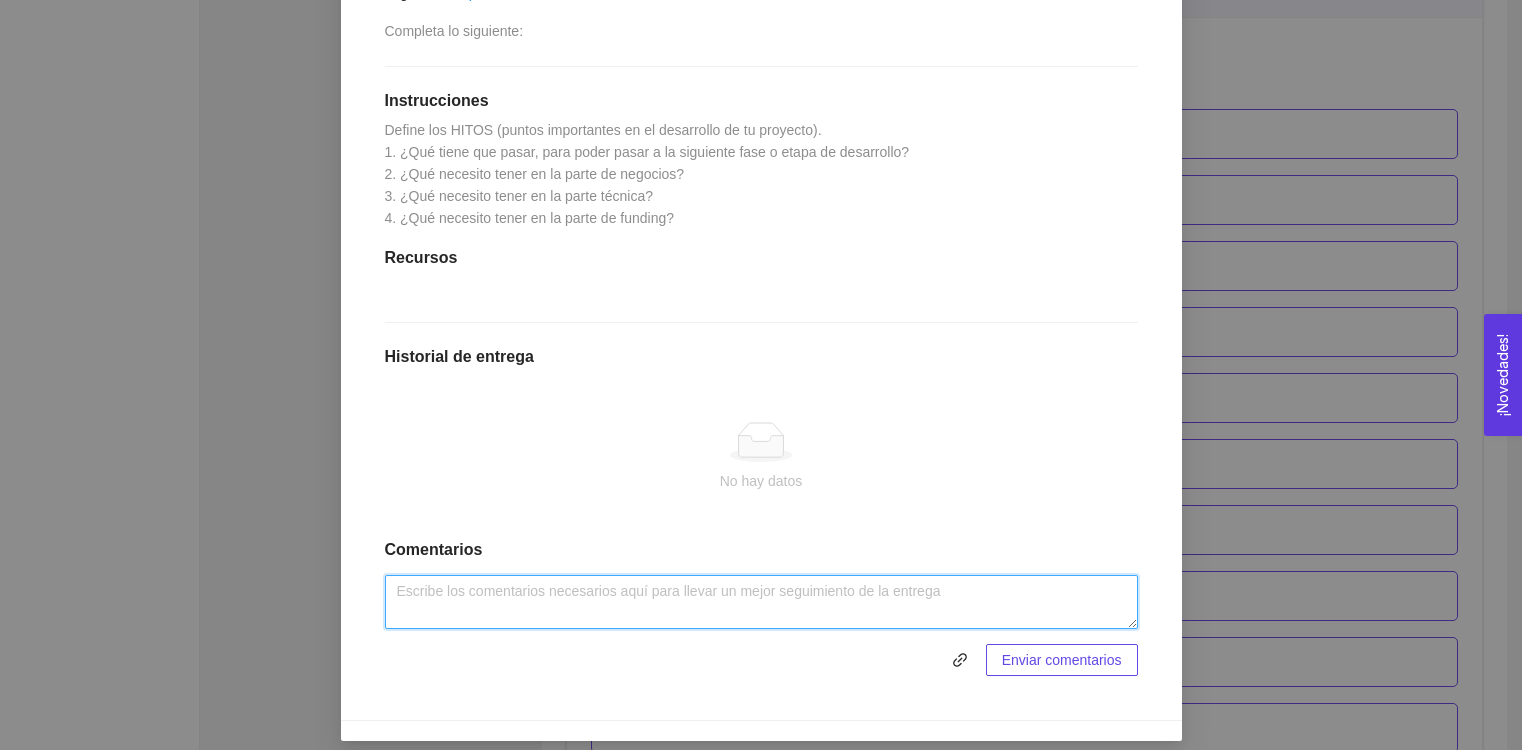 click at bounding box center [761, 602] 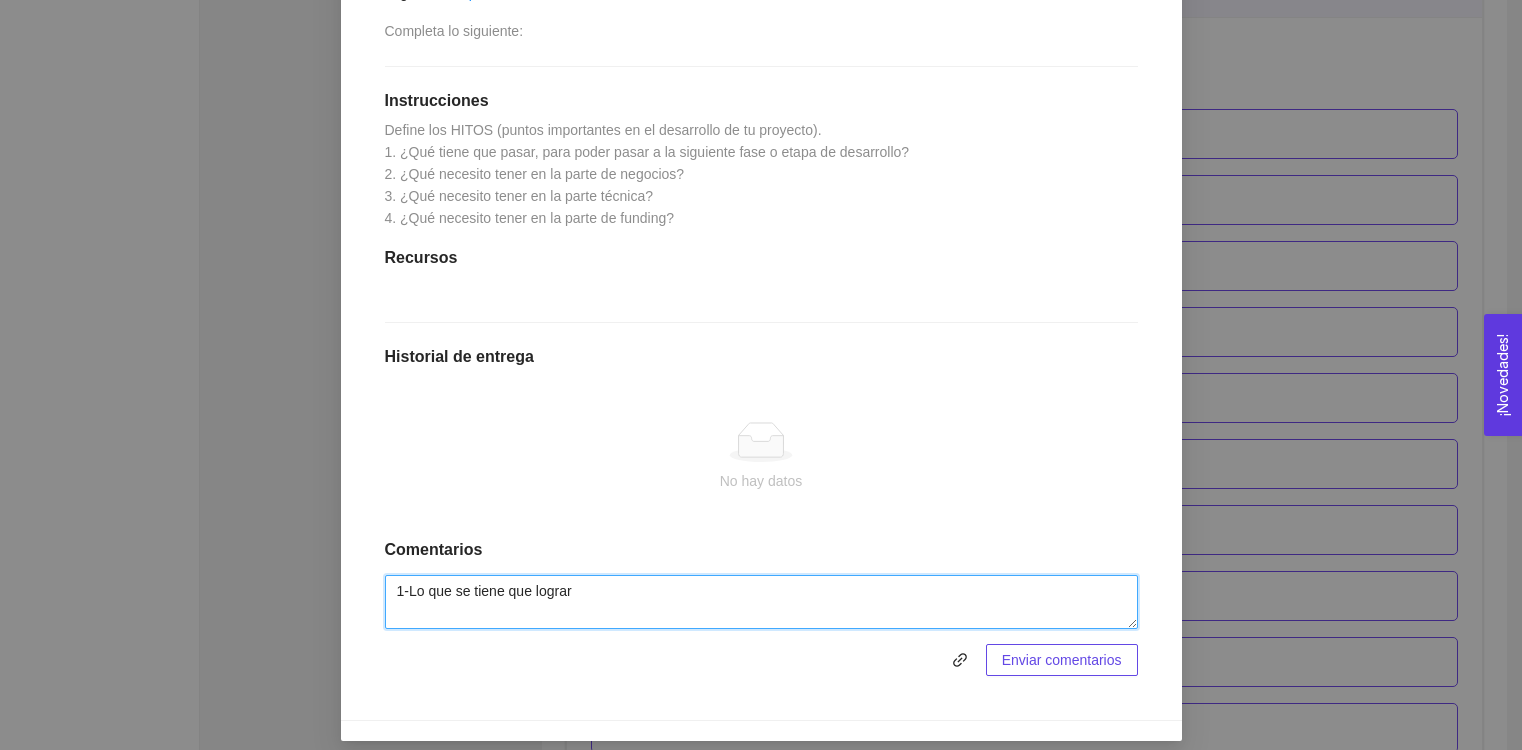 click on "1-Lo que se tiene que lograr" at bounding box center [761, 602] 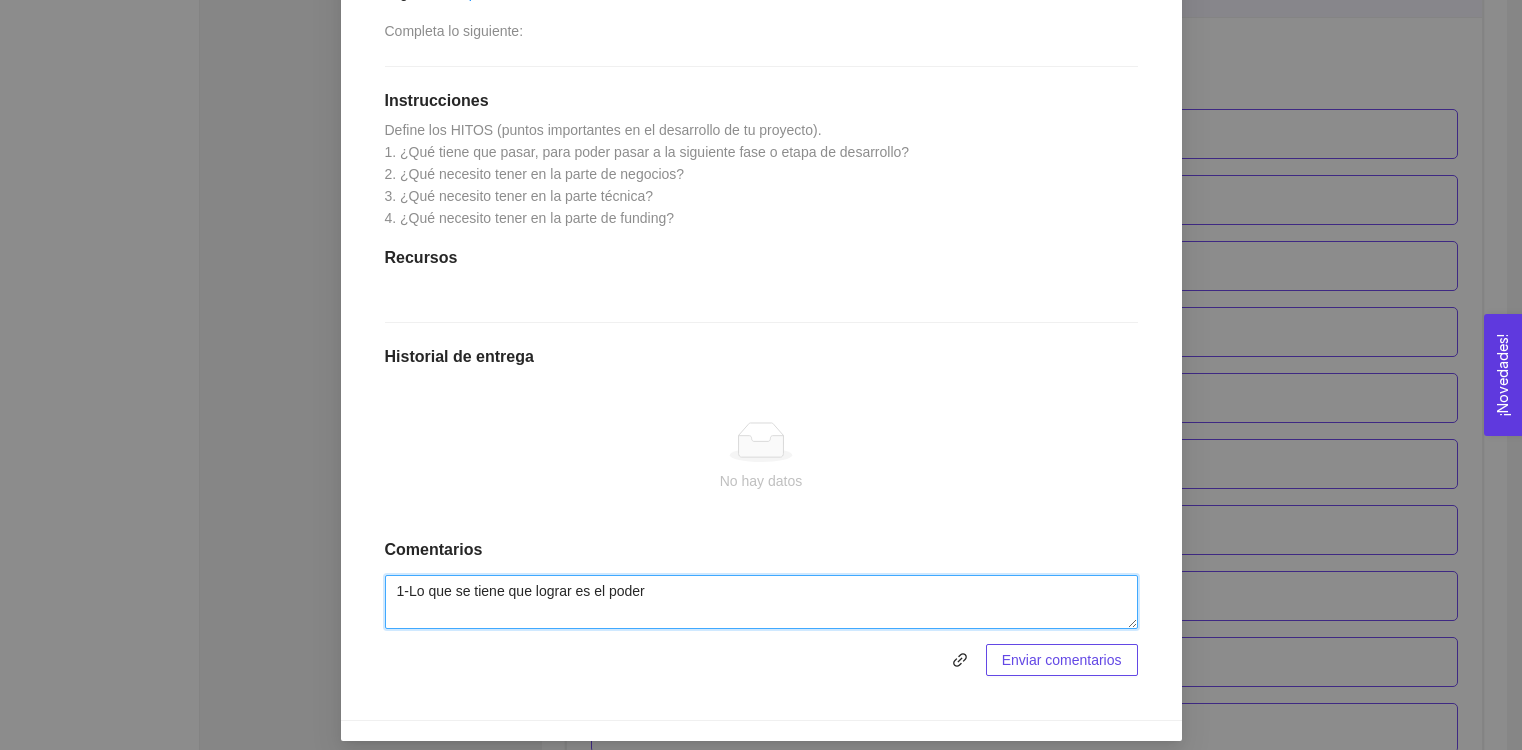 paste on "Validar que realmente existe una necesidad en bancos por dar seguimiento al uso del crédito de forma digital." 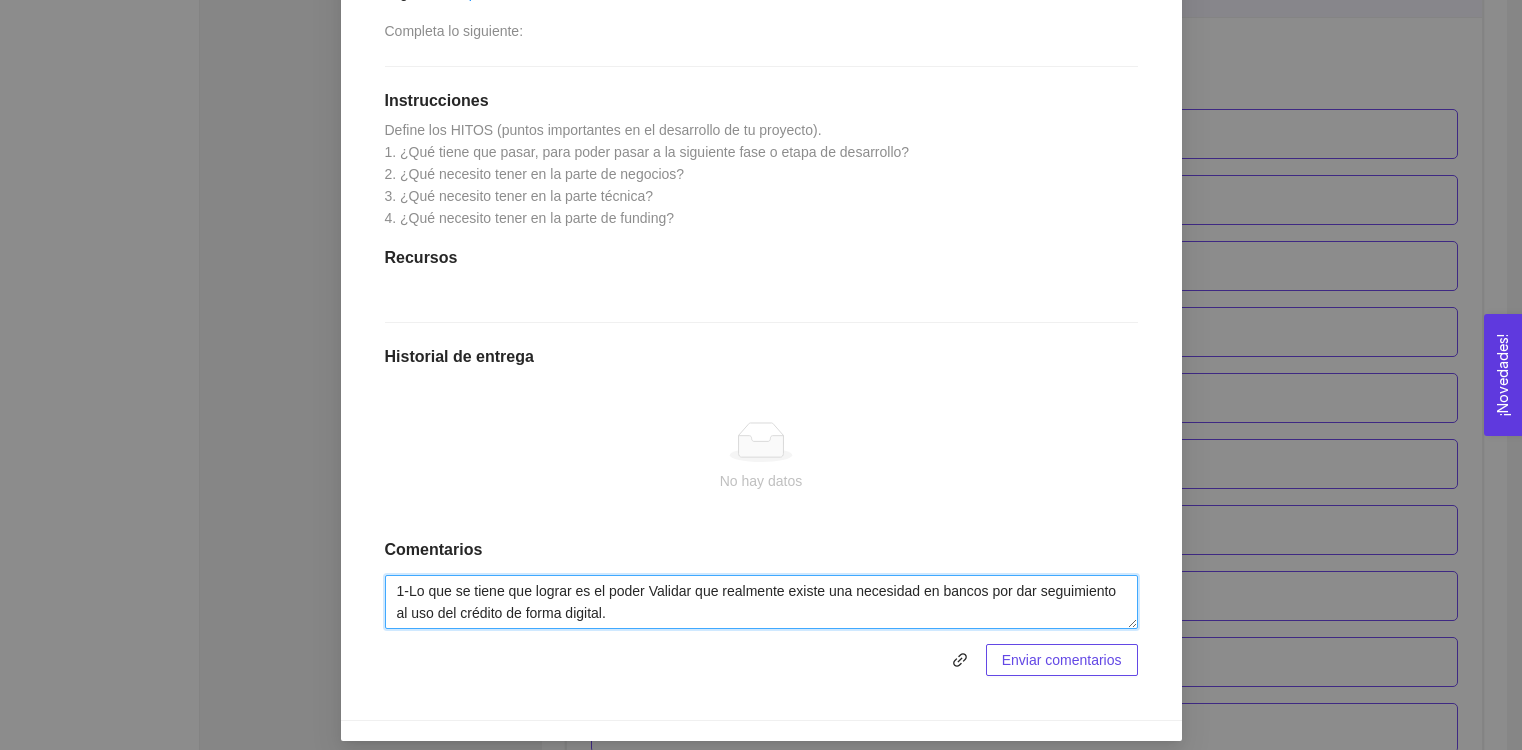 click on "1-Lo que se tiene que lograr es el poder Validar que realmente existe una necesidad en bancos por dar seguimiento al uso del crédito de forma digital." at bounding box center (761, 602) 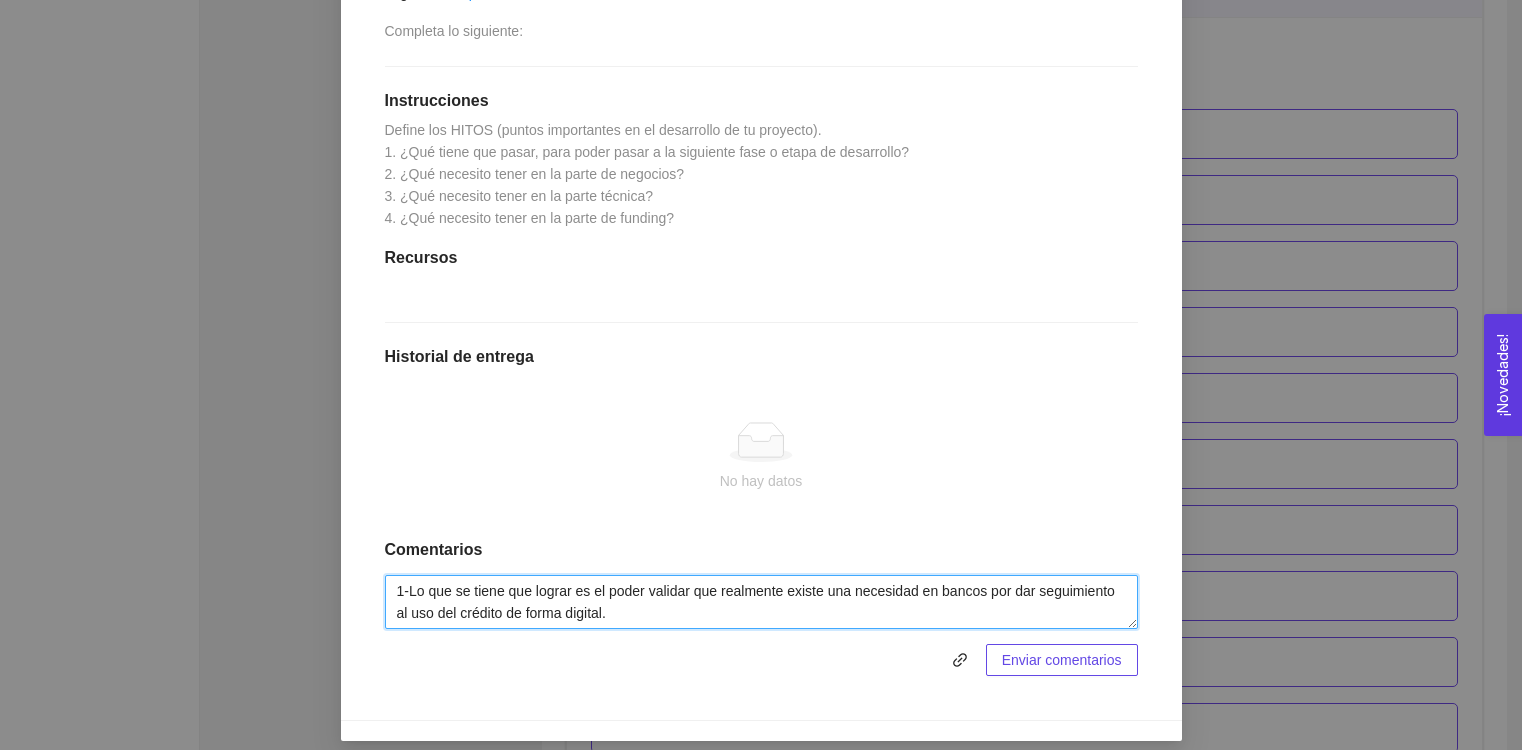 click on "1-Lo que se tiene que lograr es el poder validar que realmente existe una necesidad en bancos por dar seguimiento al uso del crédito de forma digital." at bounding box center (761, 602) 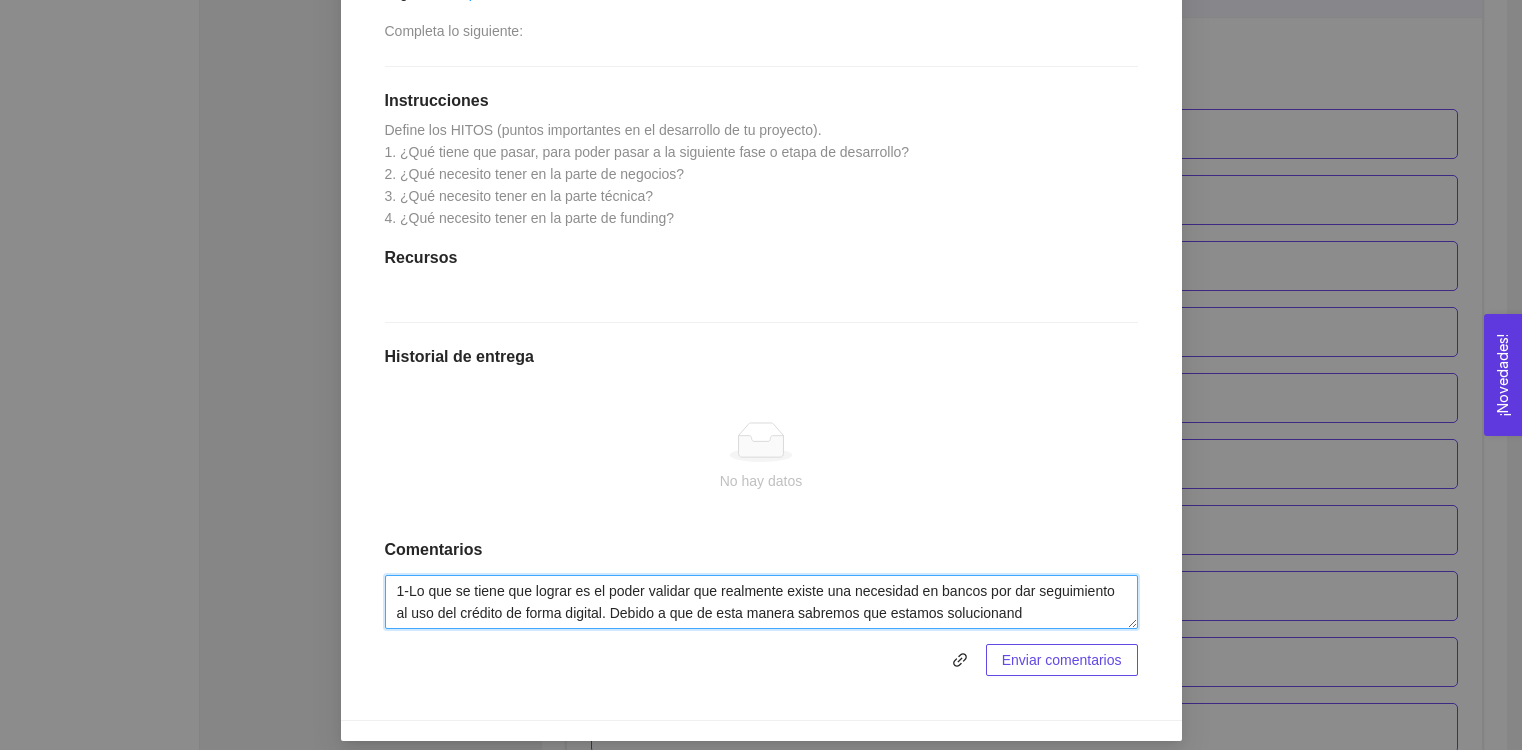scroll, scrollTop: 15, scrollLeft: 0, axis: vertical 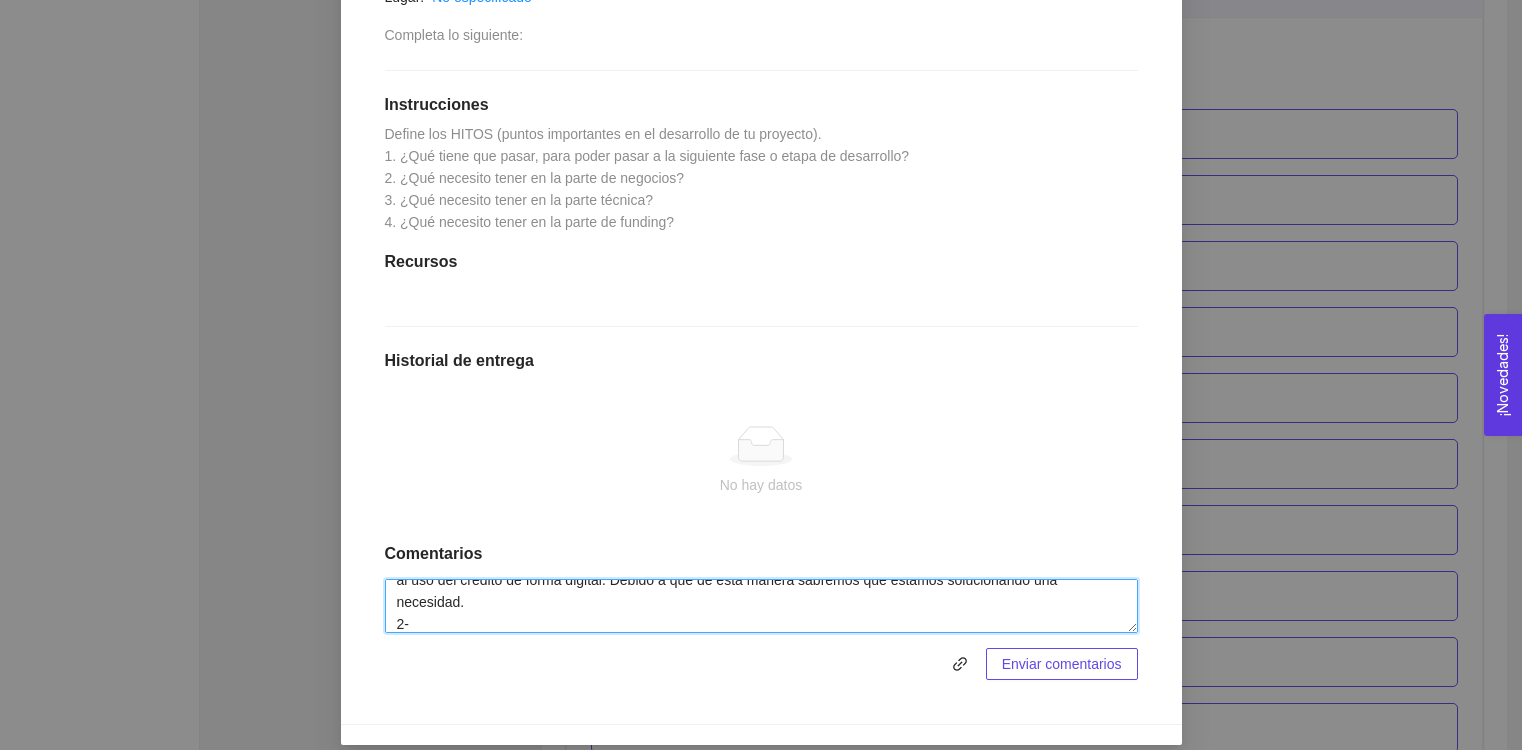 click on "1-Lo que se tiene que lograr es el poder validar que realmente existe una necesidad en bancos por dar seguimiento al uso del crédito de forma digital. Debido a que de esta manera sabremos que estamos solucionando una necesidad.
2-" at bounding box center [761, 606] 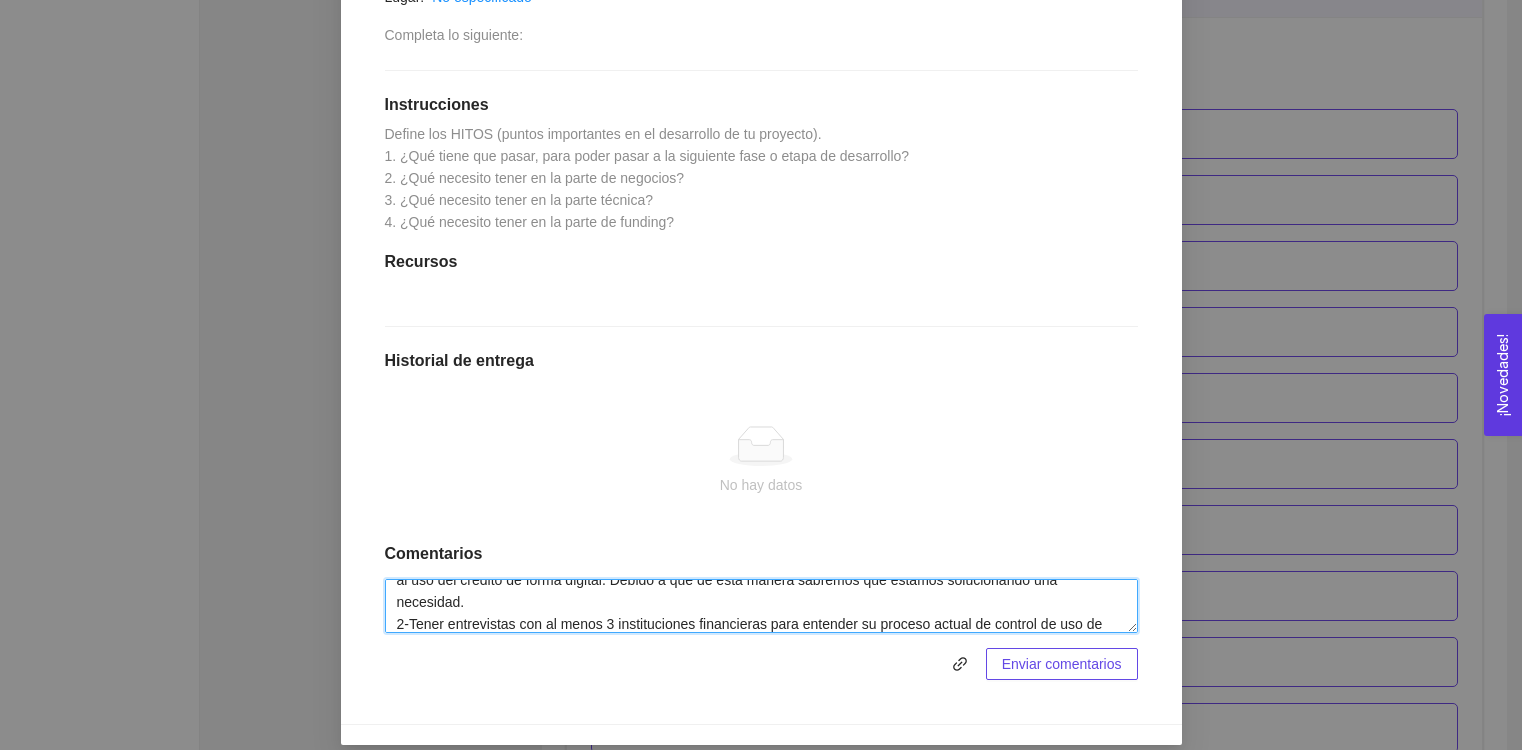 scroll, scrollTop: 59, scrollLeft: 0, axis: vertical 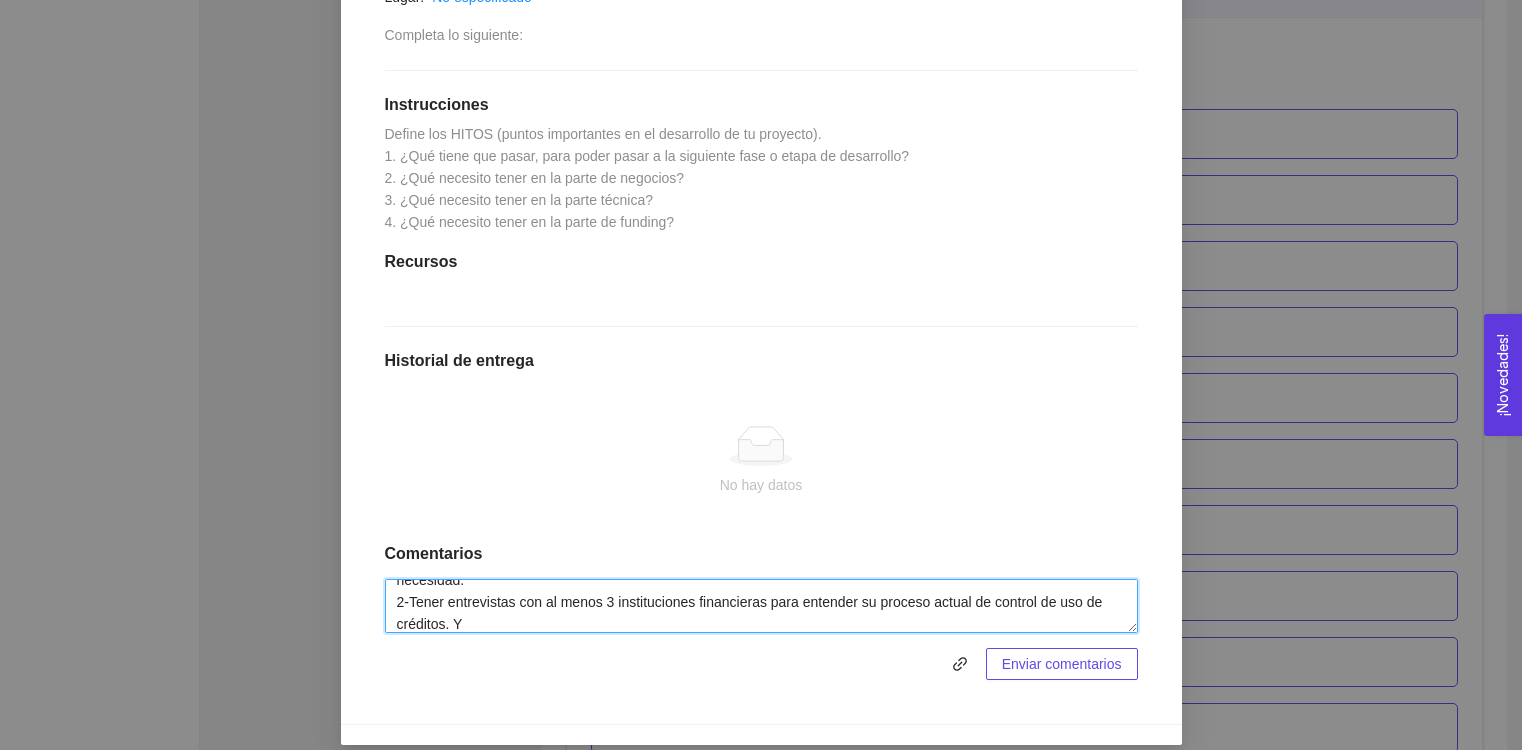paste on "Tener un caso de éxito o experiencia piloto con una empresa interesada." 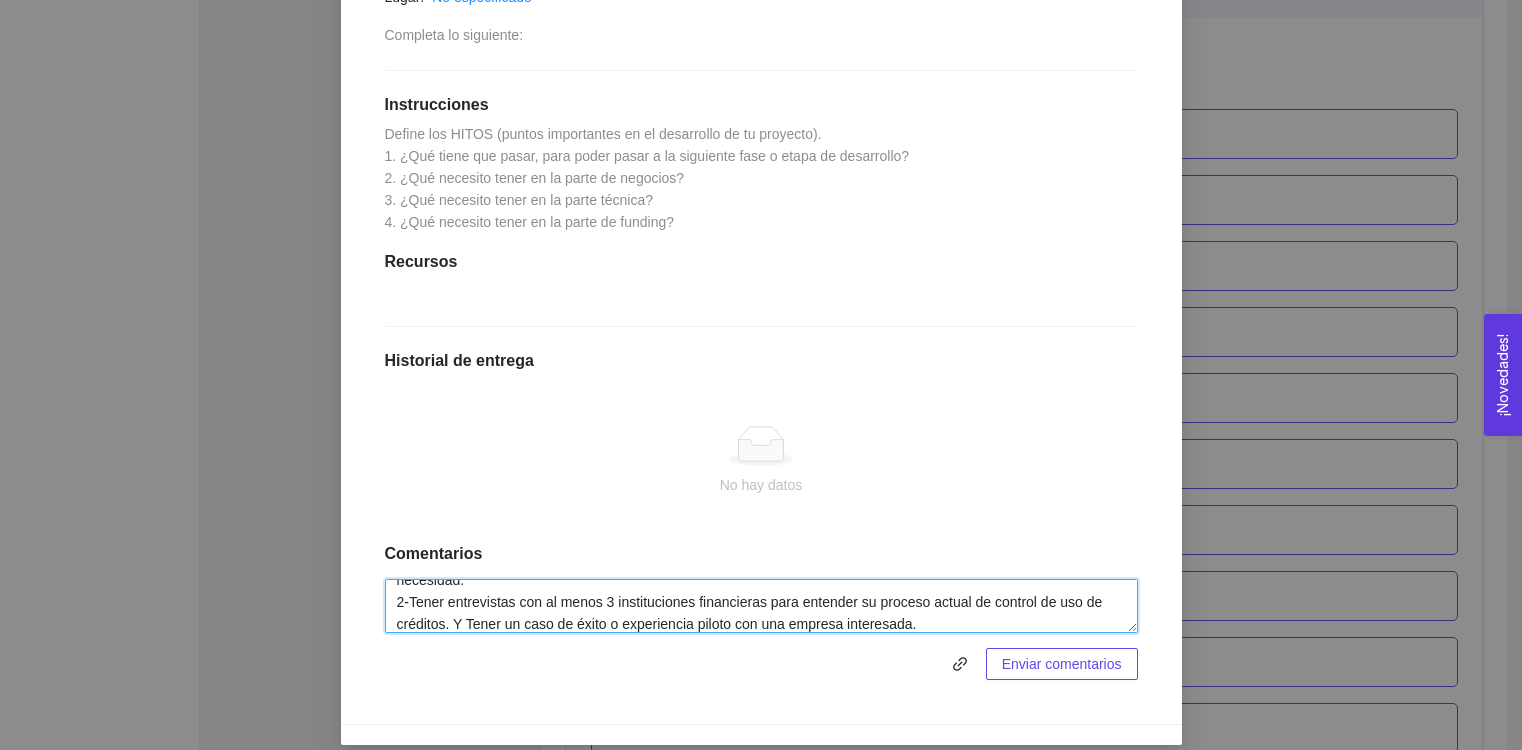 click on "1-Lo que se tiene que lograr es el poder validar que realmente existe una necesidad en bancos por dar seguimiento al uso del crédito de forma digital. Debido a que de esta manera sabremos que estamos solucionando una necesidad.
2-Tener entrevistas con al menos 3 instituciones financieras para entender su proceso actual de control de uso de créditos. Y Tener un caso de éxito o experiencia piloto con una empresa interesada." at bounding box center (761, 606) 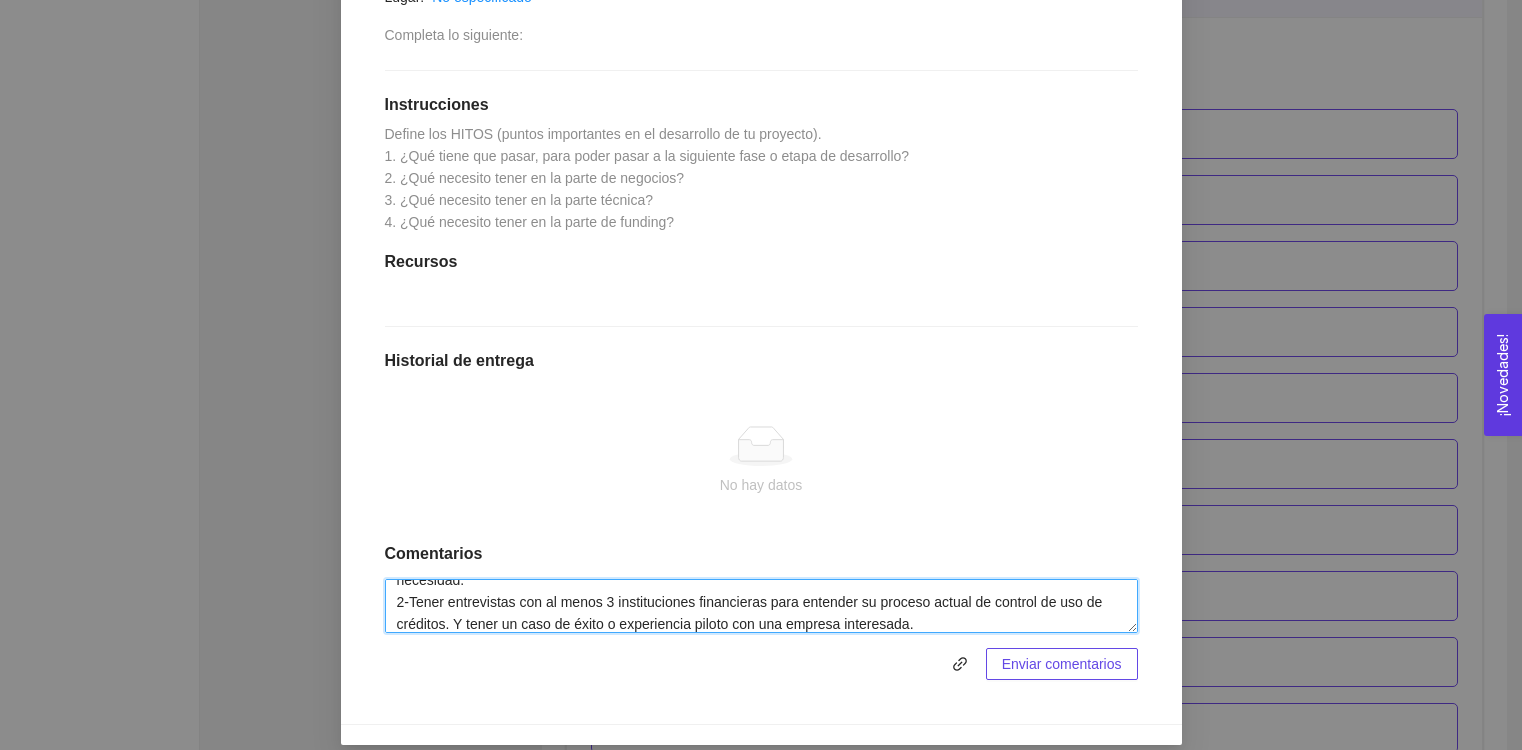 click on "1-Lo que se tiene que lograr es el poder validar que realmente existe una necesidad en bancos por dar seguimiento al uso del crédito de forma digital. Debido a que de esta manera sabremos que estamos solucionando una necesidad.
2-Tener entrevistas con al menos 3 instituciones financieras para entender su proceso actual de control de uso de créditos. Y tener un caso de éxito o experiencia piloto con una empresa interesada." at bounding box center [761, 606] 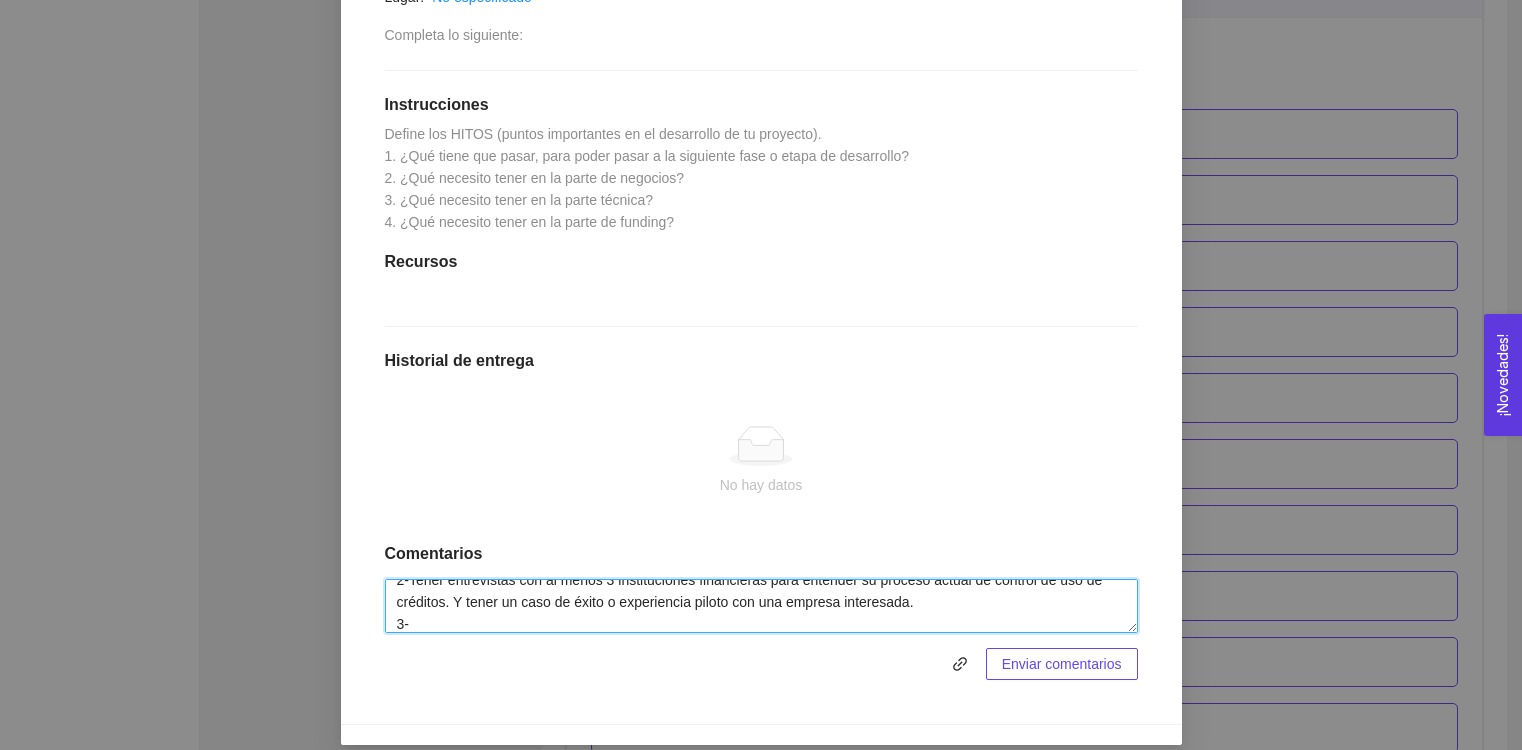 paste on "Plataforma estable, segura y con roles definidos (cliente, banco, administrador).
Panel de control con analíticas básicas y seguimiento de cumplimiento." 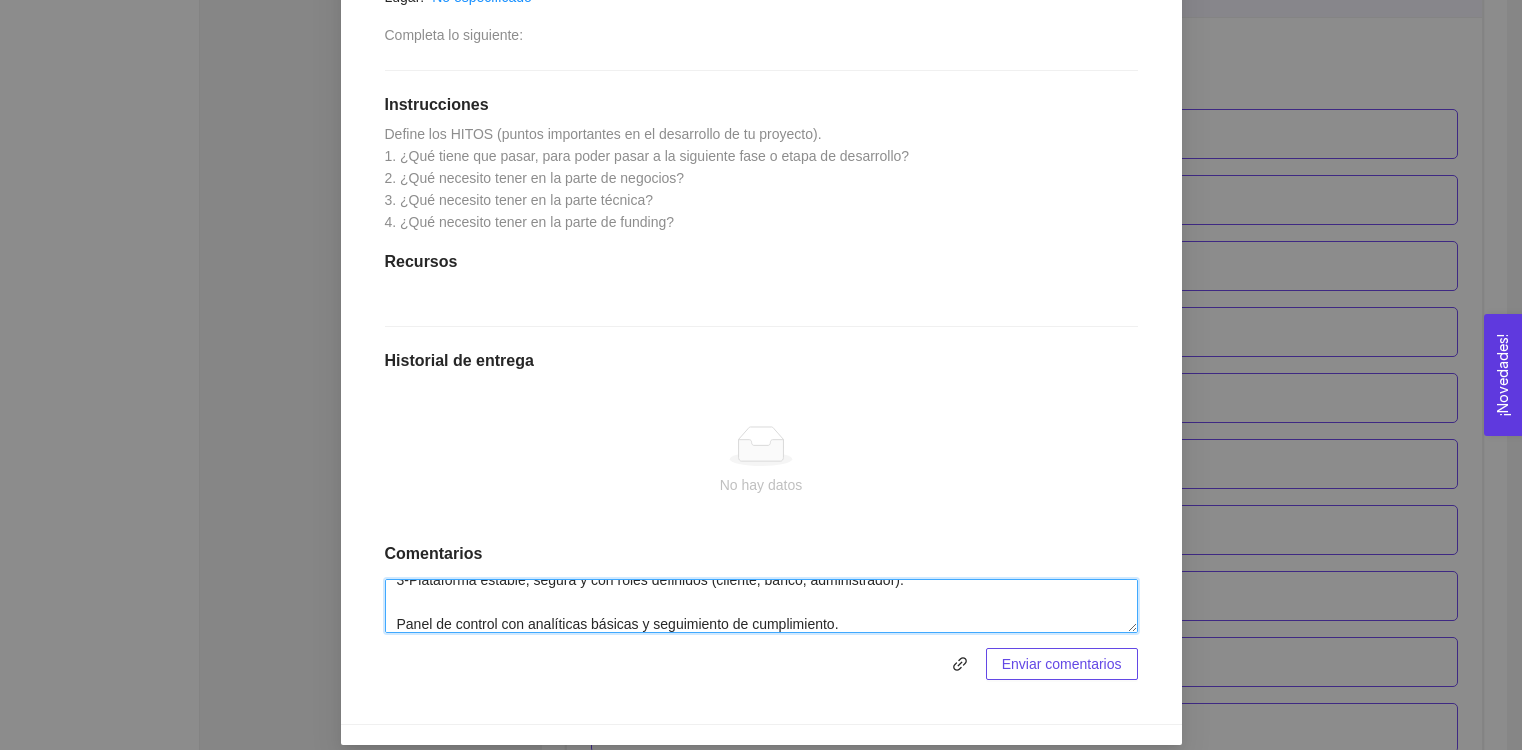 scroll, scrollTop: 94, scrollLeft: 0, axis: vertical 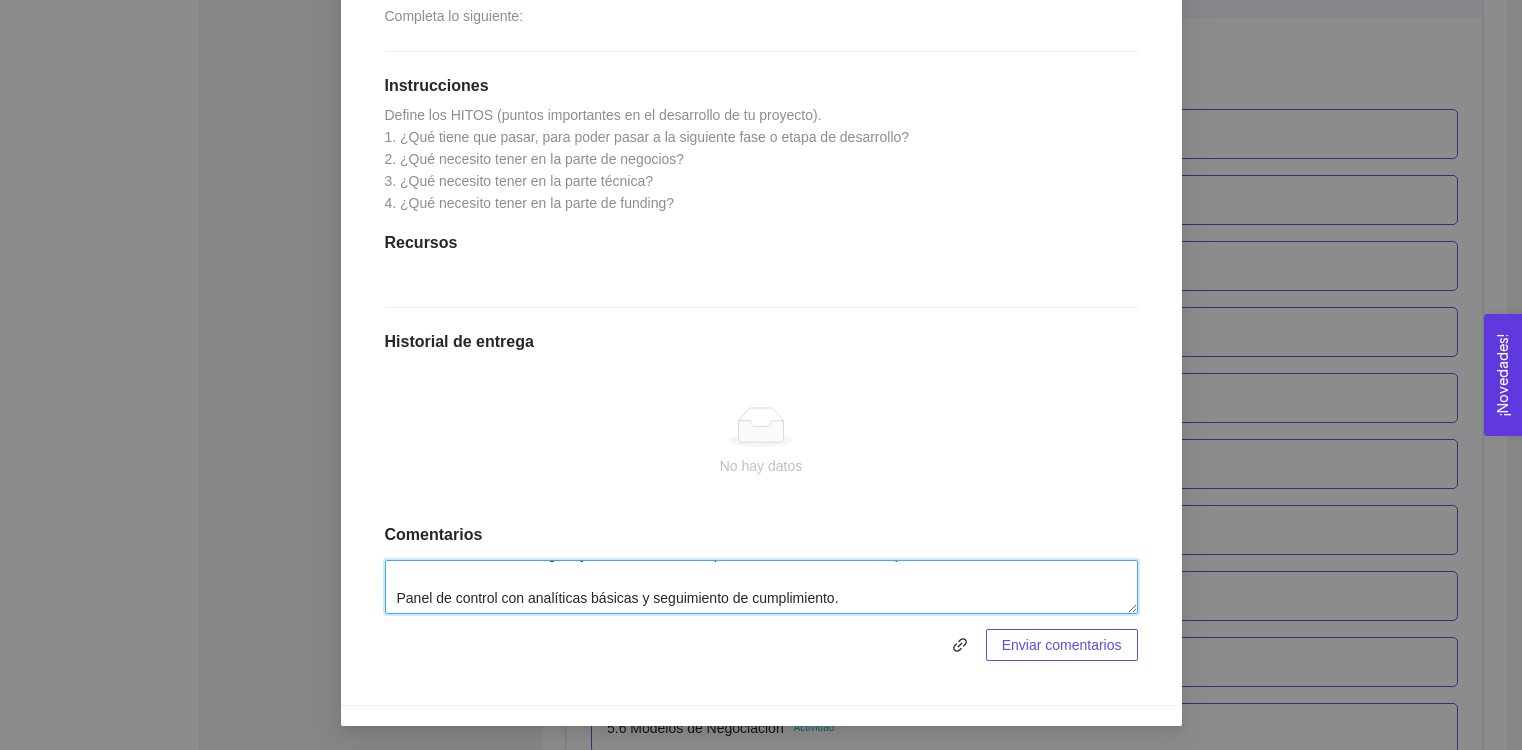 click on "1-Lo que se tiene que lograr es el poder validar que realmente existe una necesidad en bancos por dar seguimiento al uso del crédito de forma digital. Debido a que de esta manera sabremos que estamos solucionando una necesidad.
2-Tener entrevistas con al menos 3 instituciones financieras para entender su proceso actual de control de uso de créditos. Y tener un caso de éxito o experiencia piloto con una empresa interesada.
3-Plataforma estable, segura y con roles definidos (cliente, banco, administrador).
Panel de control con analíticas básicas y seguimiento de cumplimiento." at bounding box center [761, 587] 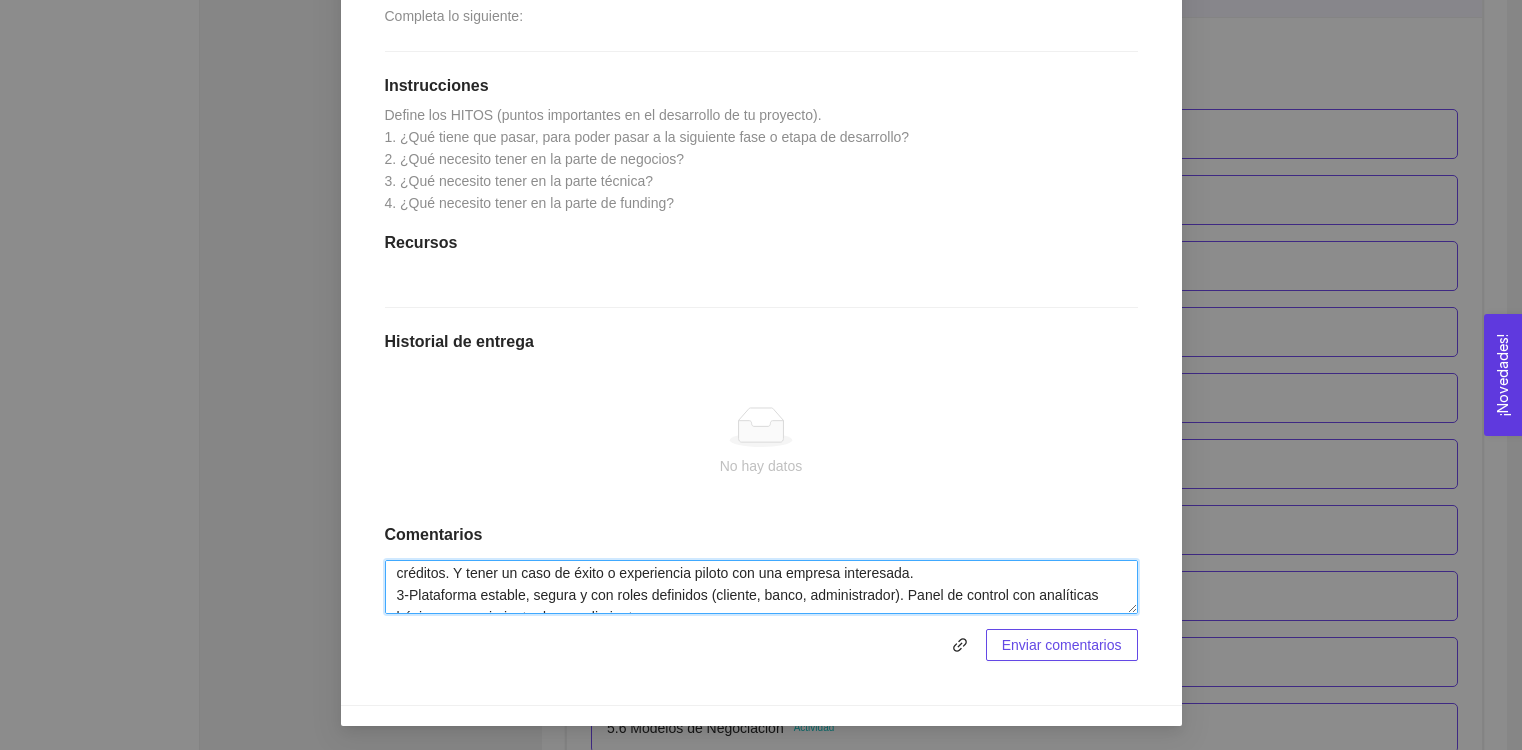 scroll, scrollTop: 87, scrollLeft: 0, axis: vertical 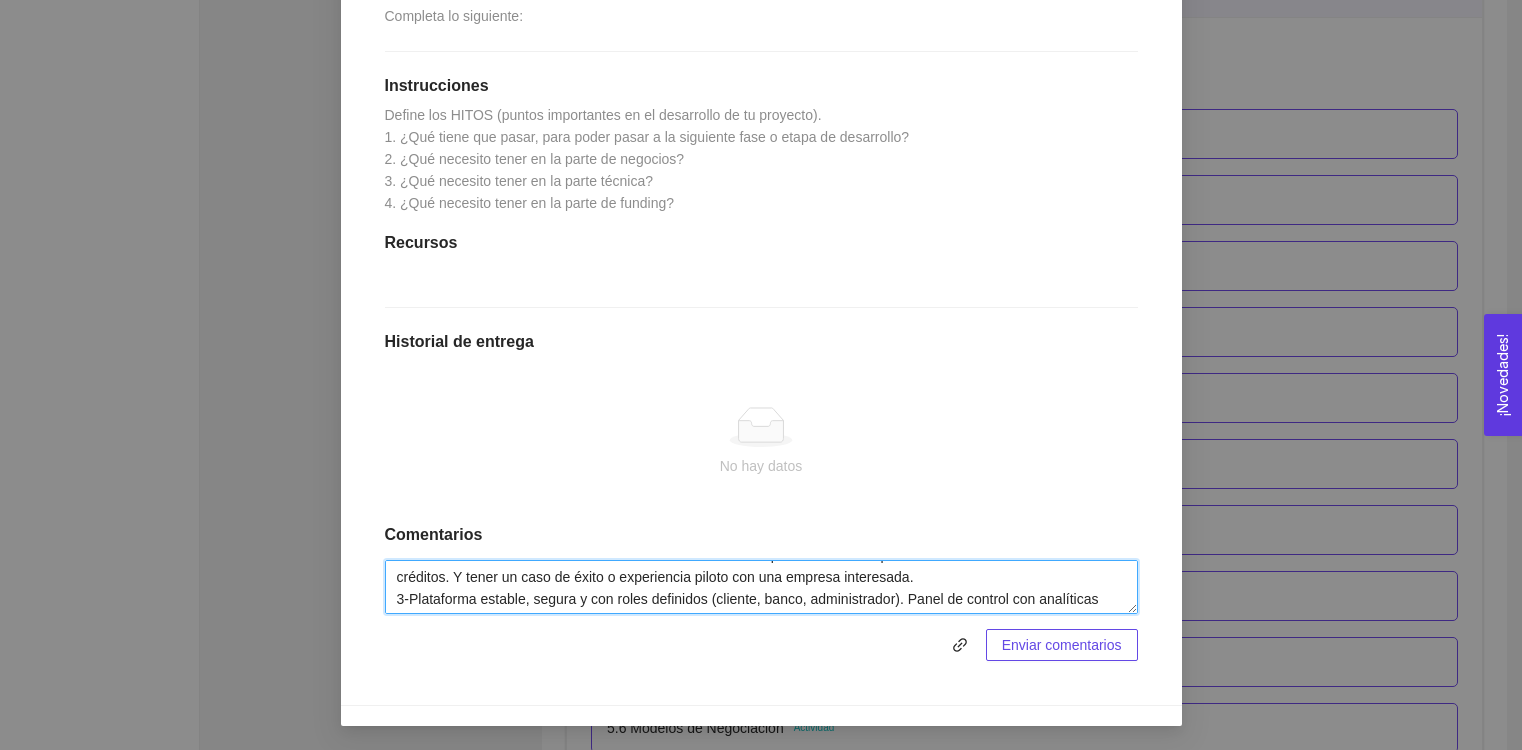 click on "1-Lo que se tiene que lograr es el poder validar que realmente existe una necesidad en bancos por dar seguimiento al uso del crédito de forma digital. Debido a que de esta manera sabremos que estamos solucionando una necesidad.
2-Tener entrevistas con al menos 3 instituciones financieras para entender su proceso actual de control de uso de créditos. Y tener un caso de éxito o experiencia piloto con una empresa interesada.
3-Plataforma estable, segura y con roles definidos (cliente, banco, administrador). Panel de control con analíticas básicas y seguimiento de cumplimiento." at bounding box center [761, 587] 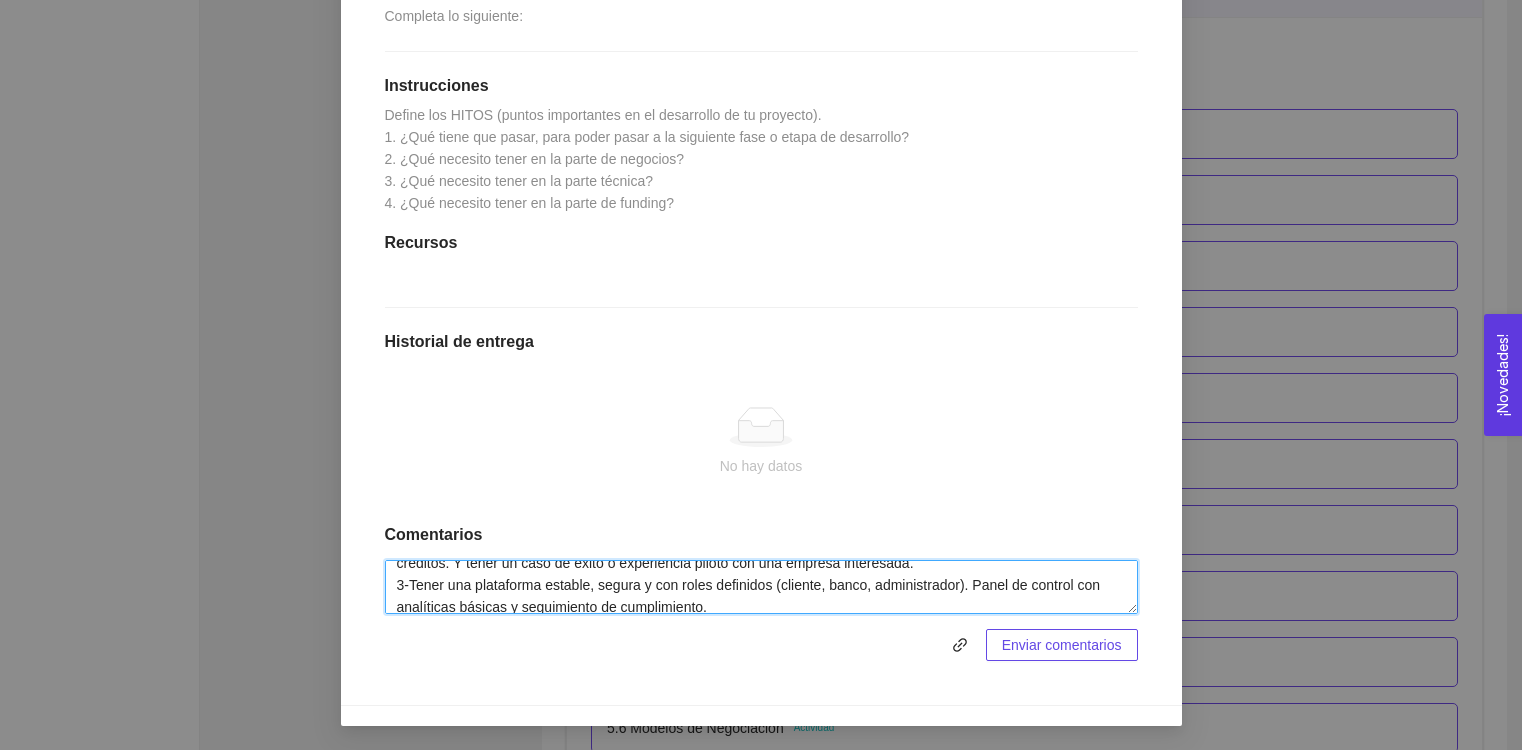 scroll, scrollTop: 110, scrollLeft: 0, axis: vertical 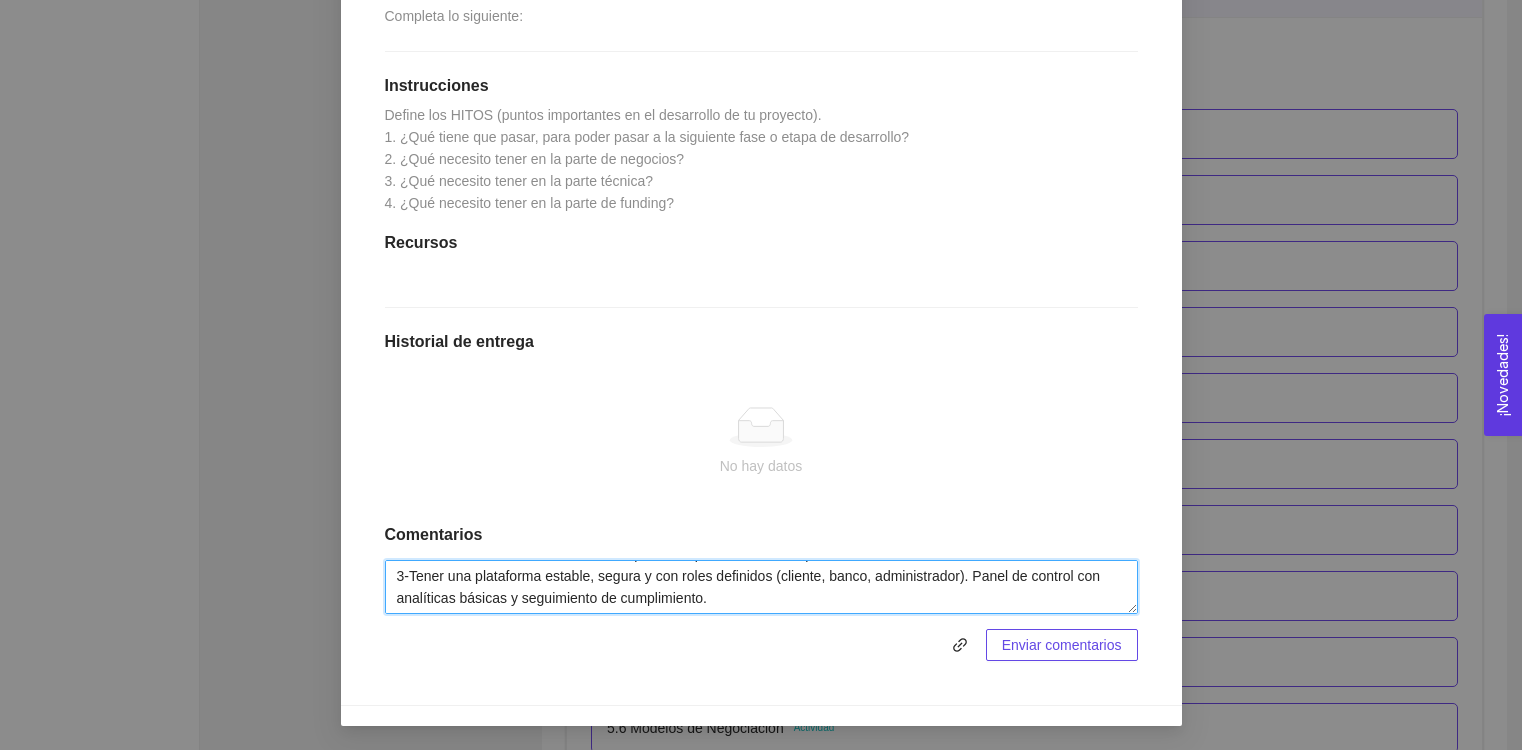 click on "1-Lo que se tiene que lograr es el poder validar que realmente existe una necesidad en bancos por dar seguimiento al uso del crédito de forma digital. Debido a que de esta manera sabremos que estamos solucionando una necesidad.
2-Tener entrevistas con al menos 3 instituciones financieras para entender su proceso actual de control de uso de créditos. Y tener un caso de éxito o experiencia piloto con una empresa interesada.
3-Tener una plataforma estable, segura y con roles definidos (cliente, banco, administrador). Panel de control con analíticas básicas y seguimiento de cumplimiento." at bounding box center [761, 587] 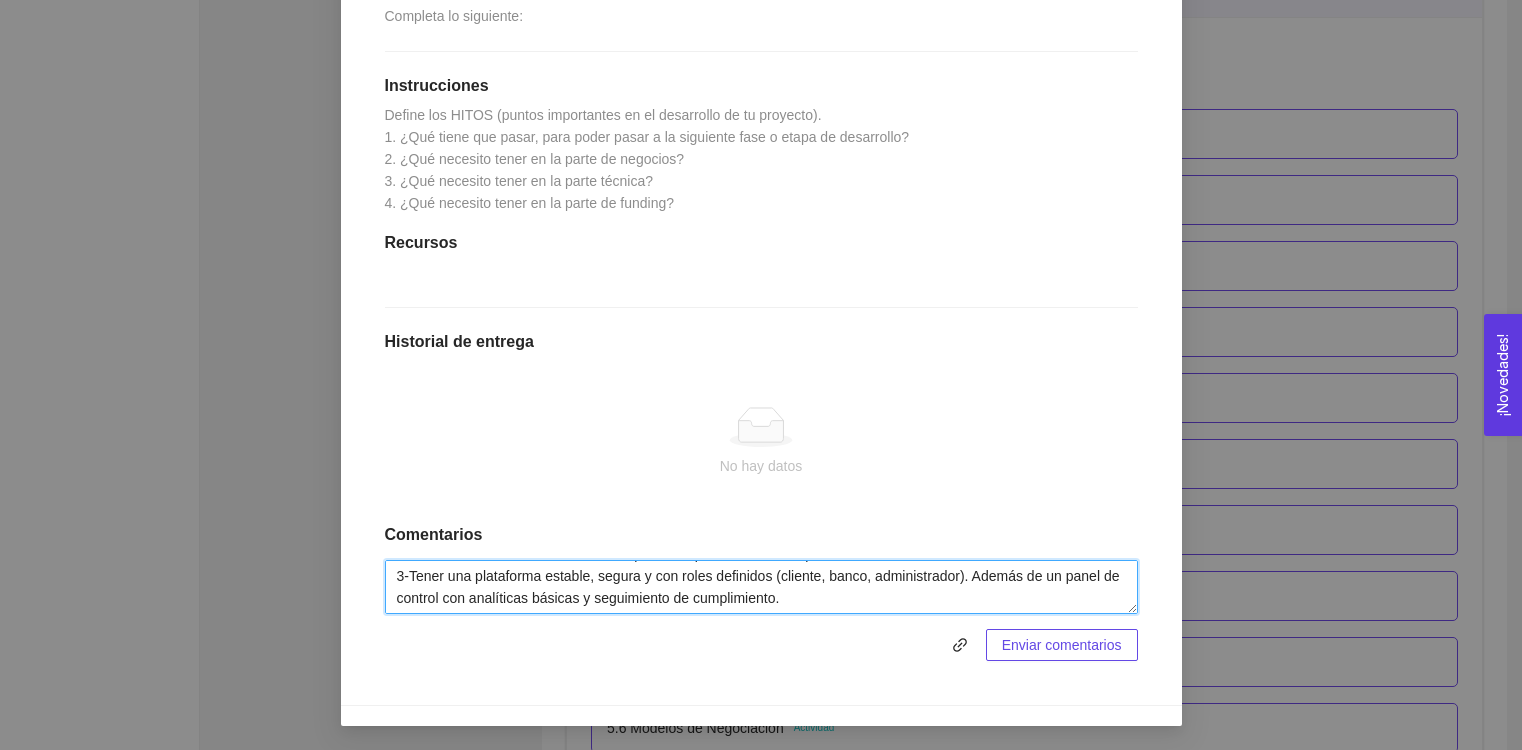 click on "1-Lo que se tiene que lograr es el poder validar que realmente existe una necesidad en bancos por dar seguimiento al uso del crédito de forma digital. Debido a que de esta manera sabremos que estamos solucionando una necesidad.
2-Tener entrevistas con al menos 3 instituciones financieras para entender su proceso actual de control de uso de créditos. Y tener un caso de éxito o experiencia piloto con una empresa interesada.
3-Tener una plataforma estable, segura y con roles definidos (cliente, banco, administrador). Además de un panel de control con analíticas básicas y seguimiento de cumplimiento." at bounding box center [761, 587] 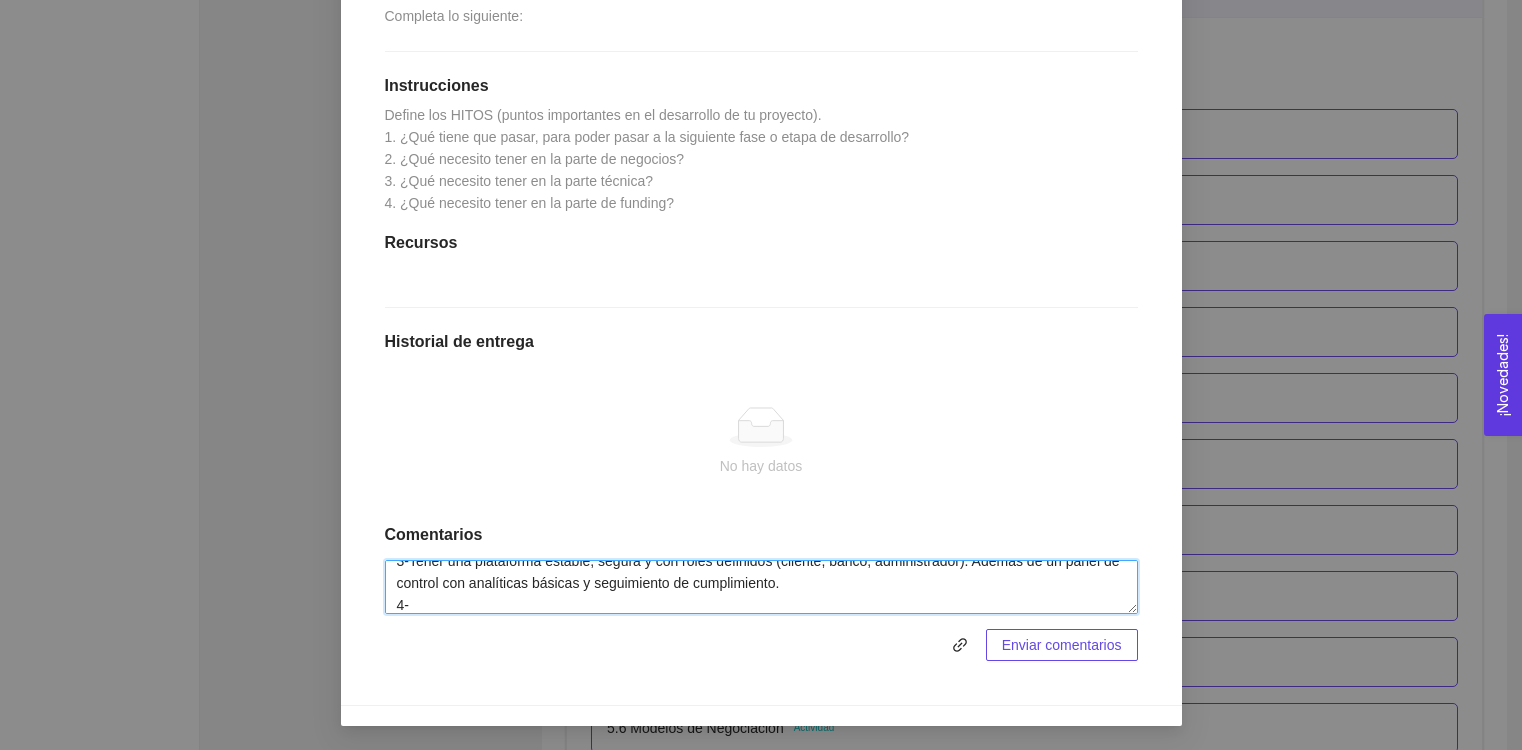 paste on "Buscar inversión semilla para crecimiento (si ya hay tracción).
Monetizar el producto (primeras ventas)." 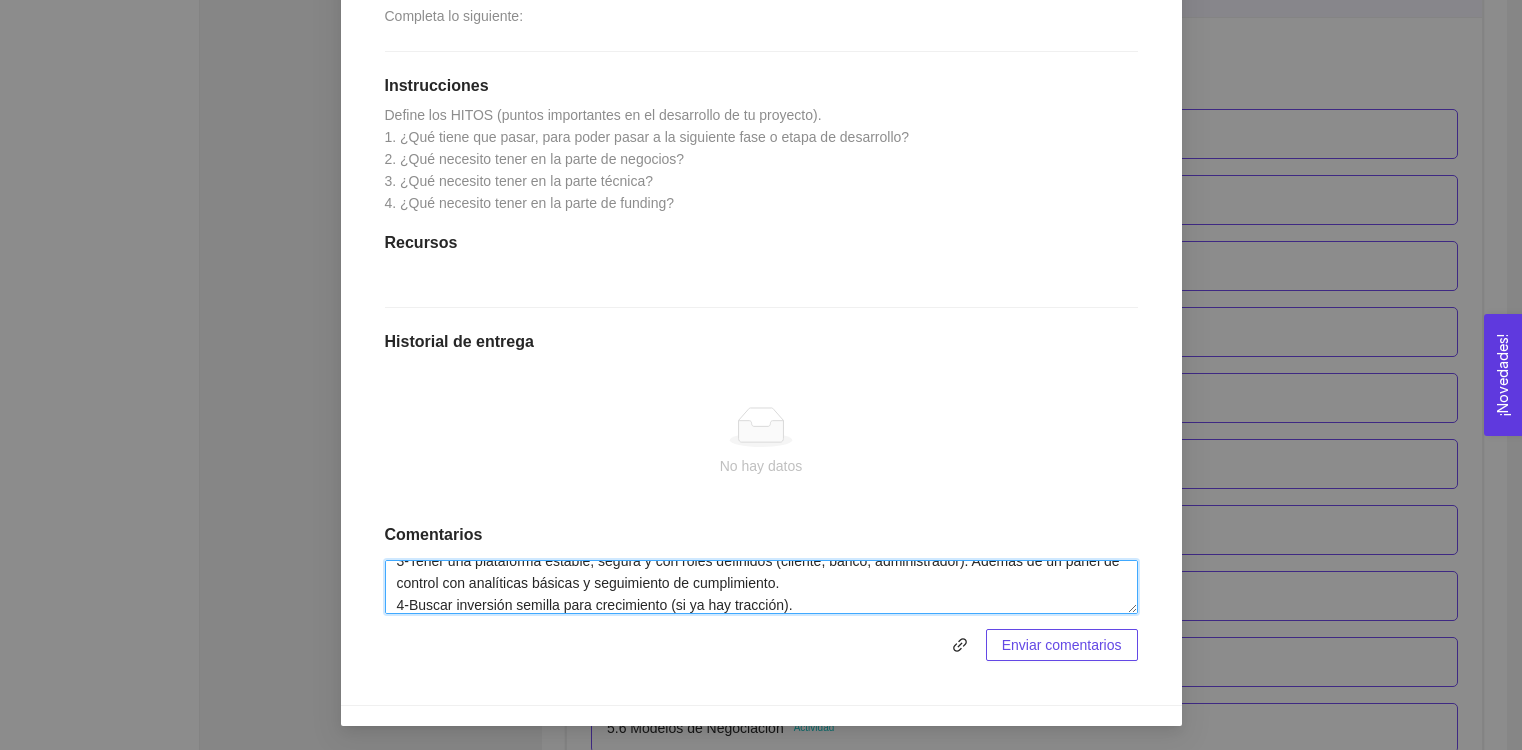 scroll, scrollTop: 169, scrollLeft: 0, axis: vertical 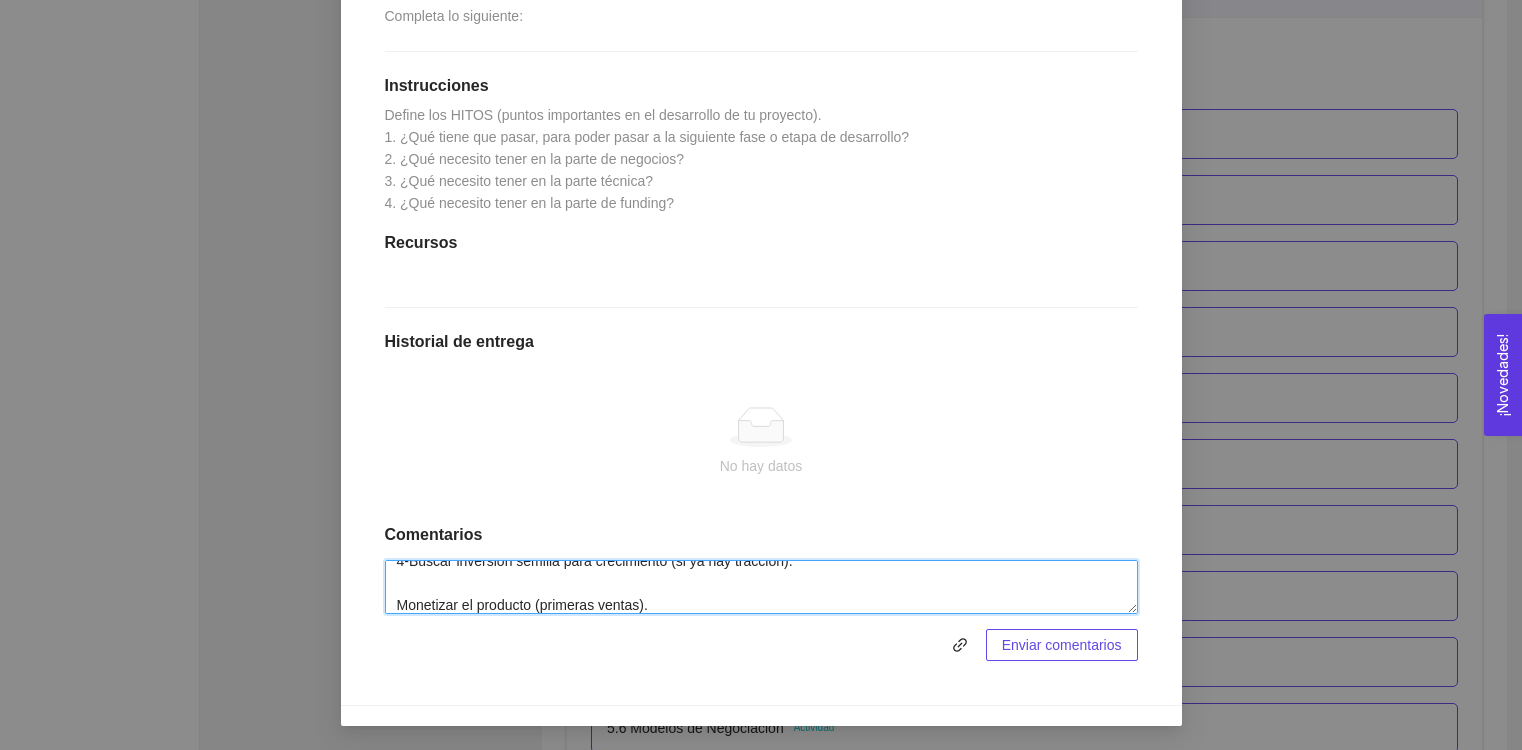 click on "1-Lo que se tiene que lograr es el poder validar que realmente existe una necesidad en bancos por dar seguimiento al uso del crédito de forma digital. Debido a que de esta manera sabremos que estamos solucionando una necesidad.
2-Tener entrevistas con al menos 3 instituciones financieras para entender su proceso actual de control de uso de créditos. Y tener un caso de éxito o experiencia piloto con una empresa interesada.
3-Tener una plataforma estable, segura y con roles definidos (cliente, banco, administrador). Además de un panel de control con analíticas básicas y seguimiento de cumplimiento.
4-Buscar inversión semilla para crecimiento (si ya hay tracción).
Monetizar el producto (primeras ventas)." at bounding box center [761, 587] 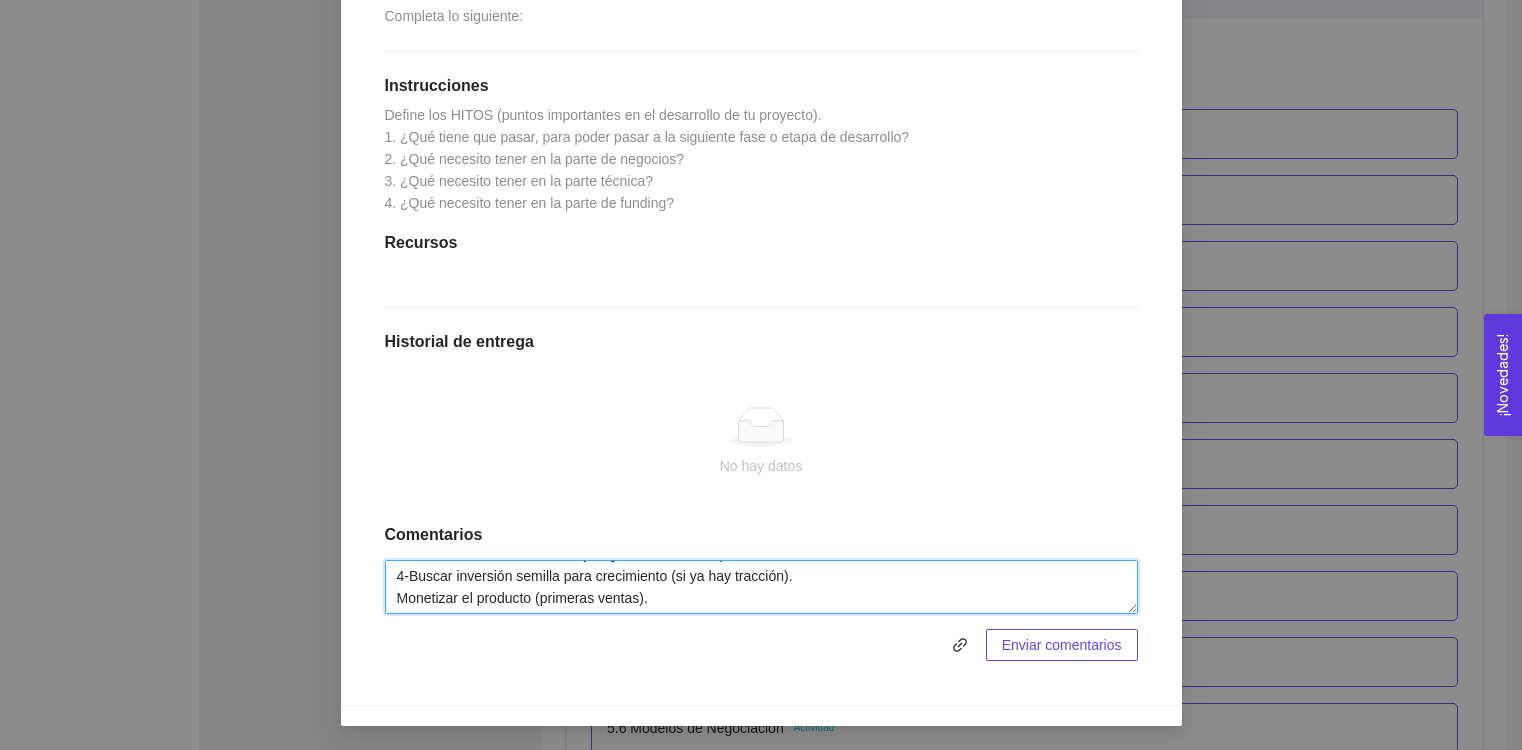scroll, scrollTop: 147, scrollLeft: 0, axis: vertical 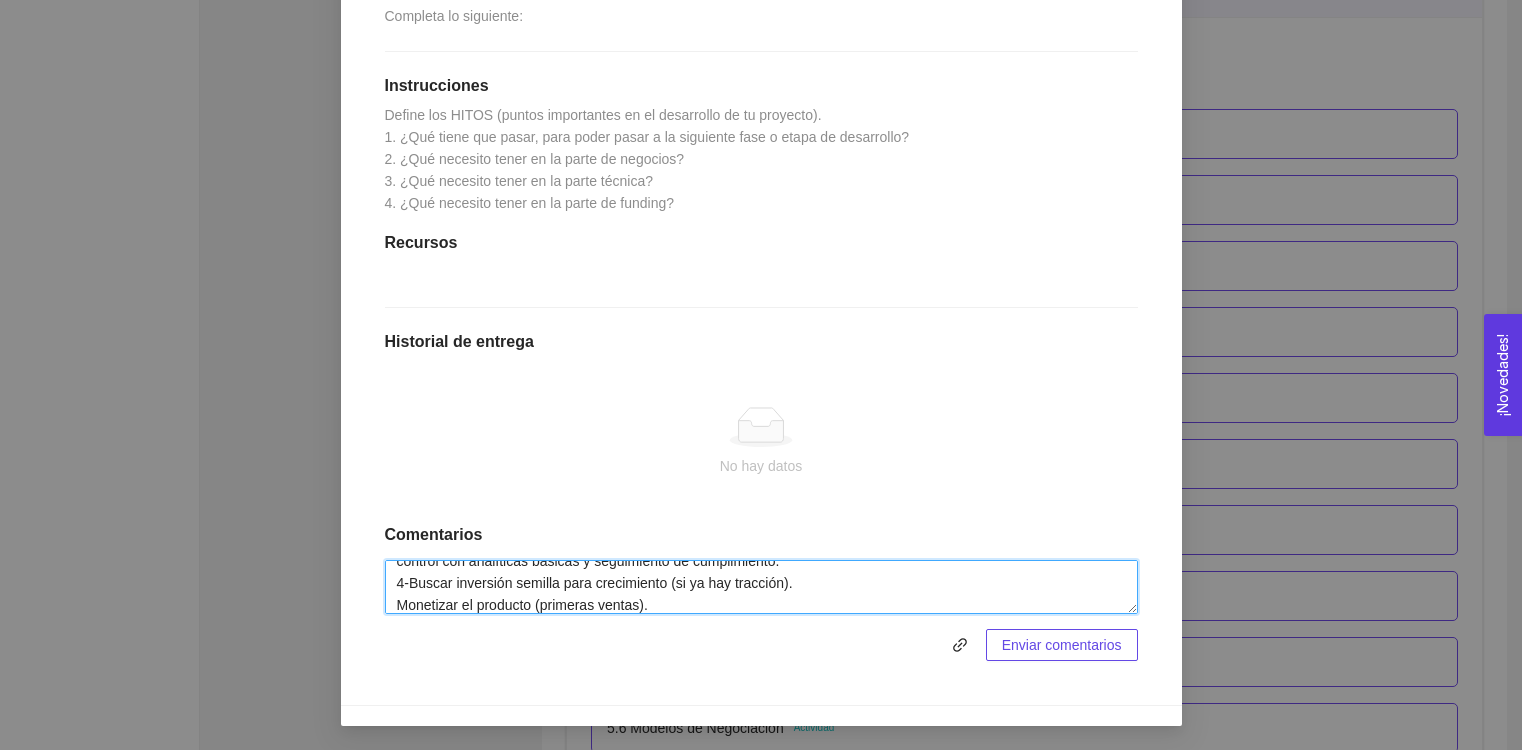 click on "1-Lo que se tiene que lograr es el poder validar que realmente existe una necesidad en bancos por dar seguimiento al uso del crédito de forma digital. Debido a que de esta manera sabremos que estamos solucionando una necesidad.
2-Tener entrevistas con al menos 3 instituciones financieras para entender su proceso actual de control de uso de créditos. Y tener un caso de éxito o experiencia piloto con una empresa interesada.
3-Tener una plataforma estable, segura y con roles definidos (cliente, banco, administrador). Además de un panel de control con analíticas básicas y seguimiento de cumplimiento.
4-Buscar inversión semilla para crecimiento (si ya hay tracción).
Monetizar el producto (primeras ventas)." at bounding box center (761, 587) 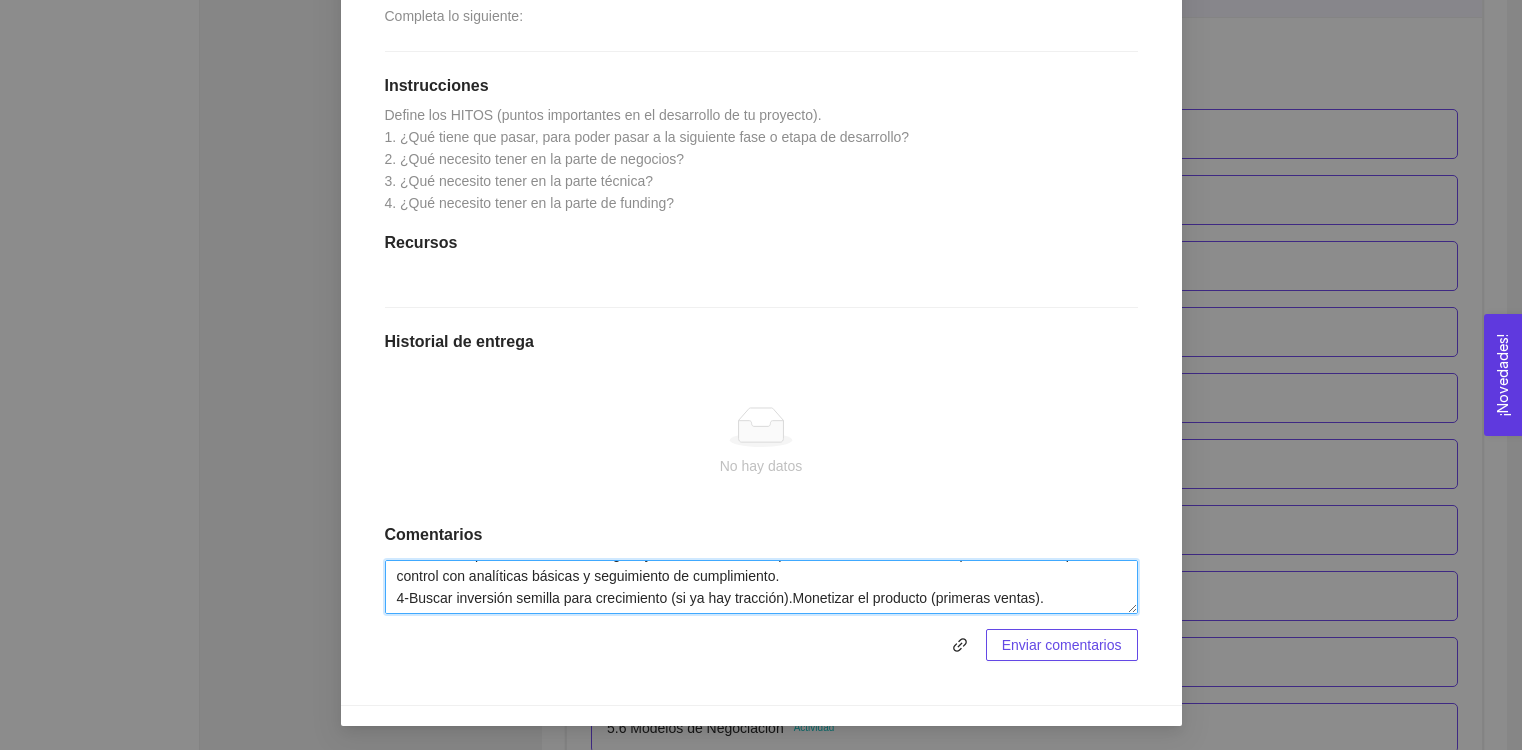 scroll, scrollTop: 125, scrollLeft: 0, axis: vertical 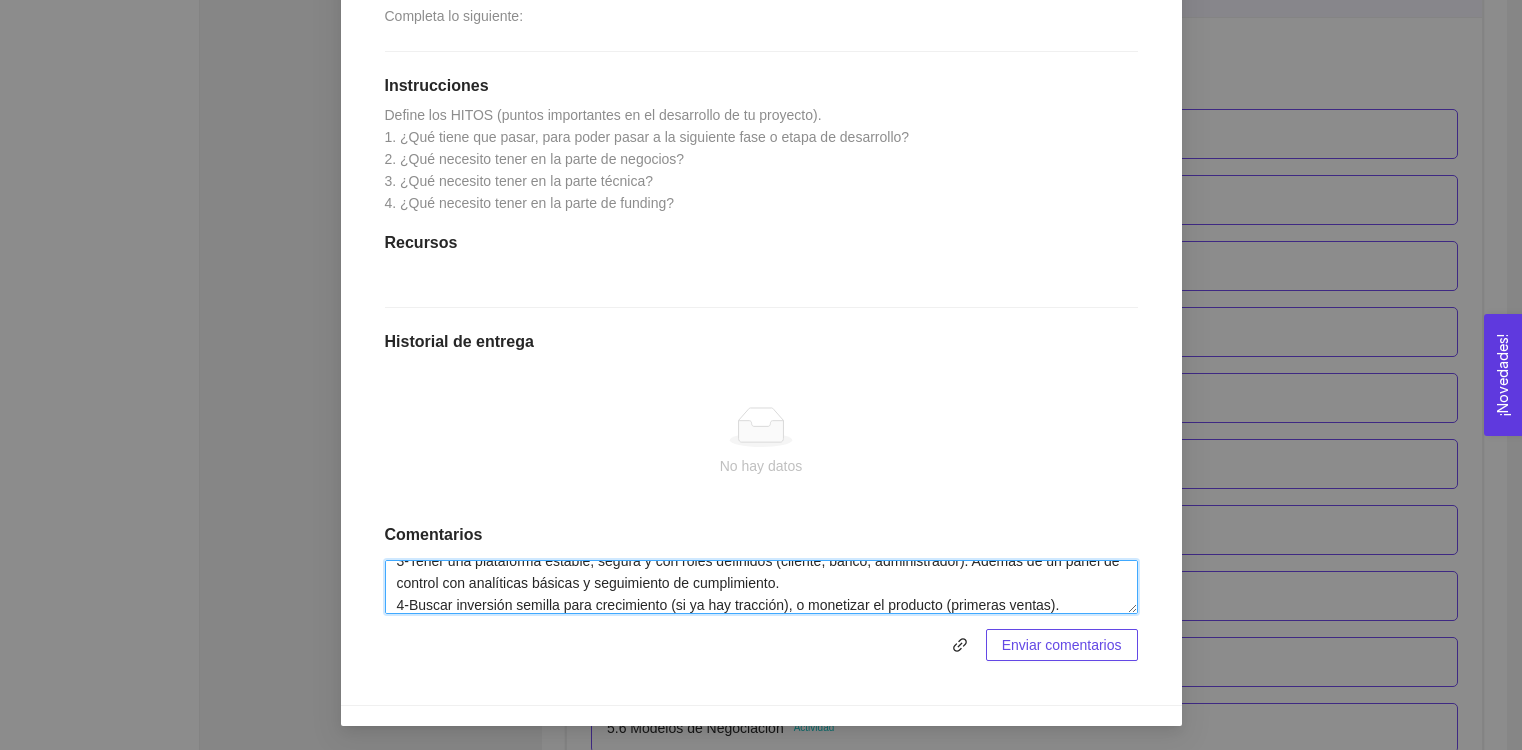 click on "1-Lo que se tiene que lograr es el poder validar que realmente existe una necesidad en bancos por dar seguimiento al uso del crédito de forma digital. Debido a que de esta manera sabremos que estamos solucionando una necesidad.
2-Tener entrevistas con al menos 3 instituciones financieras para entender su proceso actual de control de uso de créditos. Y tener un caso de éxito o experiencia piloto con una empresa interesada.
3-Tener una plataforma estable, segura y con roles definidos (cliente, banco, administrador). Además de un panel de control con analíticas básicas y seguimiento de cumplimiento.
4-Buscar inversión semilla para crecimiento (si ya hay tracción), o monetizar el producto (primeras ventas)." at bounding box center (761, 587) 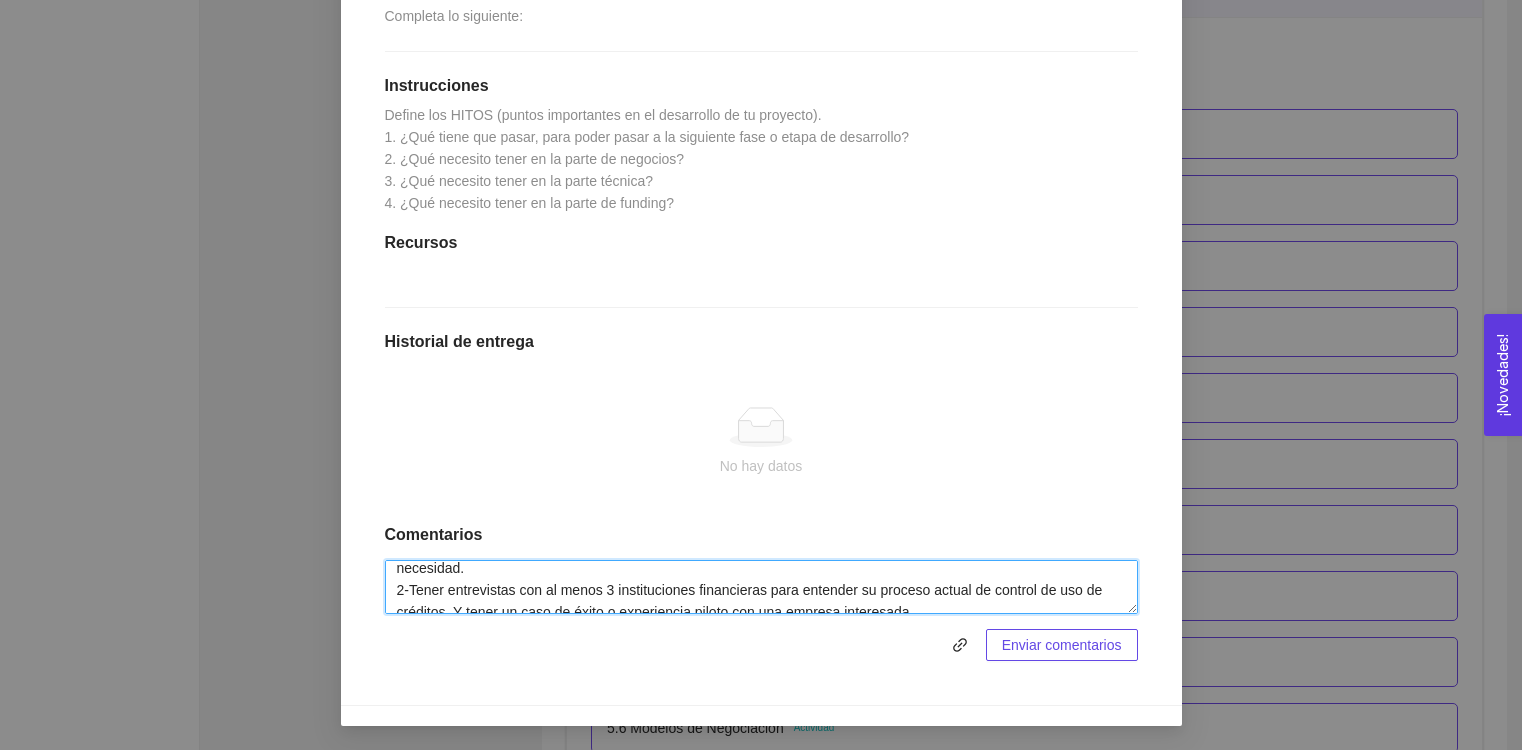 scroll, scrollTop: 45, scrollLeft: 0, axis: vertical 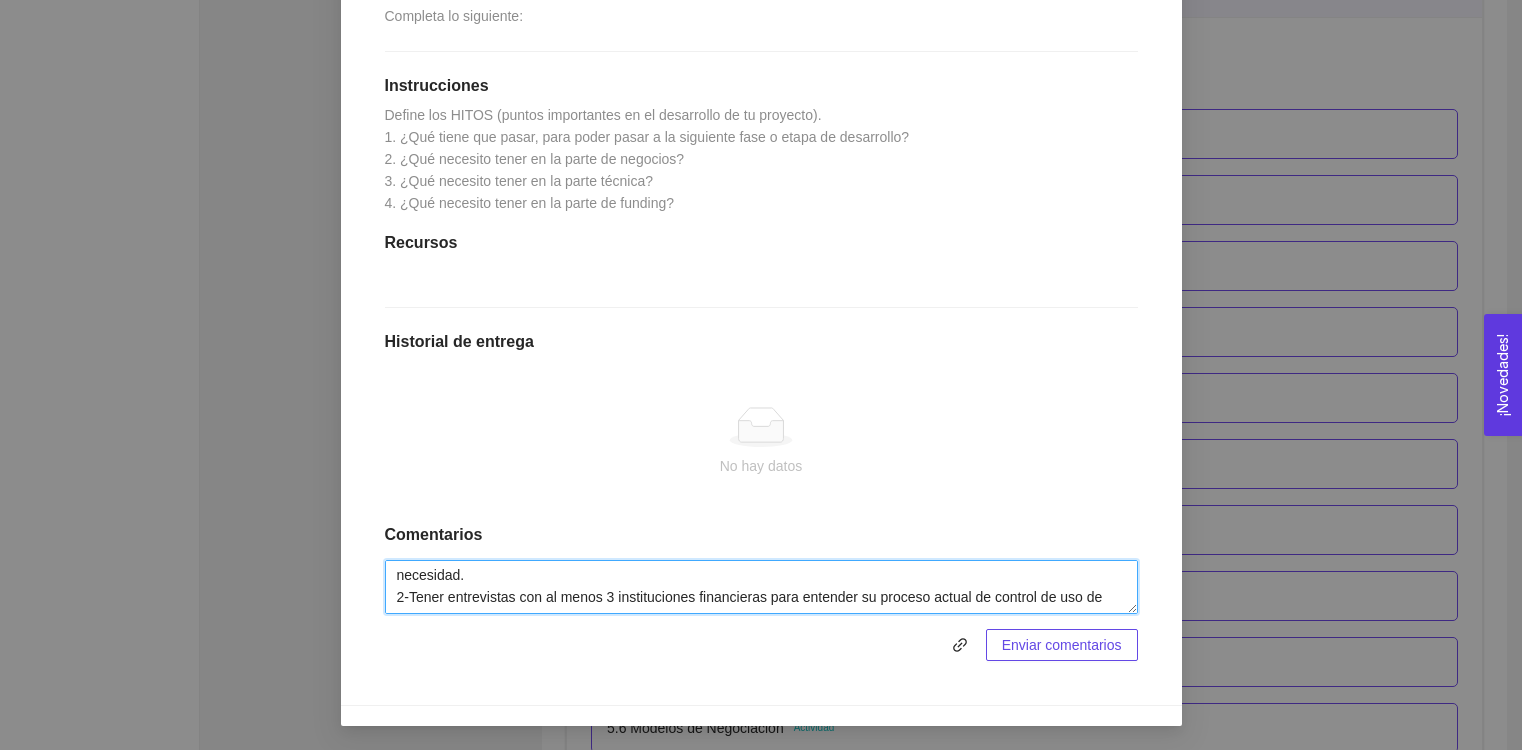 click on "1-Lo que se tiene que lograr es el poder validar que realmente existe una necesidad en bancos por dar seguimiento al uso del crédito de forma digital. Debido a que de esta manera sabremos que estamos solucionando una necesidad.
2-Tener entrevistas con al menos 3 instituciones financieras para entender su proceso actual de control de uso de créditos. Y tener un caso de éxito o experiencia piloto con una empresa interesada.
3-Tener una plataforma estable, segura y con roles definidos (cliente, banco, administrador). Además de un panel de control con analíticas básicas y seguimiento de cumplimiento.
4-Buscar inversión semilla para crecimiento (si ya hay tracción), o monetizar el producto (primeras ventas)." at bounding box center (761, 587) 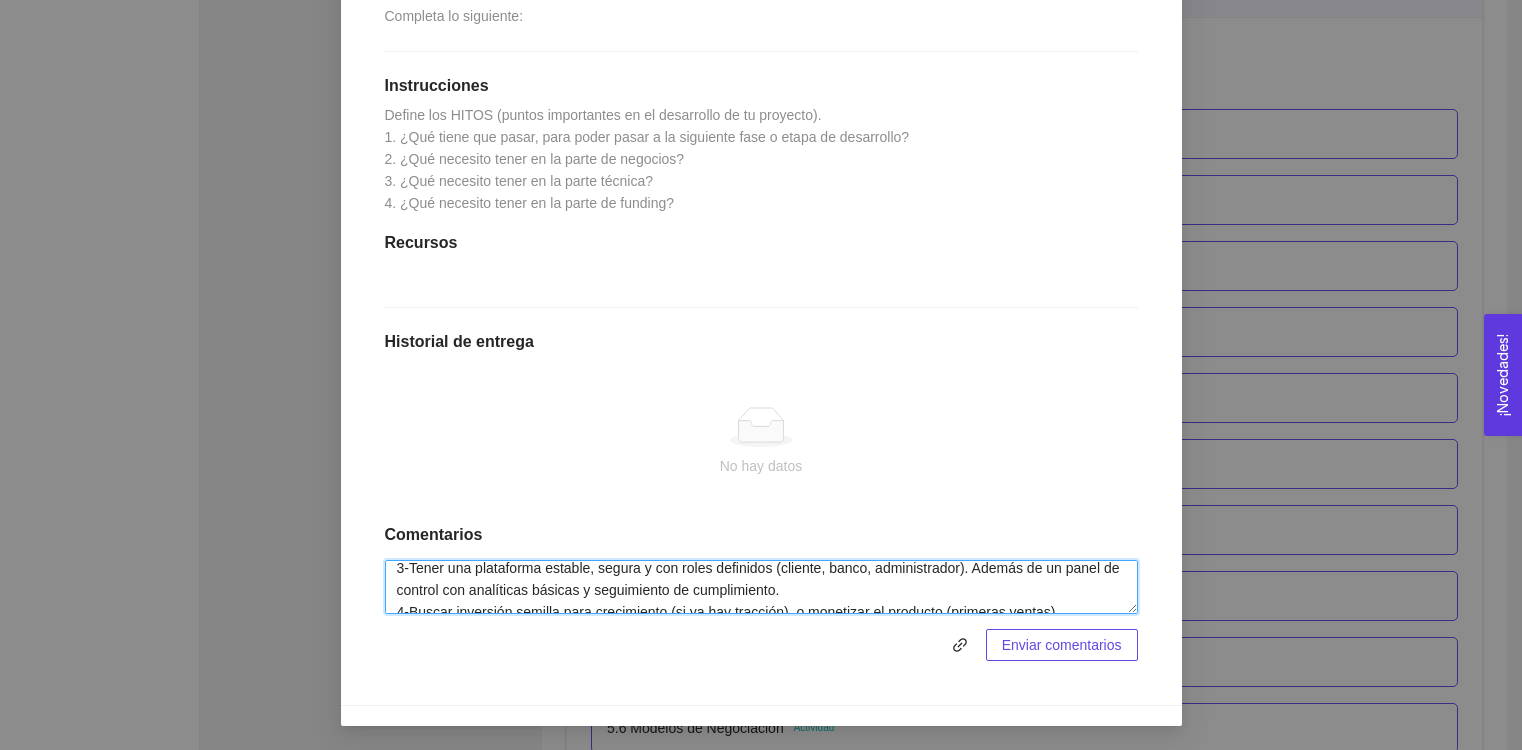 scroll, scrollTop: 132, scrollLeft: 0, axis: vertical 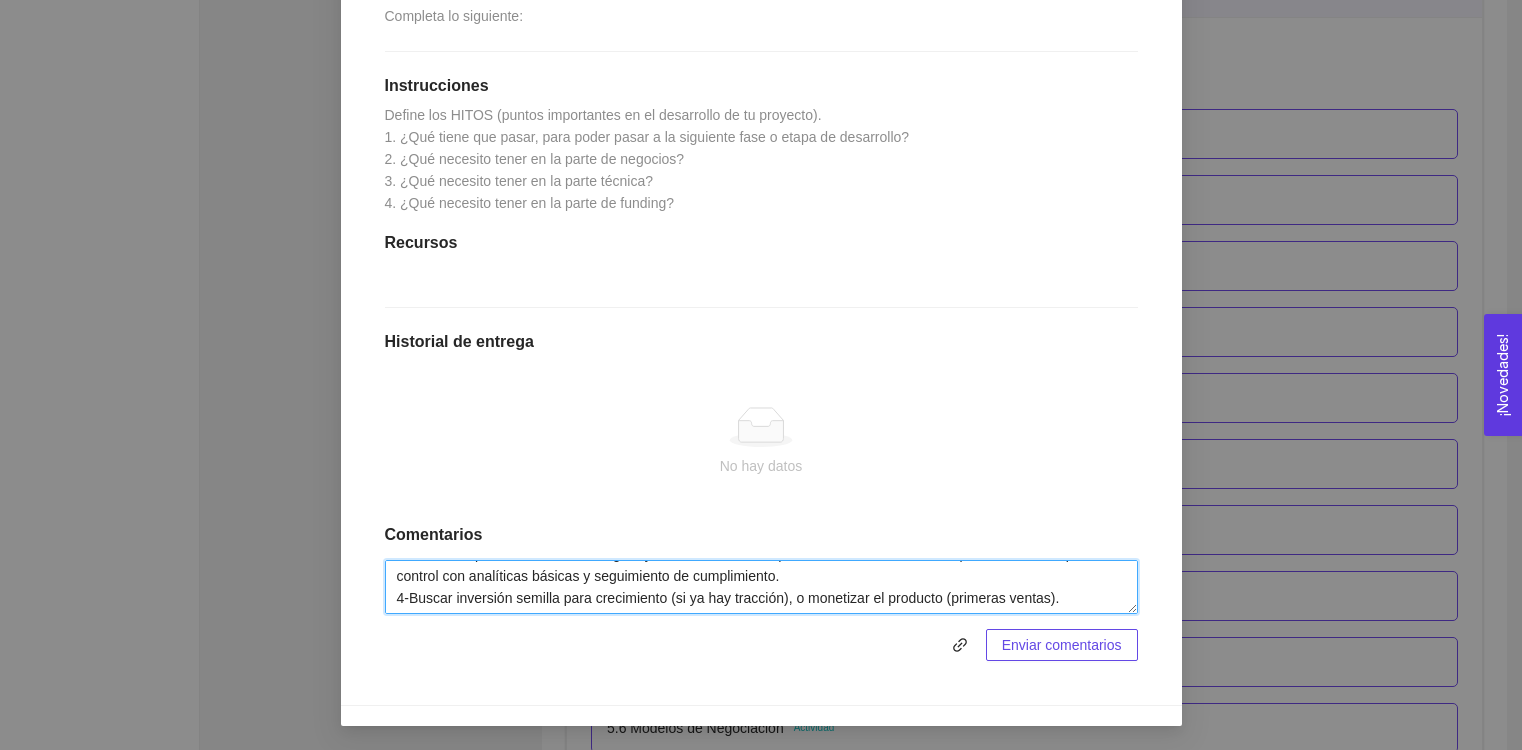 type on "1-Lo que se tiene que lograr es el poder validar que realmente existe una necesidad en bancos por dar seguimiento al uso del crédito de forma digital. Debido a que de esta manera sabremos que estamos solucionando una necesidad grande.
2-Tener entrevistas con al menos 3 instituciones financieras para entender su proceso actual de control de uso de créditos. Y tener un caso de éxito o experiencia piloto con una empresa interesada.
3-Tener una plataforma estable, segura y con roles definidos (cliente, banco, administrador). Además de un panel de control con analíticas básicas y seguimiento de cumplimiento.
4-Buscar inversión semilla para crecimiento (si ya hay tracción), o monetizar el producto (primeras ventas)." 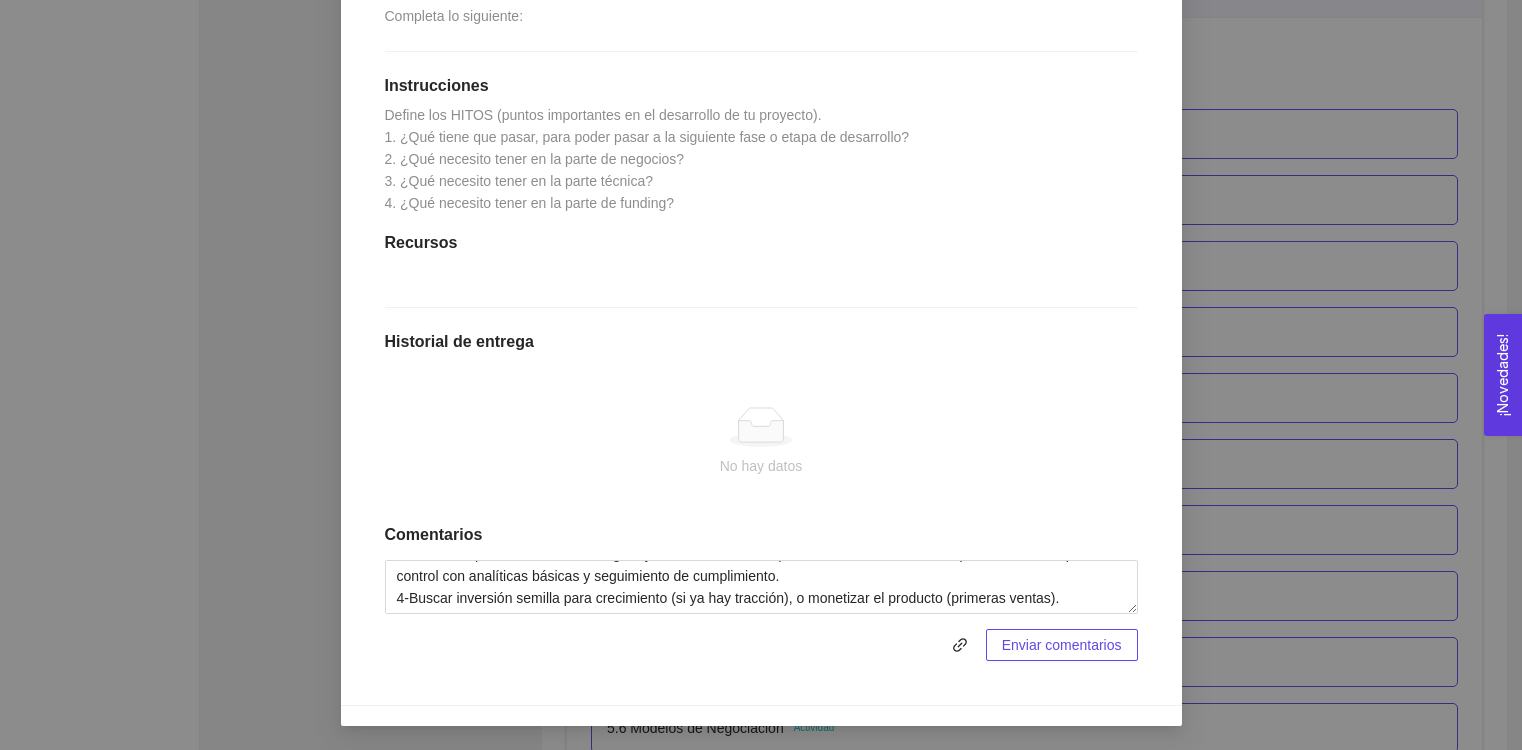 click on "Enviar comentarios" at bounding box center [1062, 645] 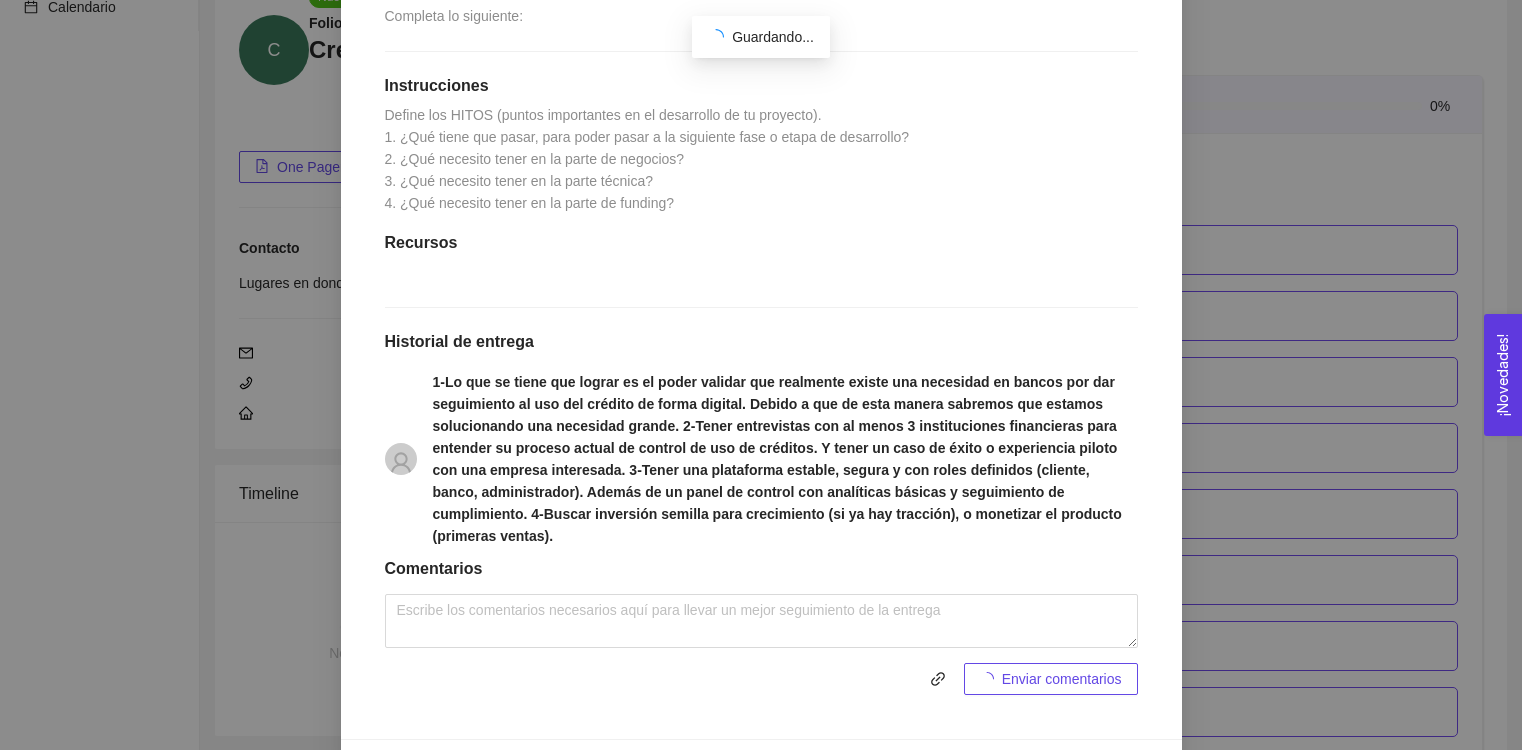 scroll, scrollTop: 3847, scrollLeft: 0, axis: vertical 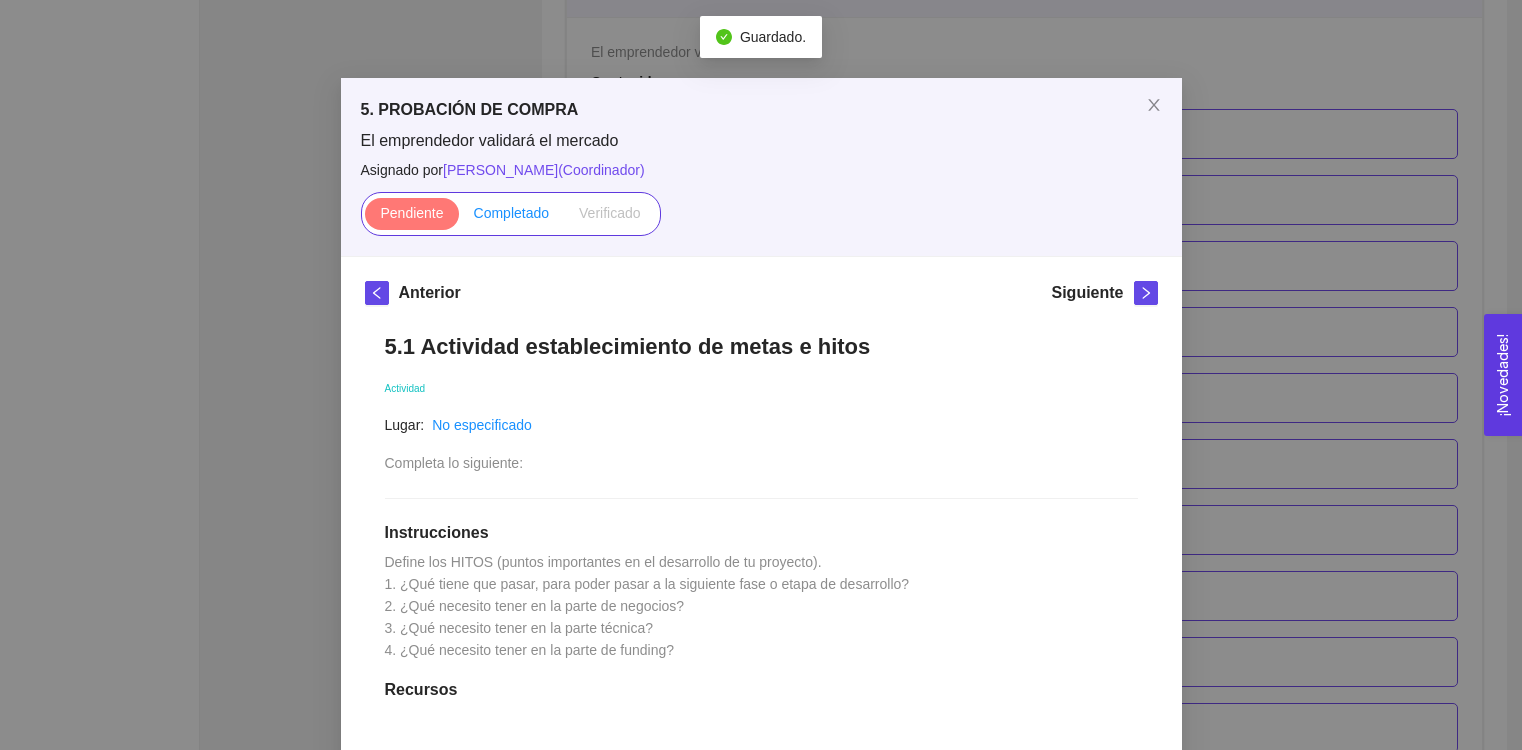 click on "Completado" at bounding box center [512, 214] 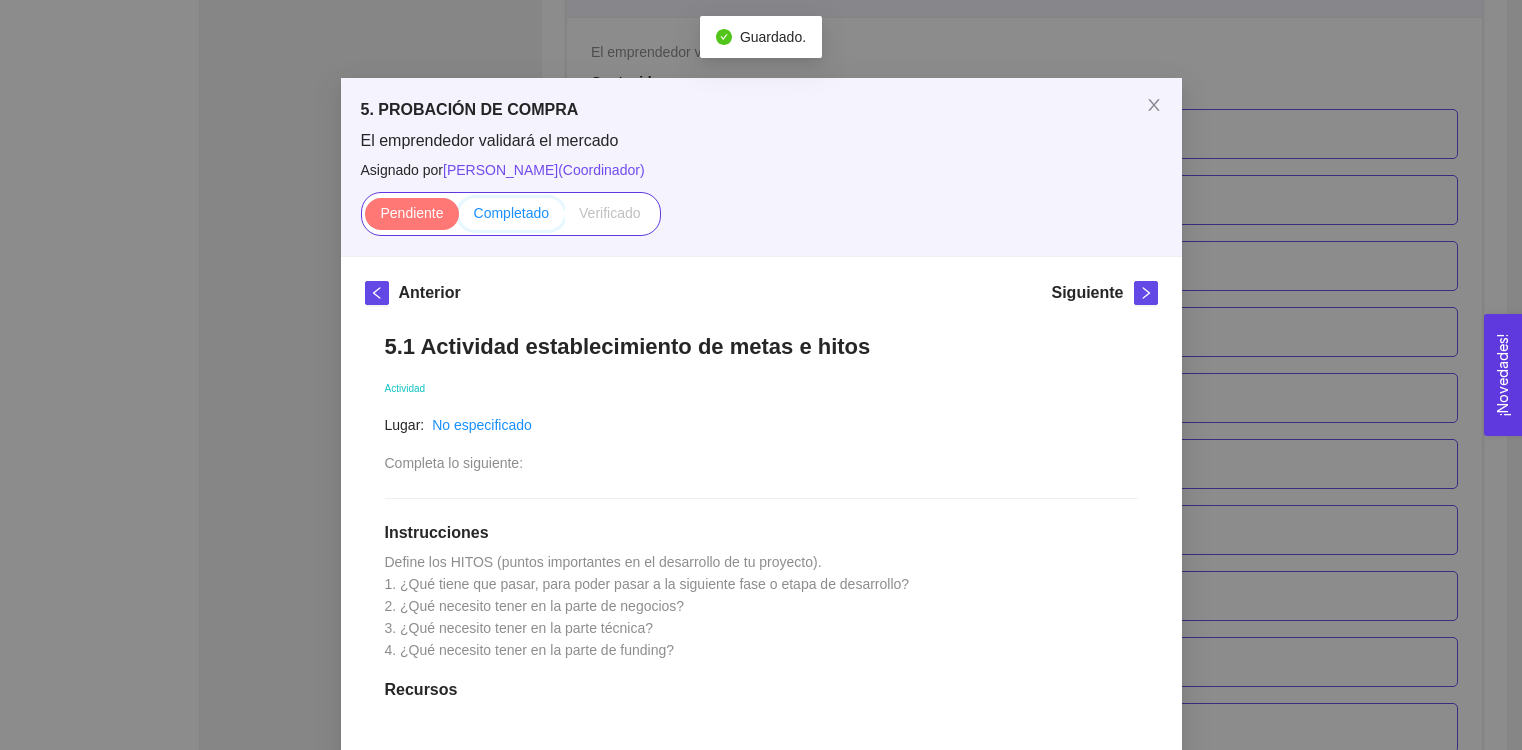 click on "Completado" at bounding box center (459, 218) 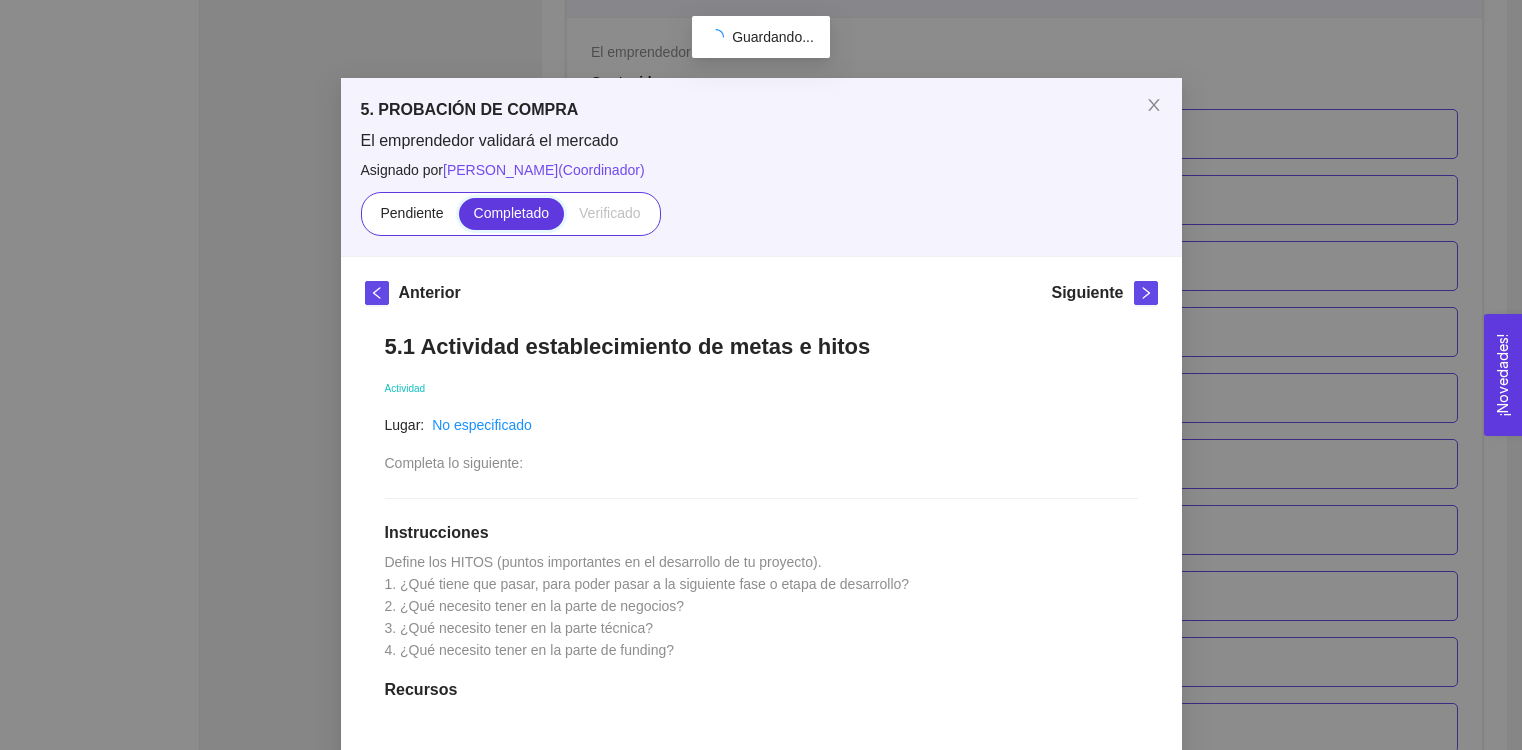 scroll, scrollTop: 226, scrollLeft: 0, axis: vertical 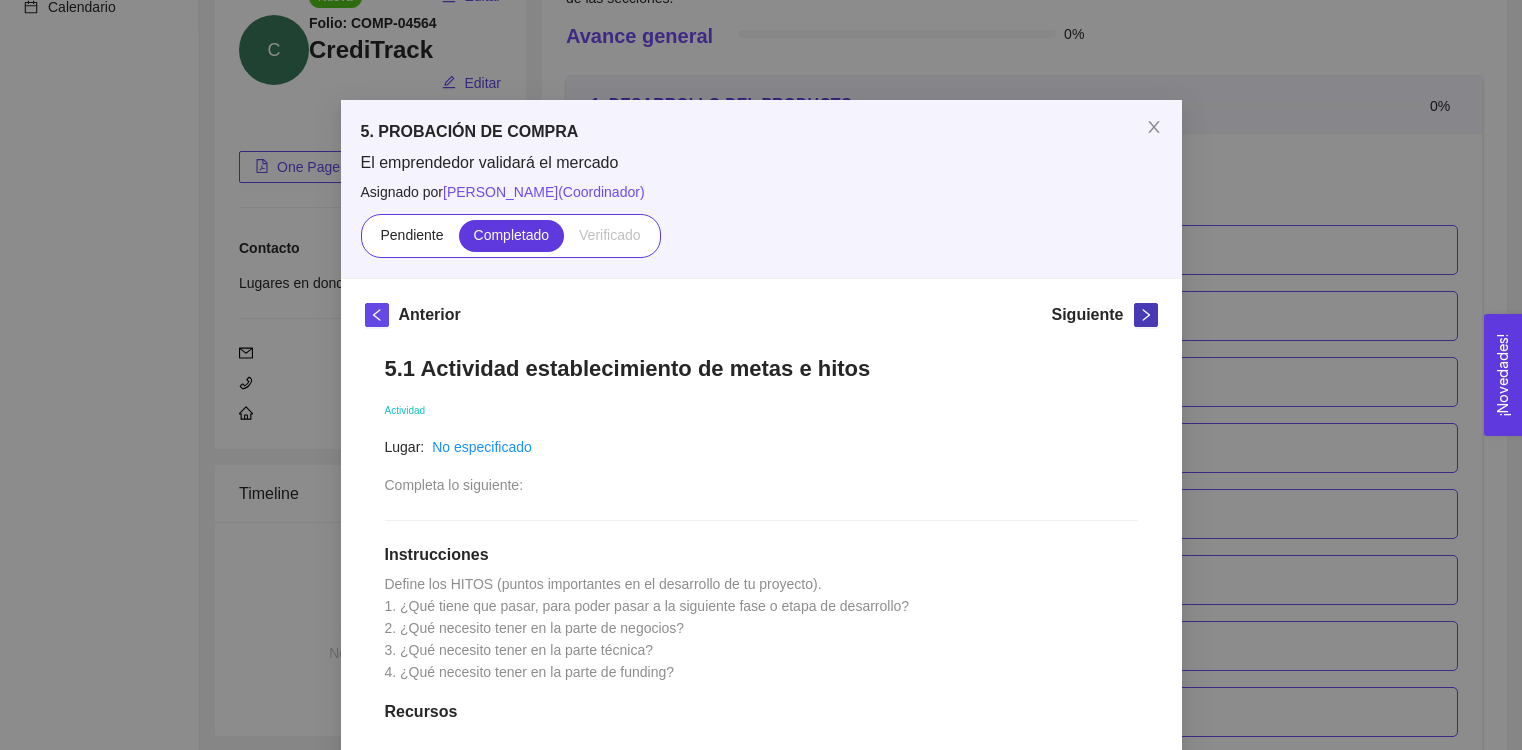 click at bounding box center [1146, 315] 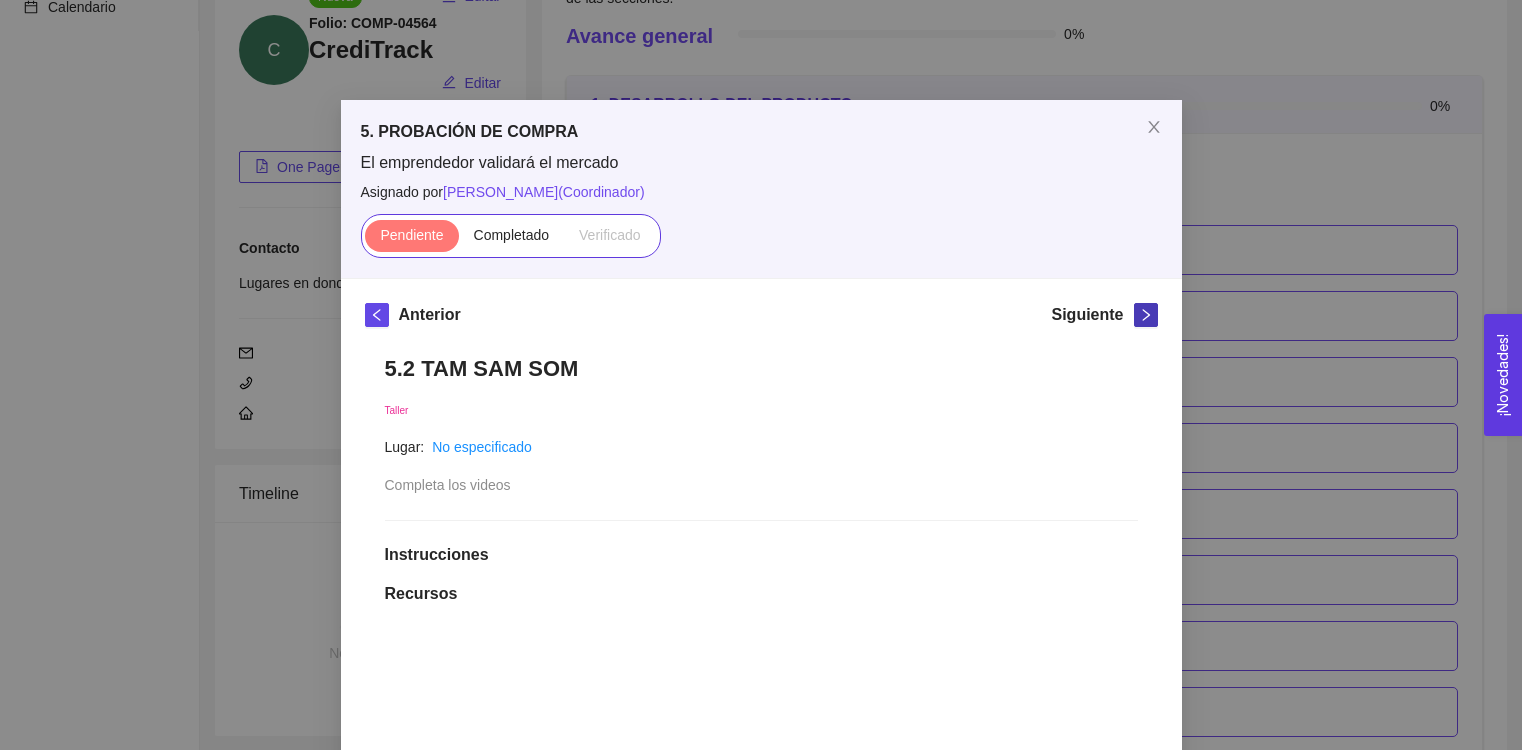 scroll, scrollTop: 37, scrollLeft: 0, axis: vertical 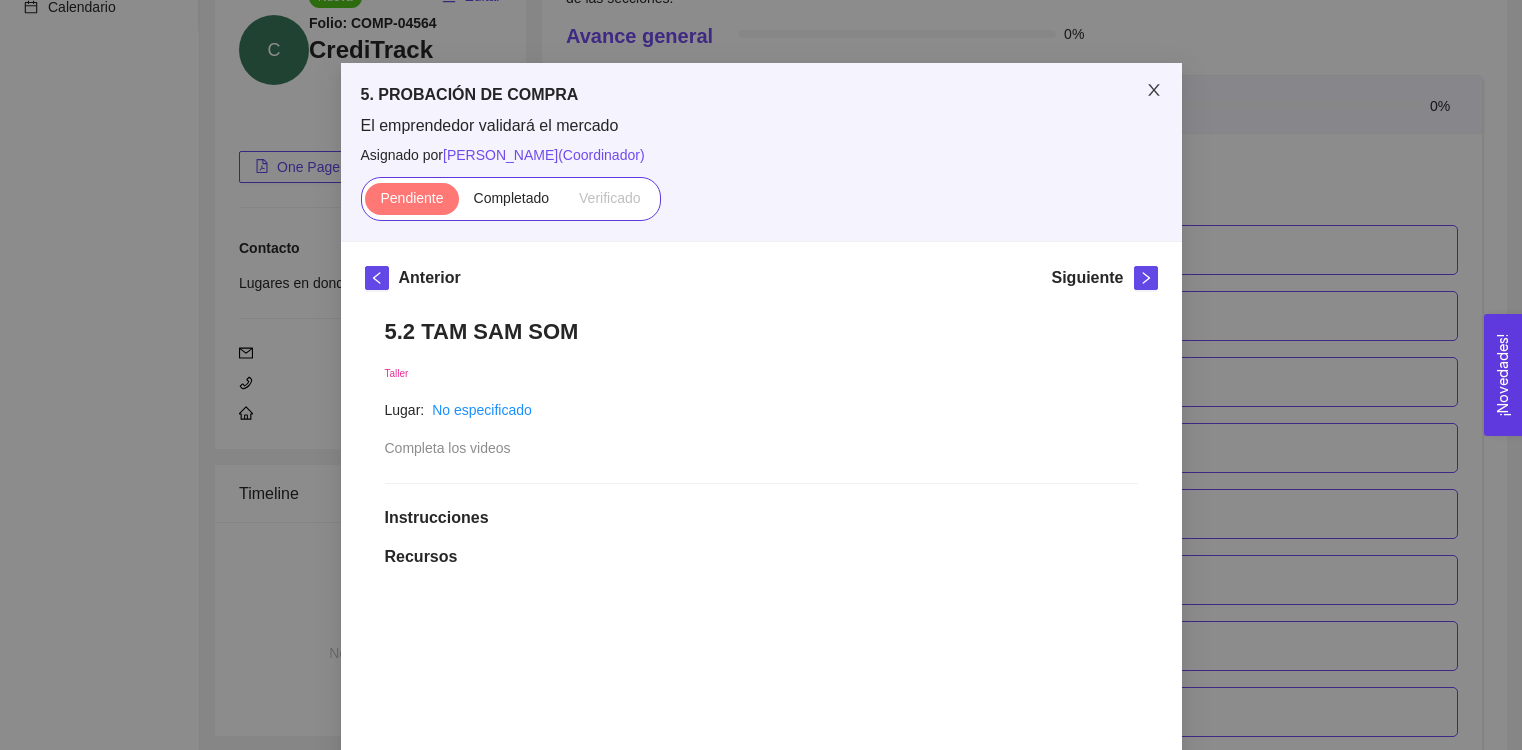 click at bounding box center (1154, 91) 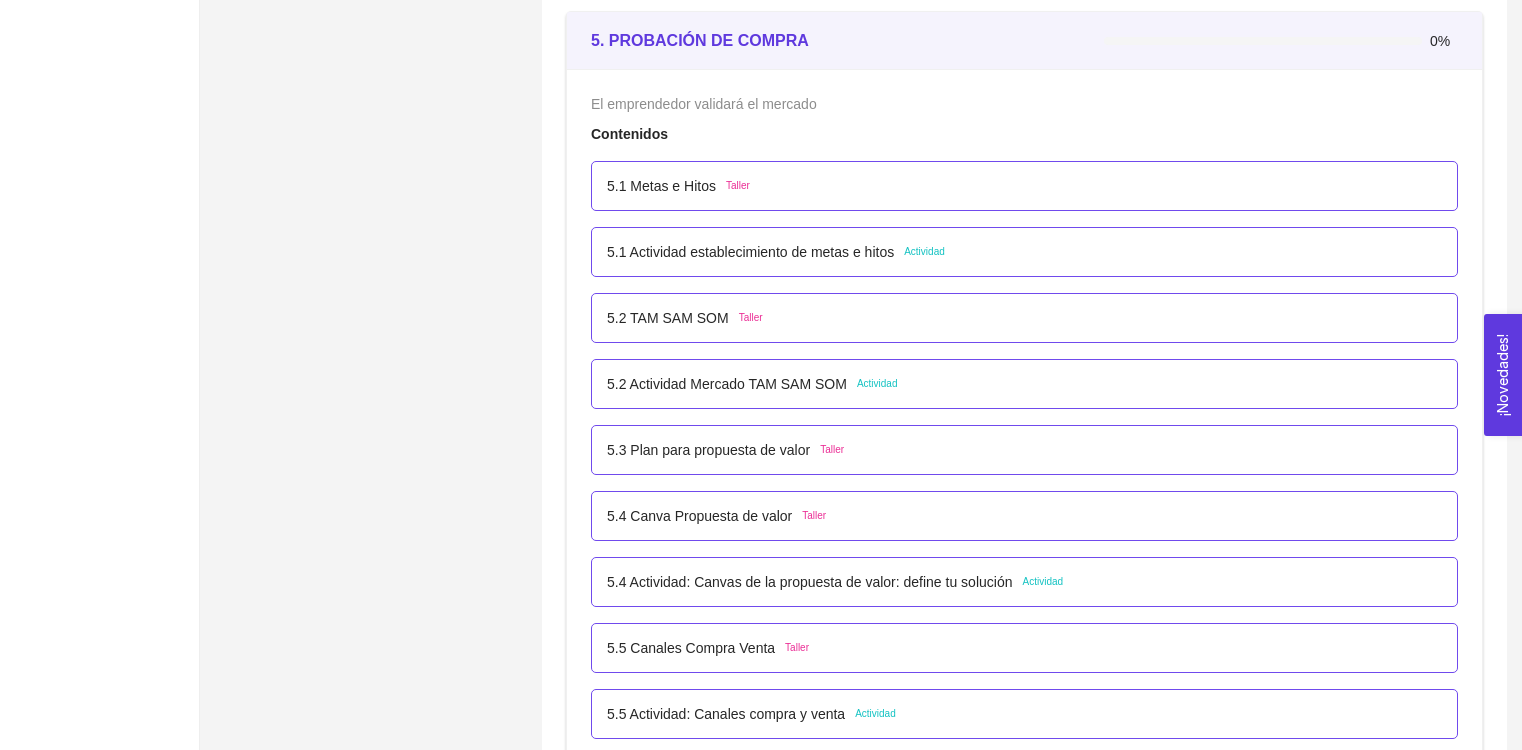 scroll, scrollTop: 3797, scrollLeft: 0, axis: vertical 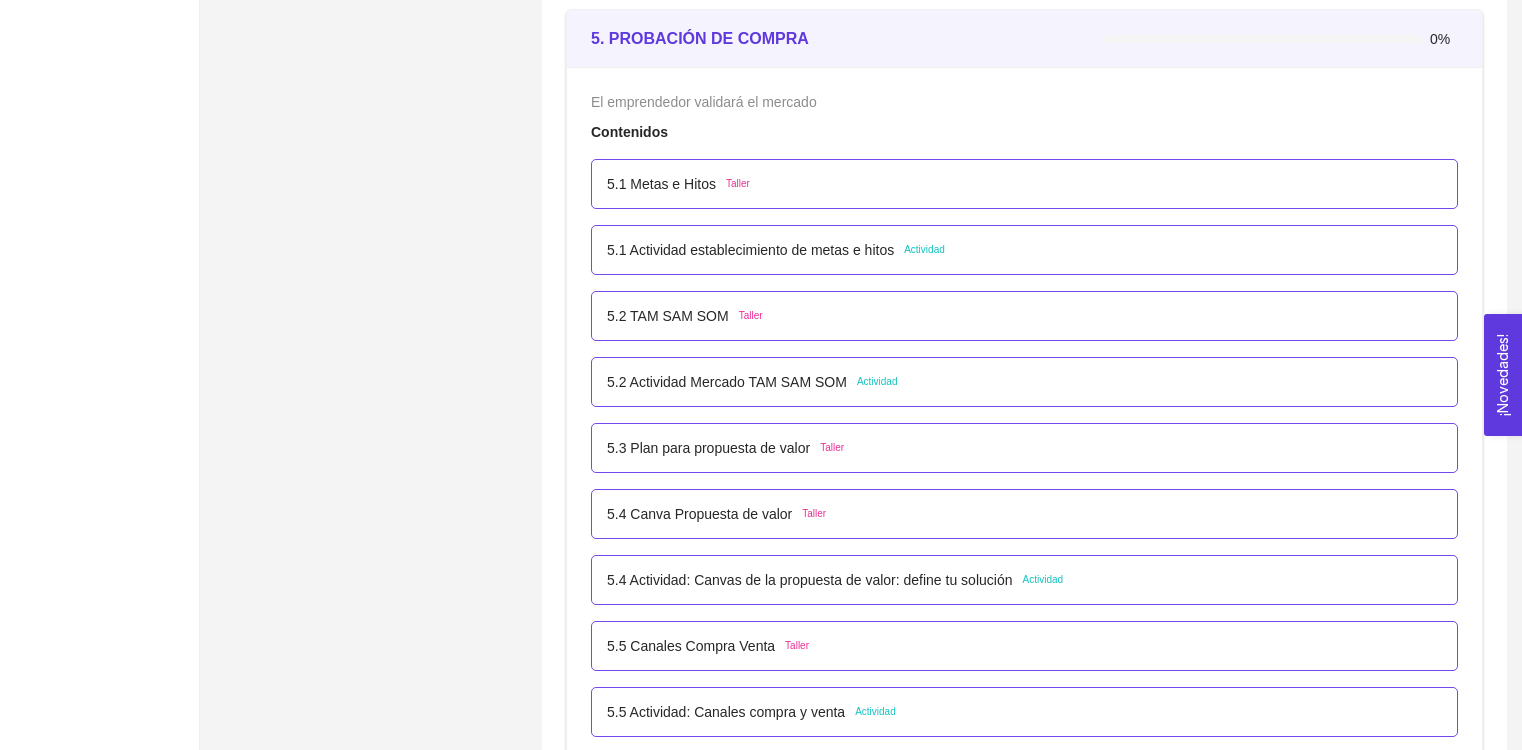 click on "5.1 Actividad establecimiento de metas e hitos" at bounding box center (750, 250) 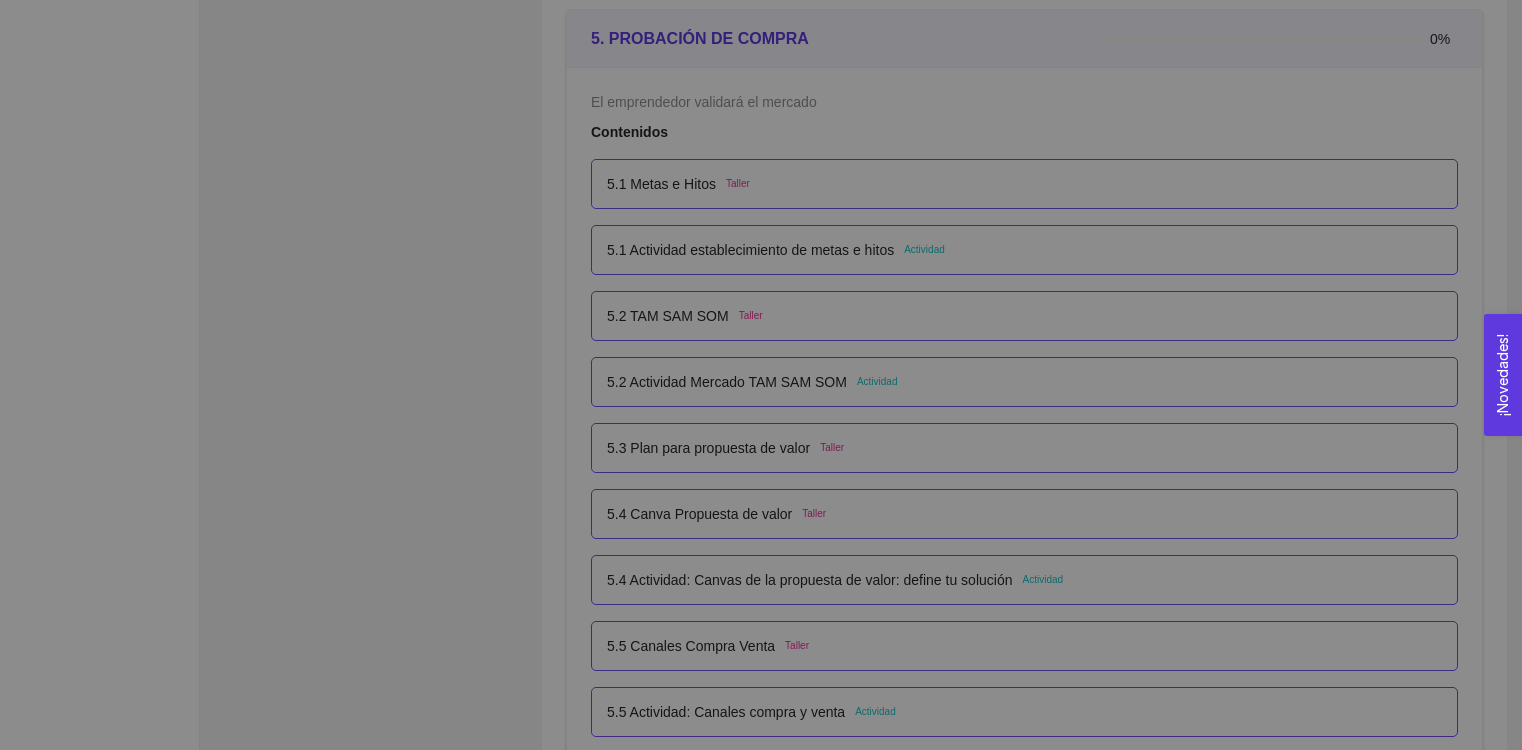 scroll, scrollTop: 0, scrollLeft: 0, axis: both 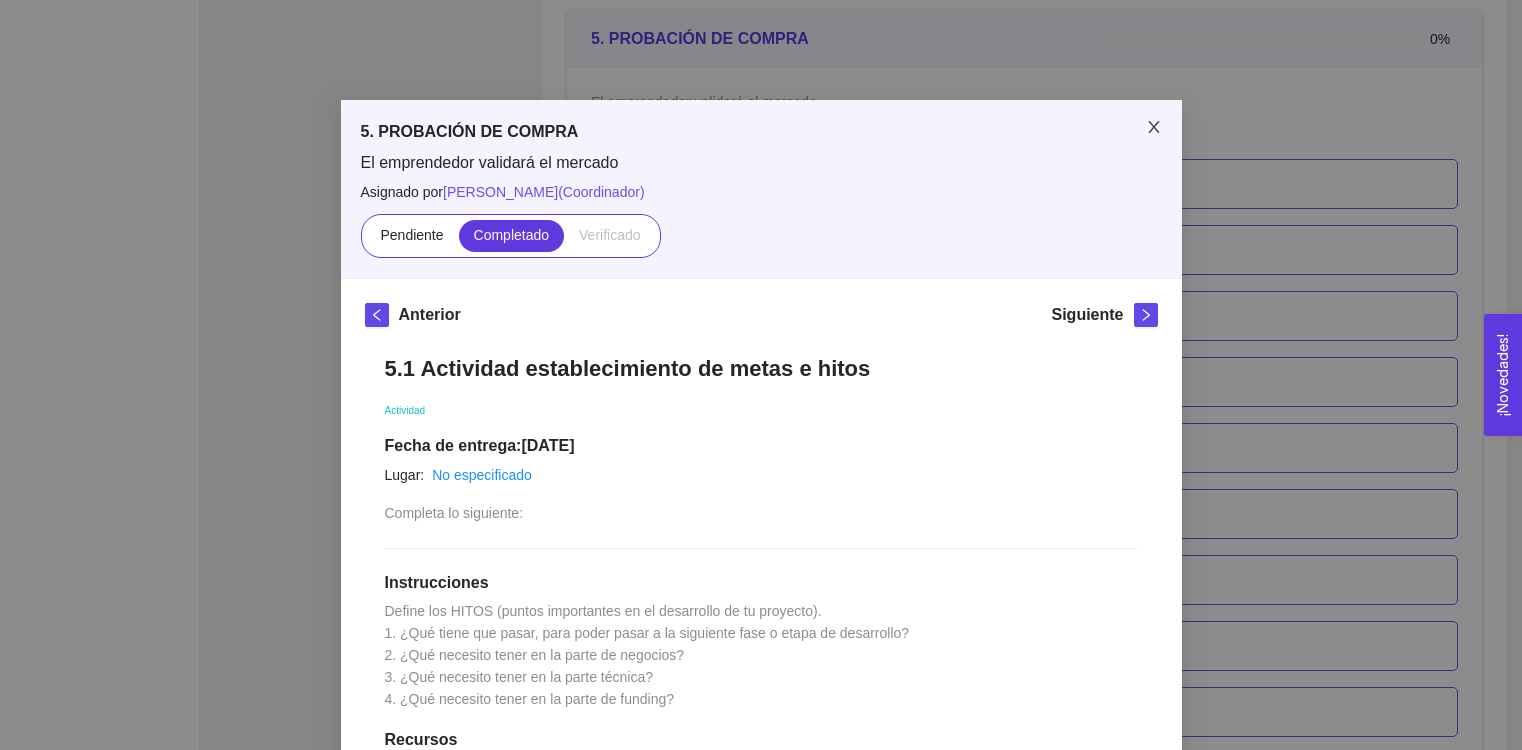 click 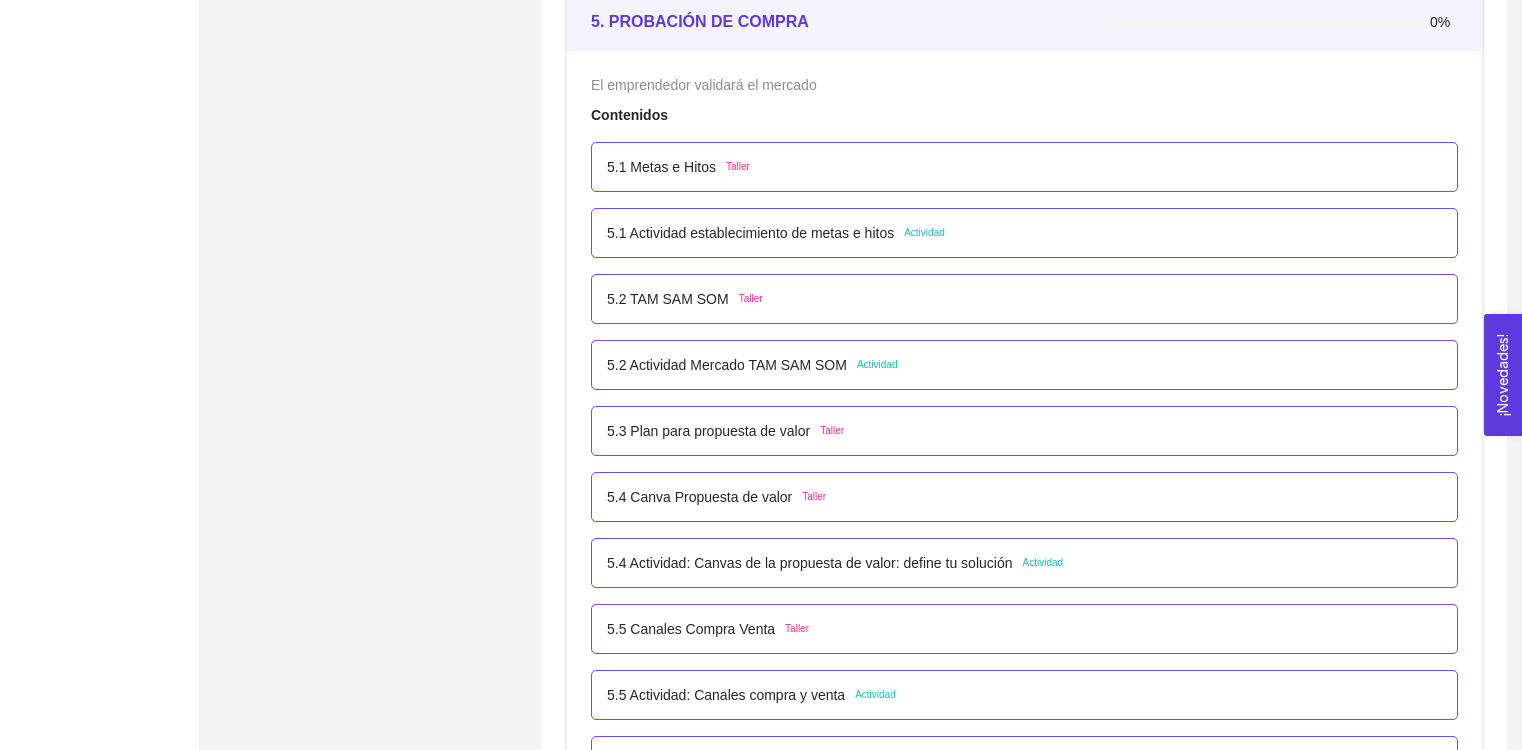 scroll, scrollTop: 3832, scrollLeft: 0, axis: vertical 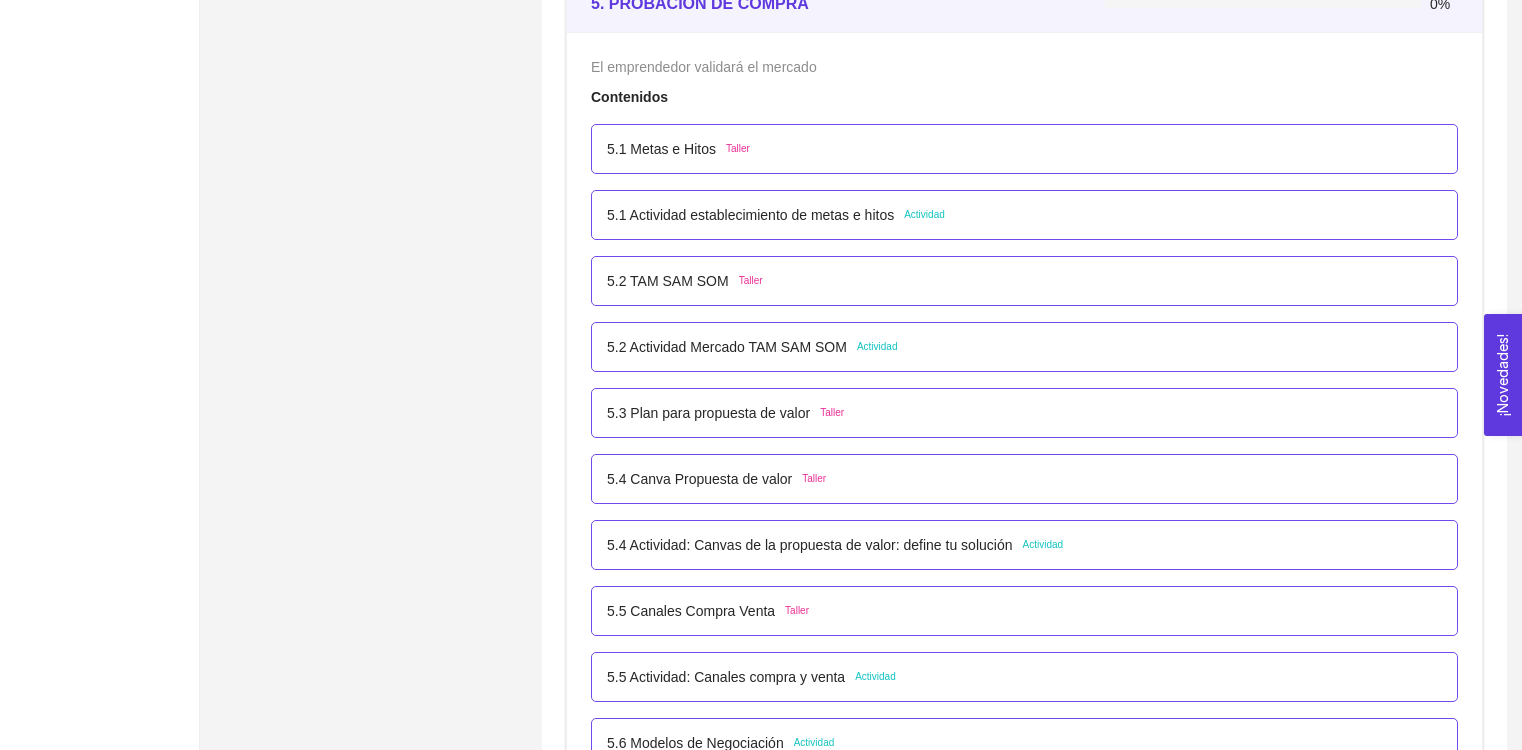 click on "5.2 TAM SAM SOM" at bounding box center (668, 281) 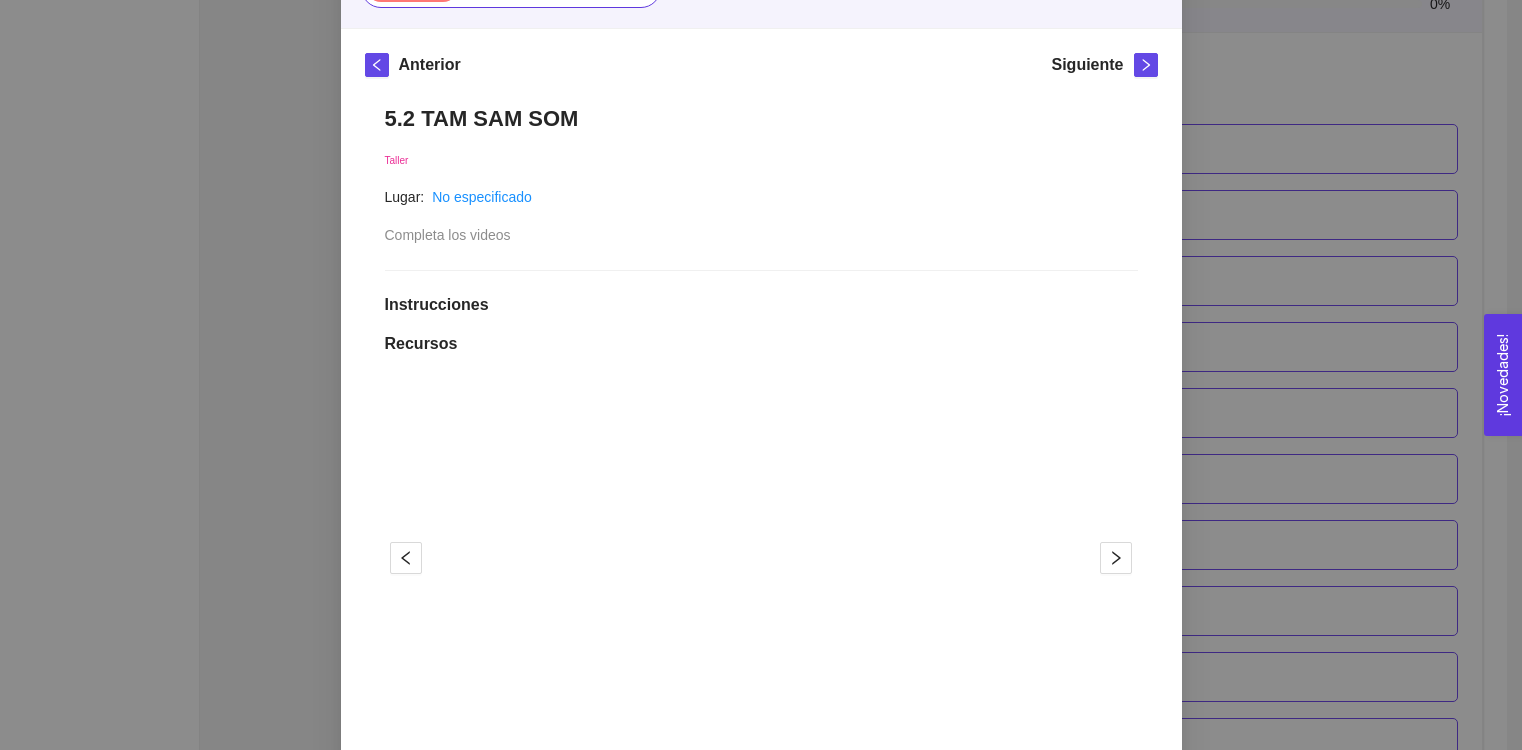 scroll, scrollTop: 117, scrollLeft: 0, axis: vertical 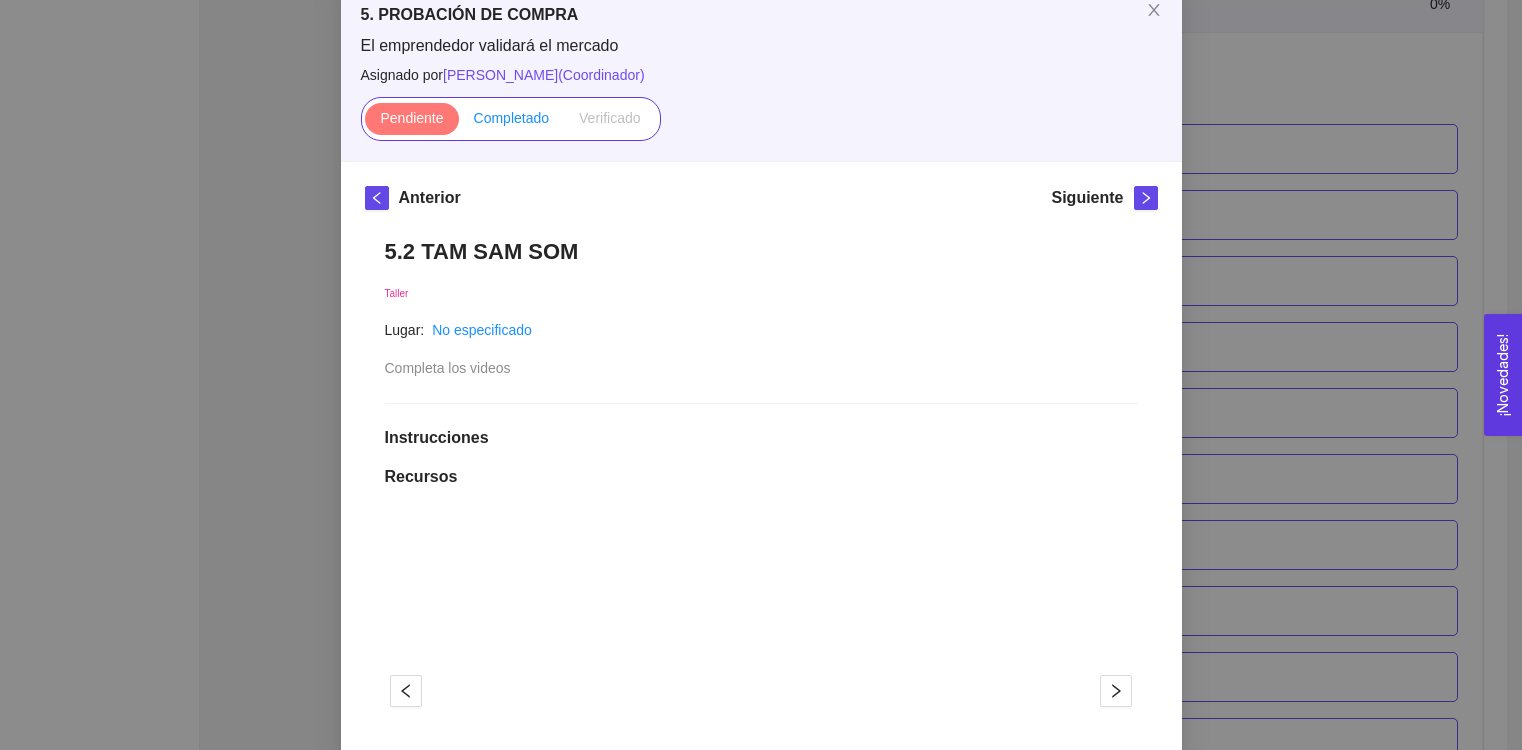 click on "Completado" at bounding box center [512, 118] 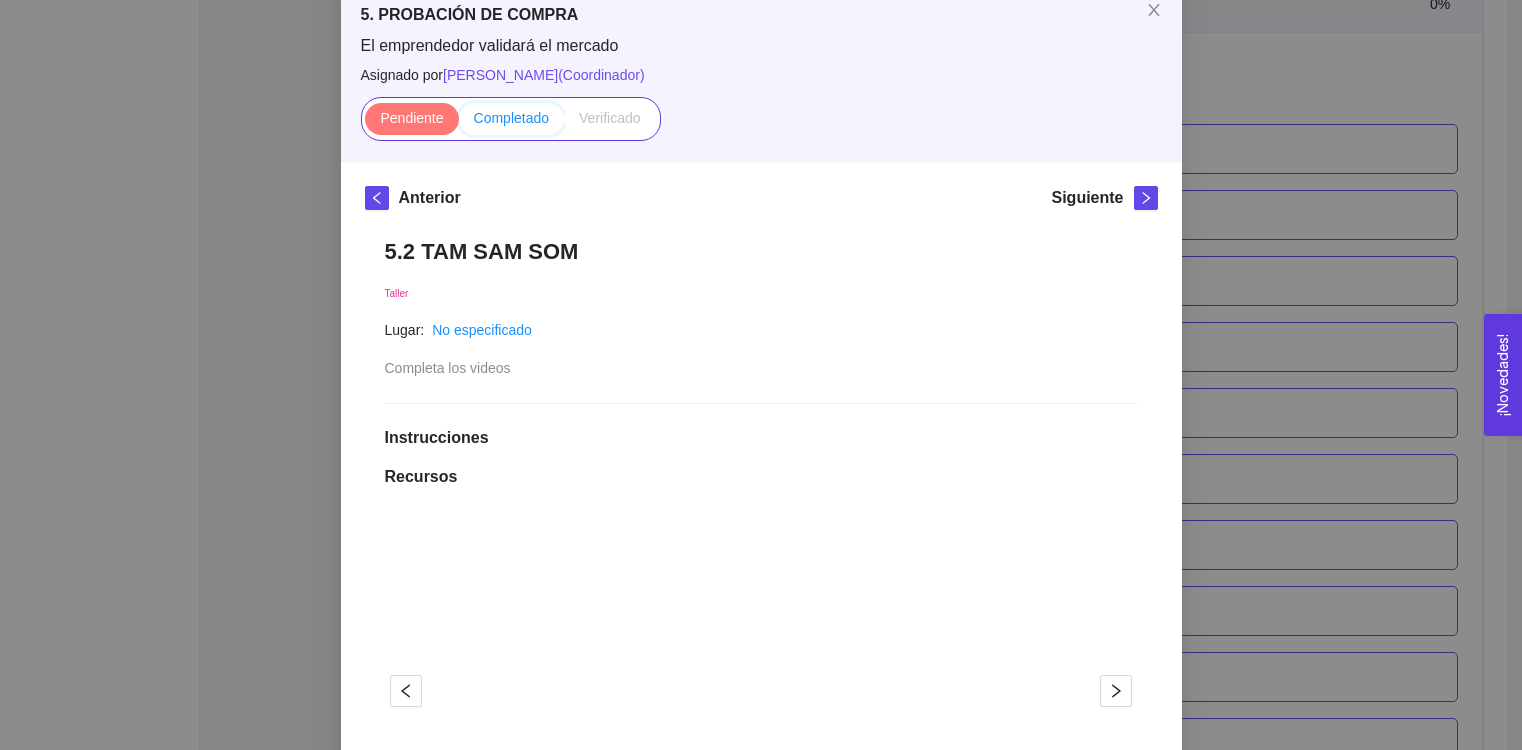click on "Completado" at bounding box center [459, 123] 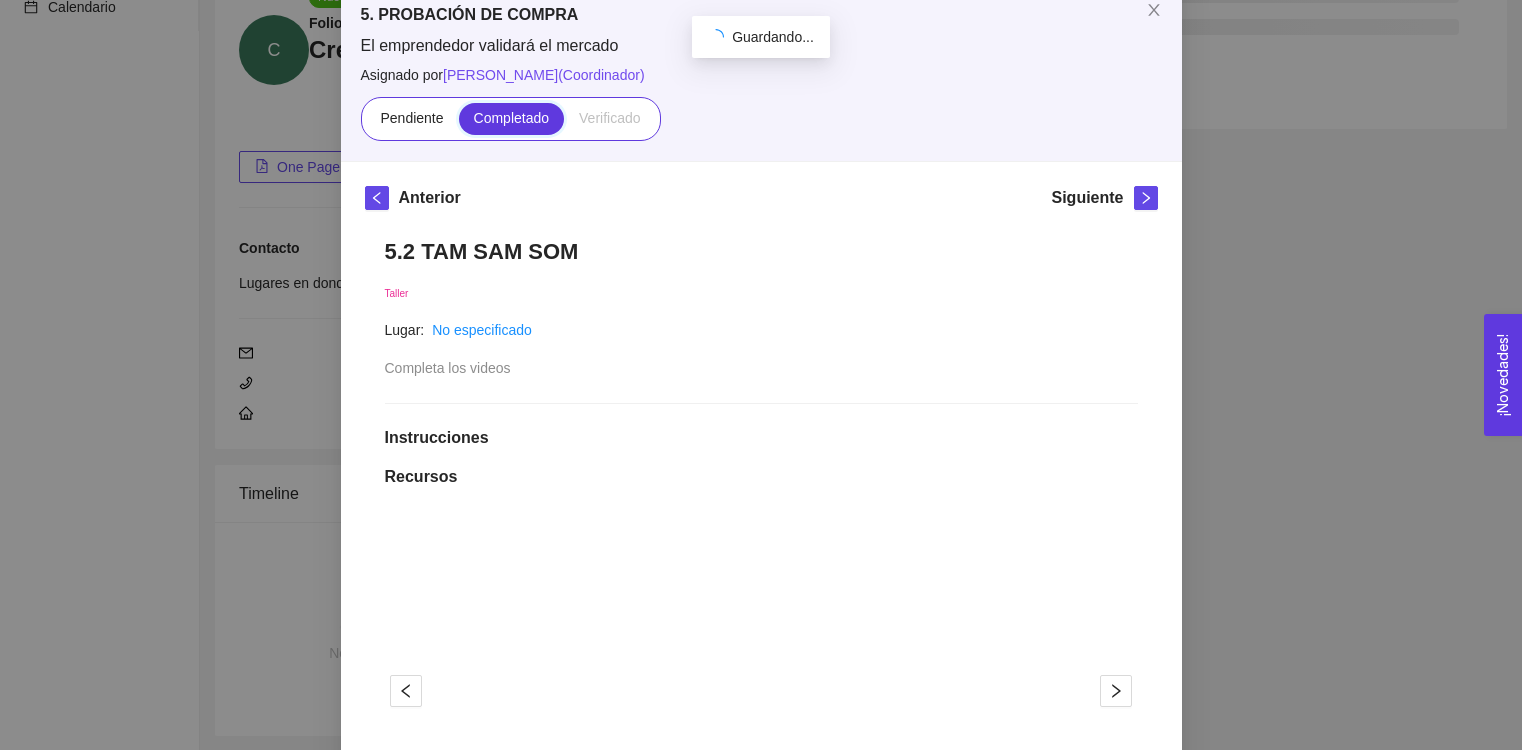 scroll, scrollTop: 3832, scrollLeft: 0, axis: vertical 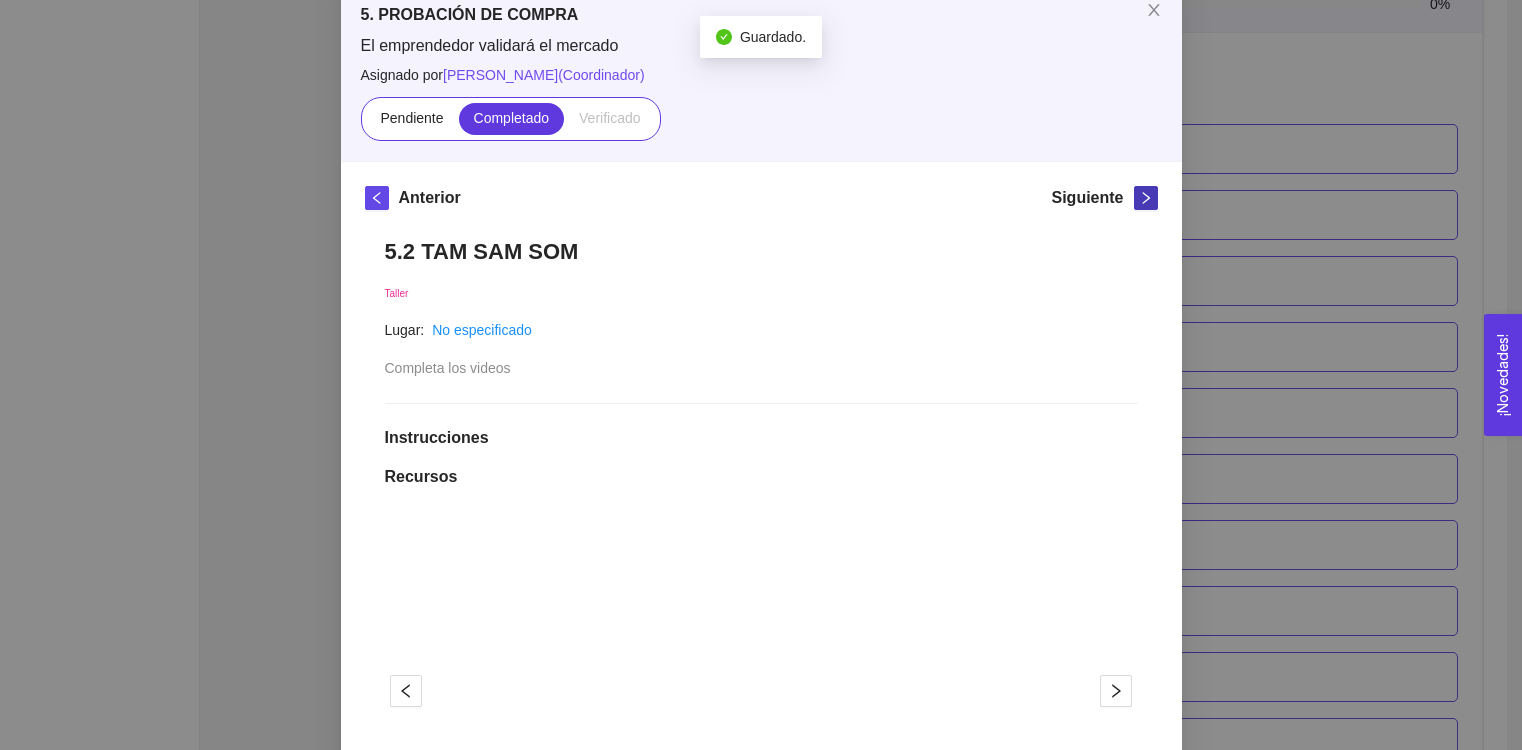 click 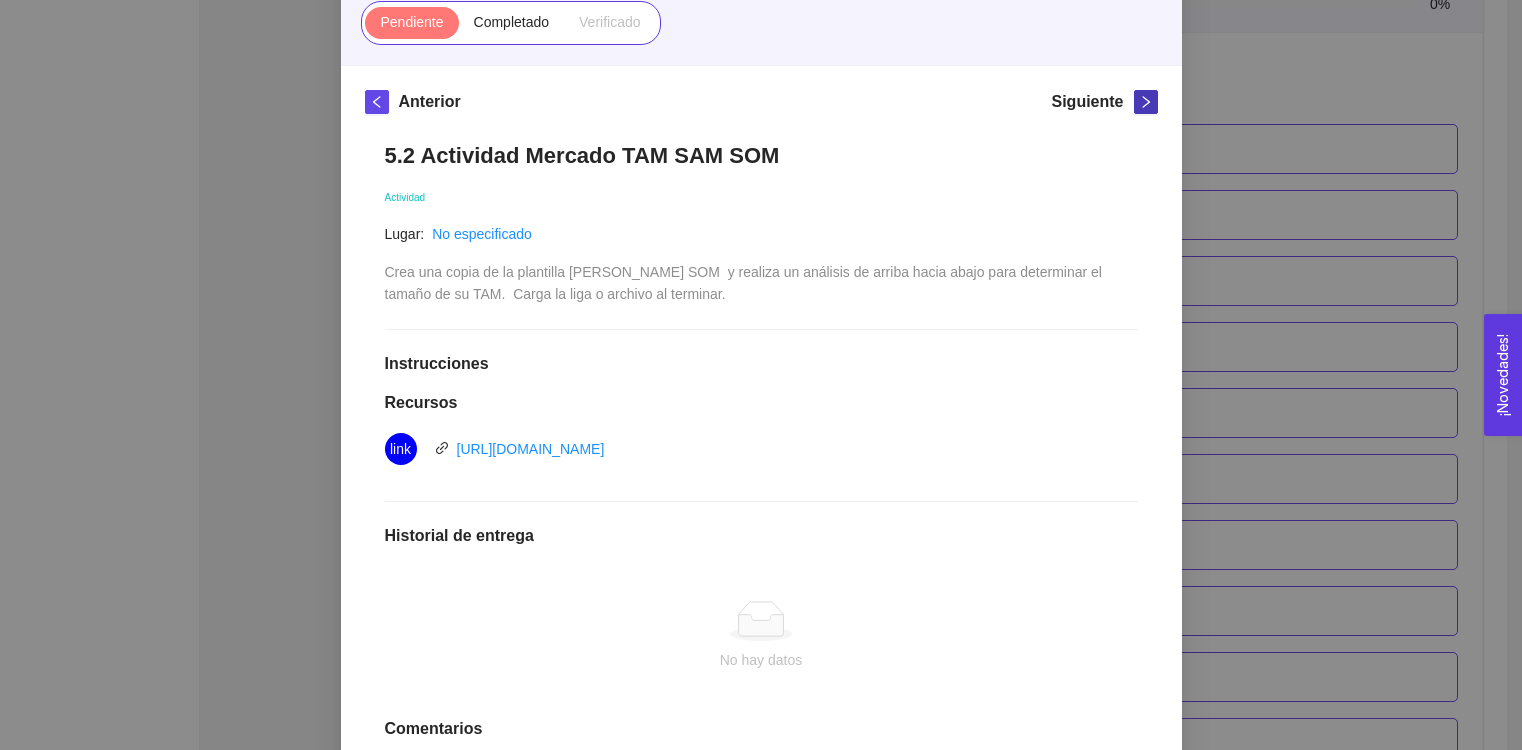 scroll, scrollTop: 215, scrollLeft: 0, axis: vertical 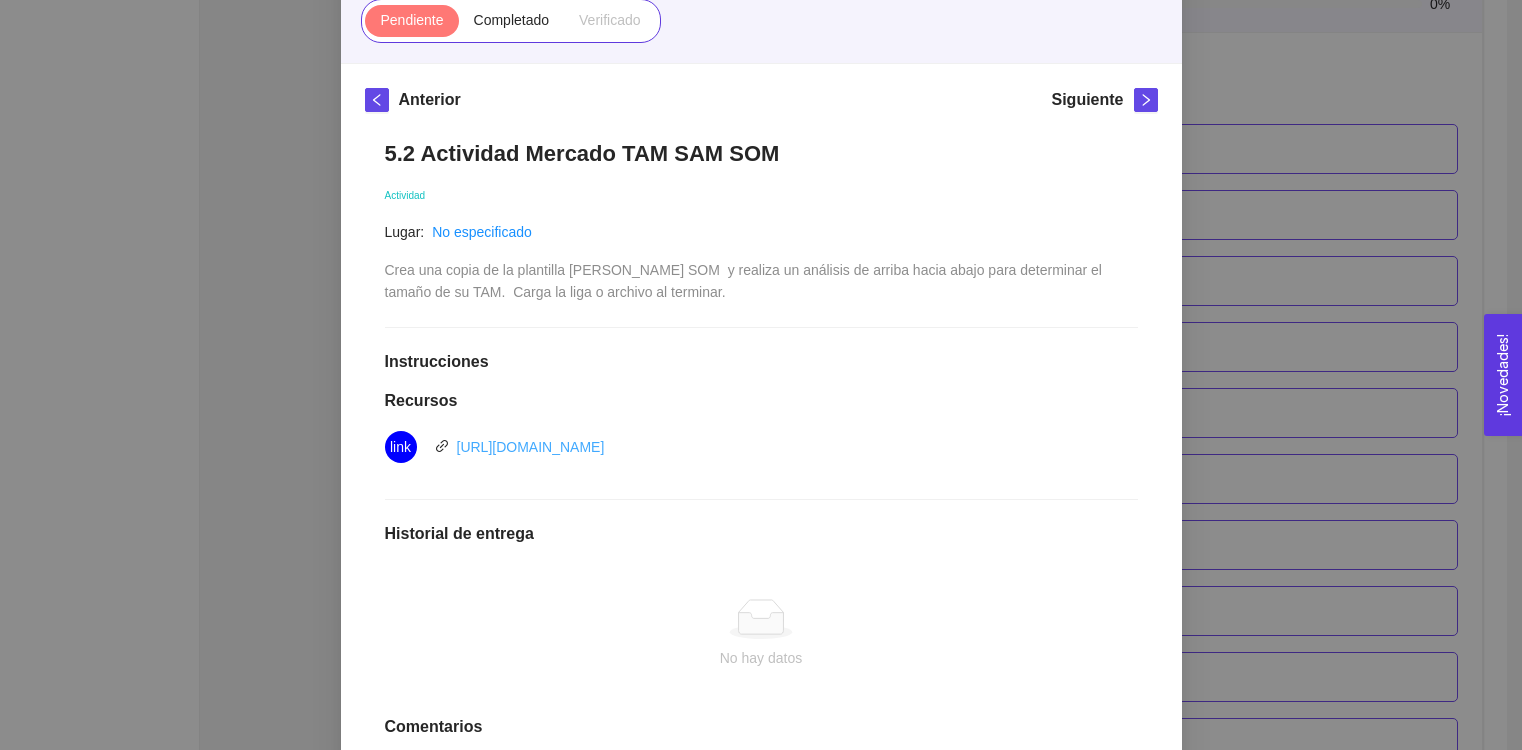 click on "[URL][DOMAIN_NAME]" at bounding box center [531, 447] 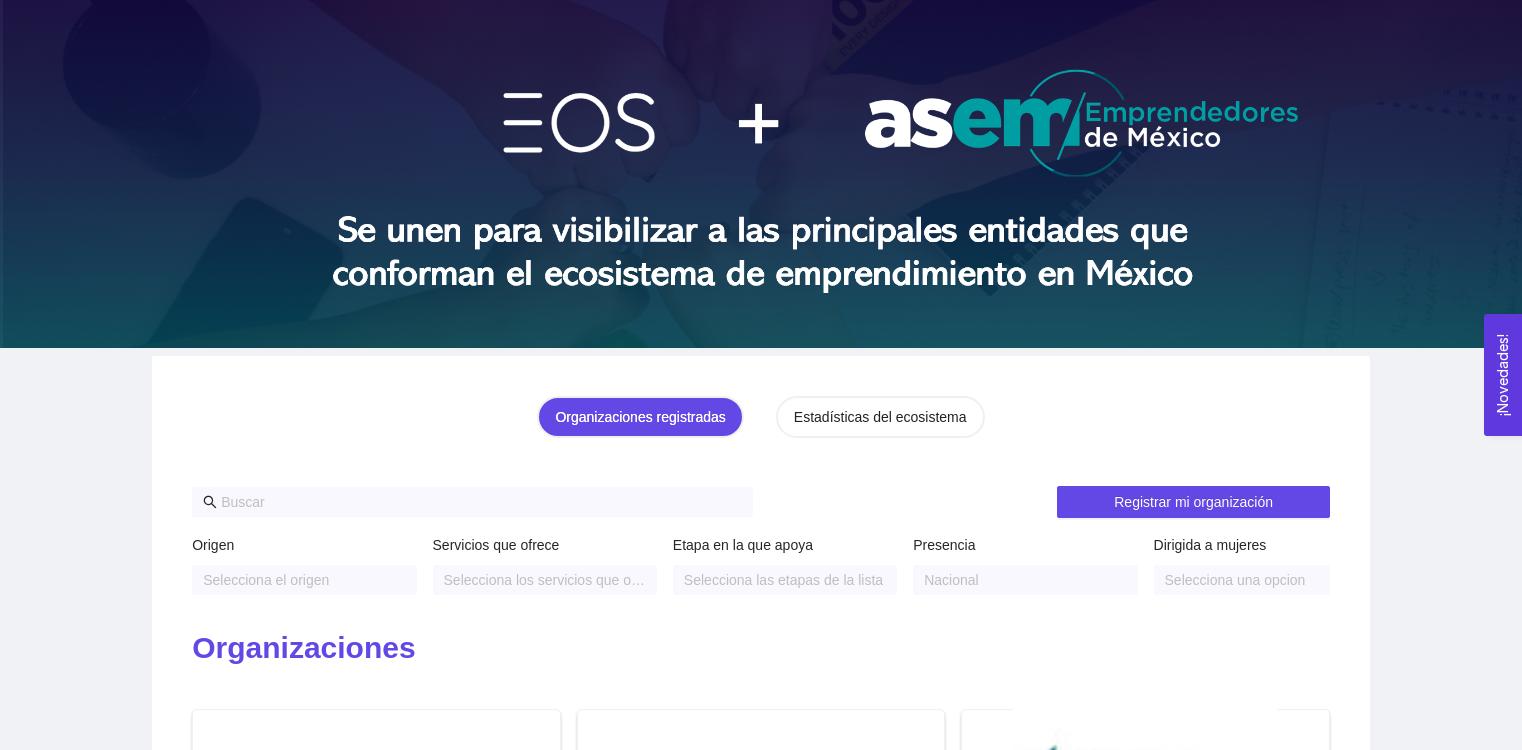 scroll, scrollTop: 0, scrollLeft: 0, axis: both 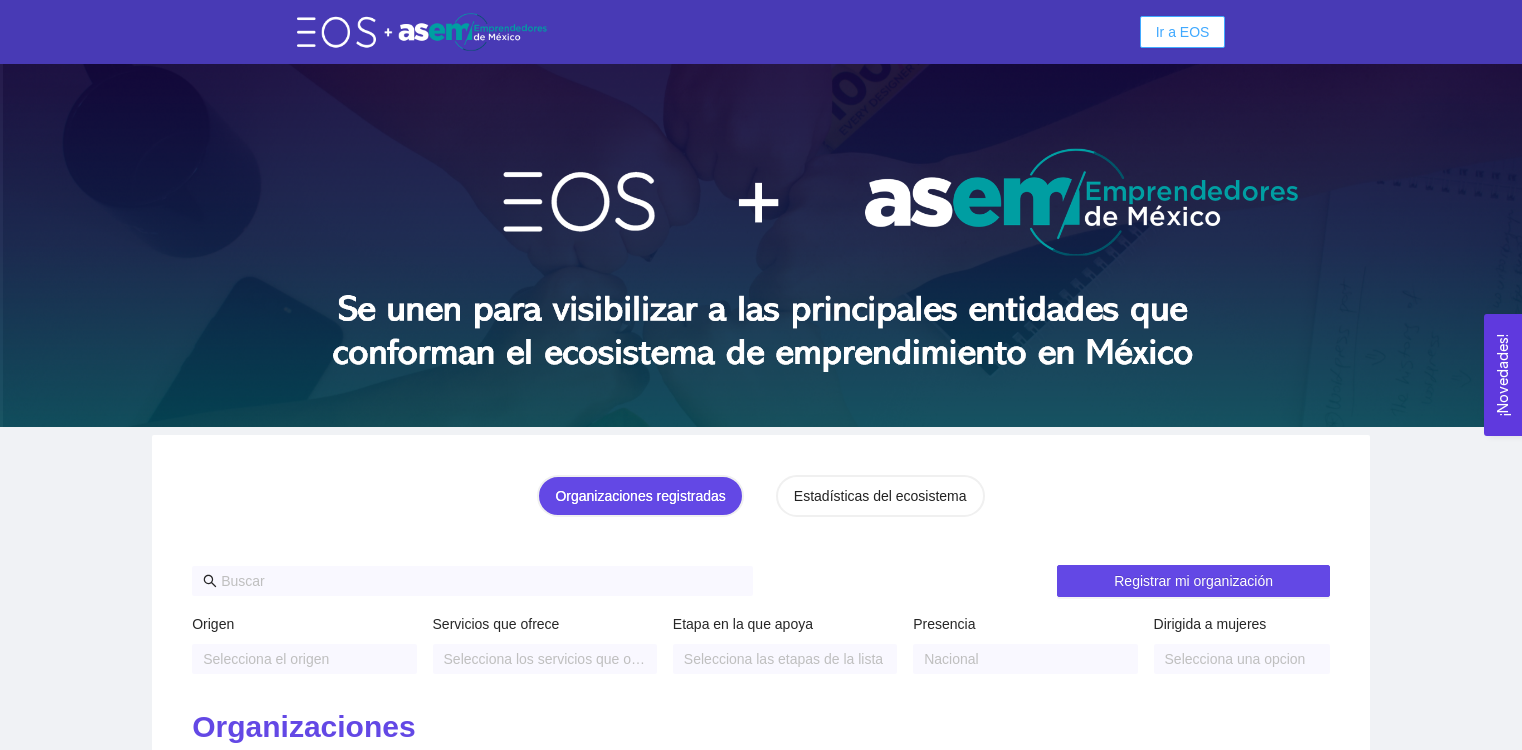 click on "Ir a EOS" at bounding box center (1183, 32) 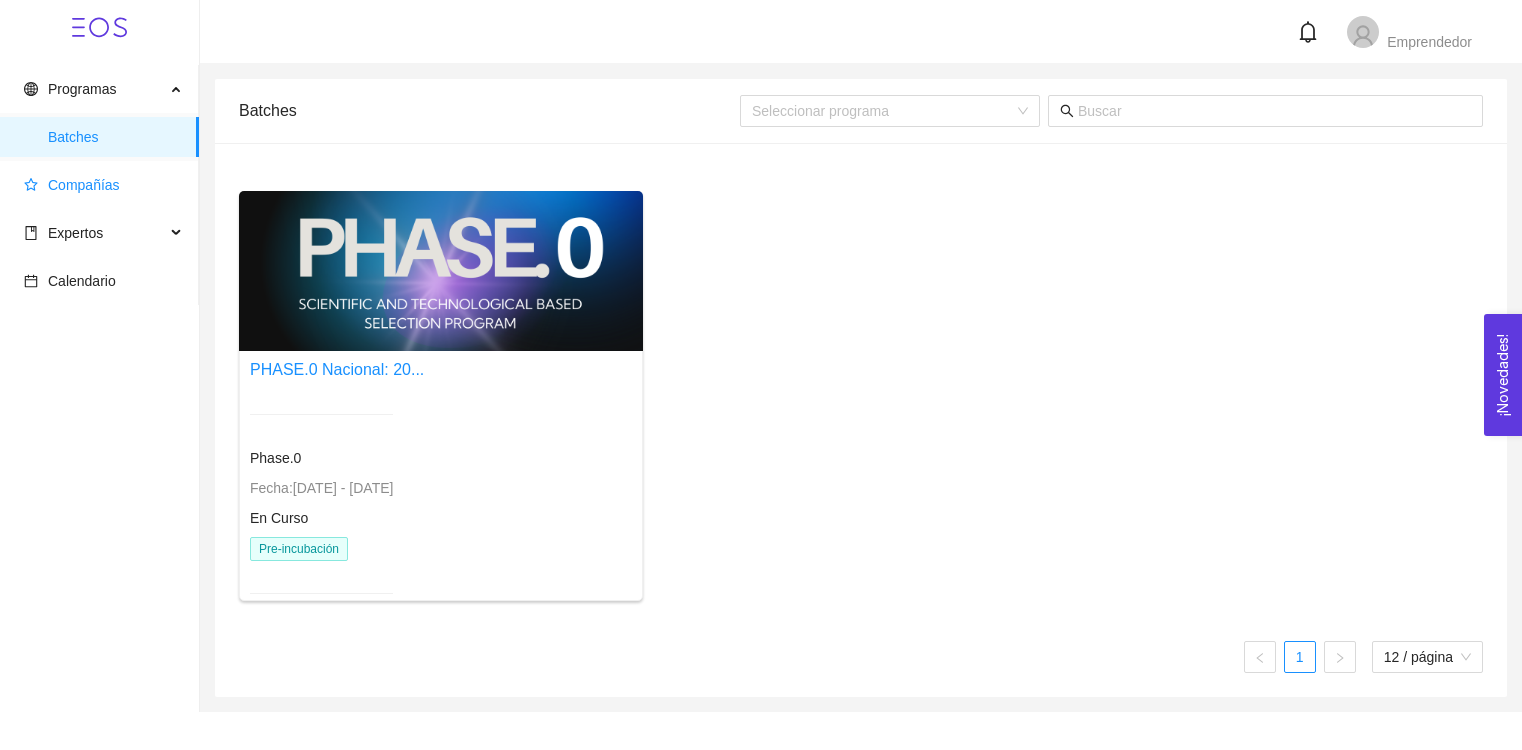 click on "Compañías" at bounding box center (84, 185) 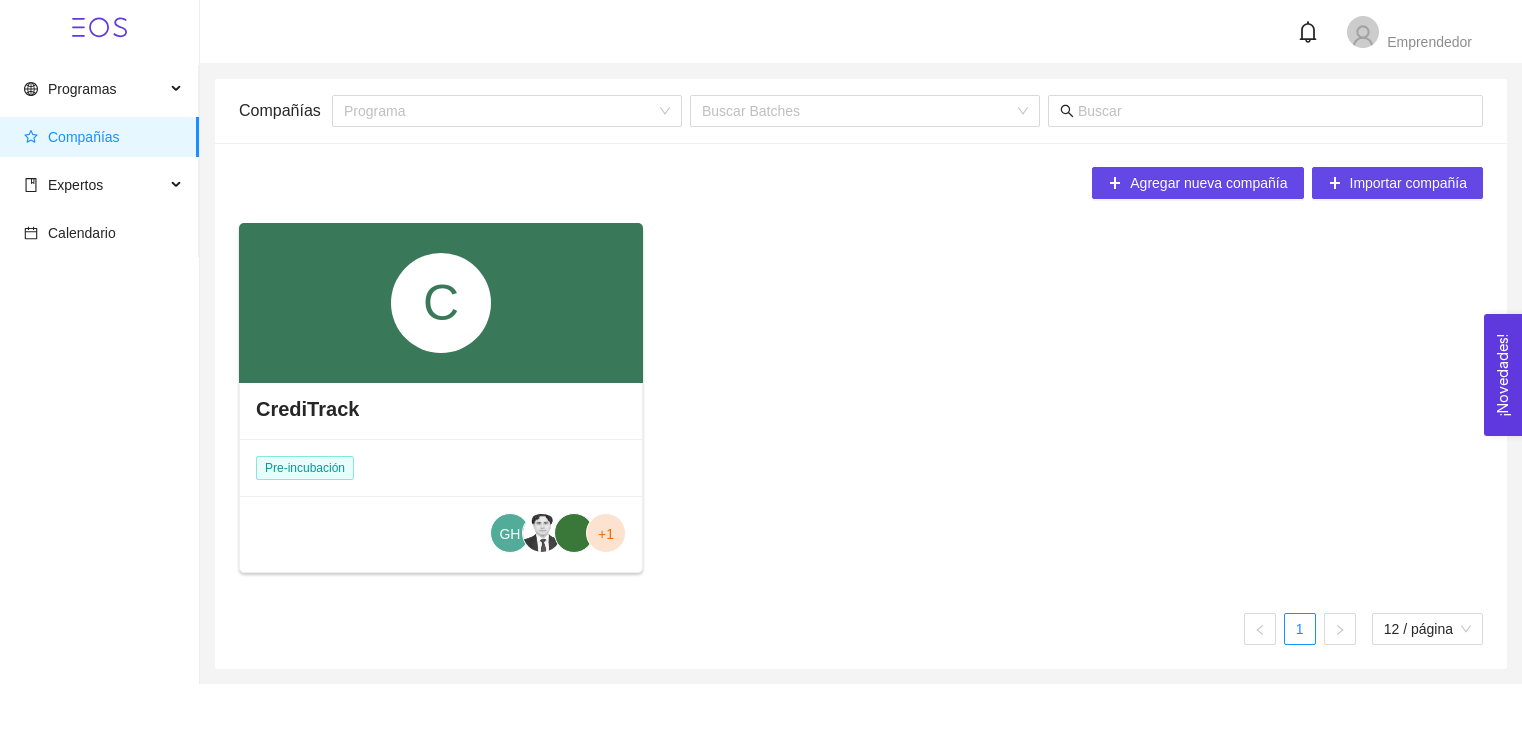 click on "Pre-incubación" at bounding box center (307, 468) 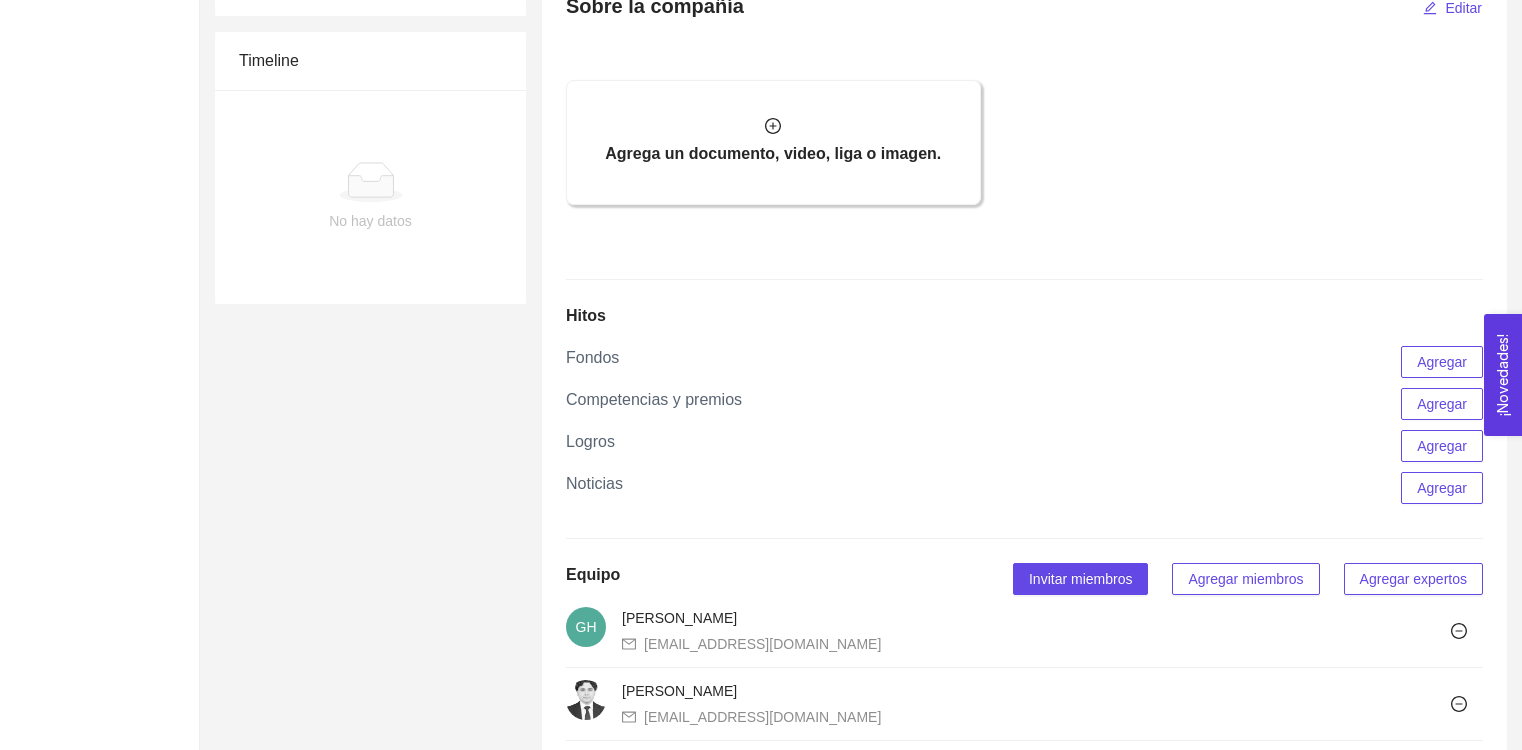 scroll, scrollTop: 1497, scrollLeft: 0, axis: vertical 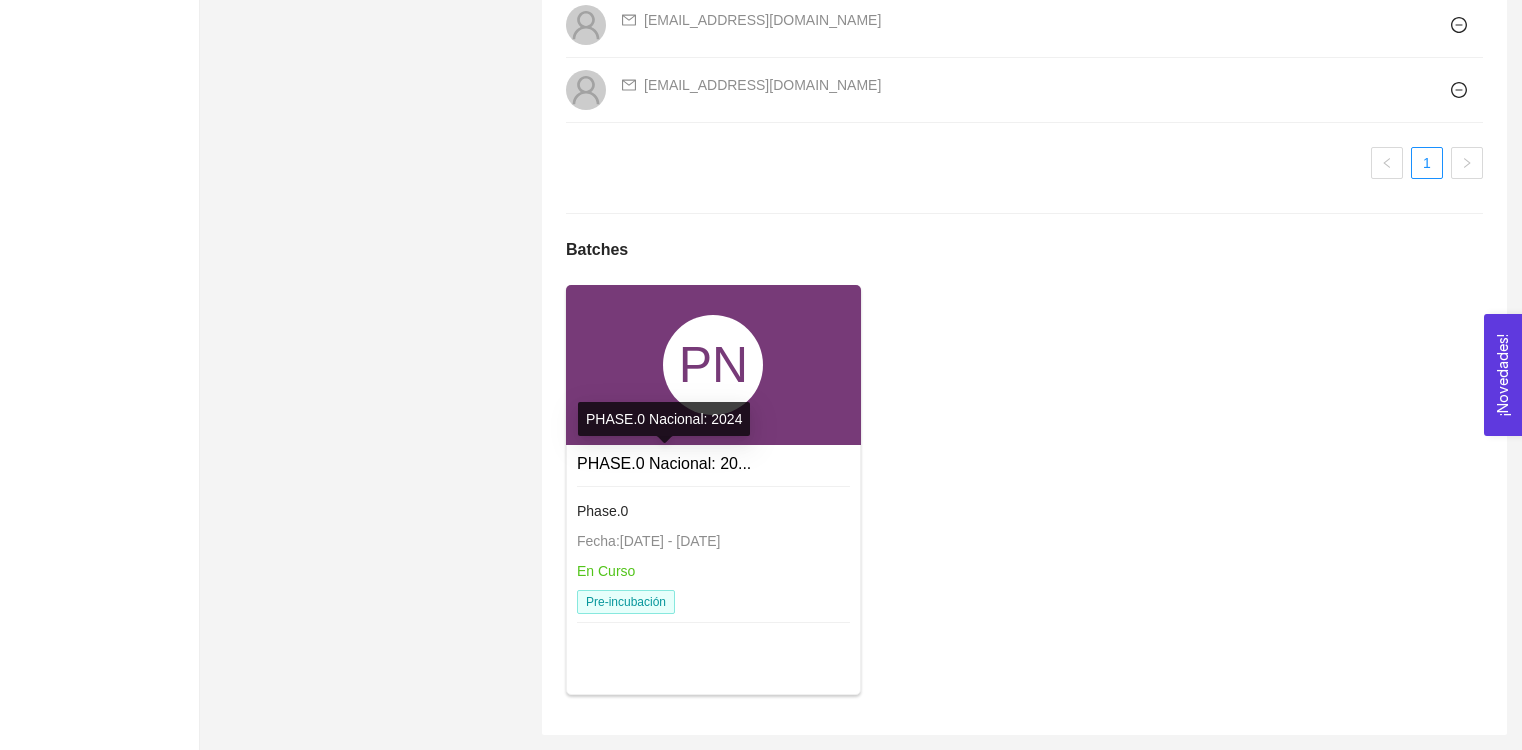 click on "Phase.0 Fecha:  24/01/2024 - 31/12/2026 En Curso Pre-incubación" at bounding box center [713, 552] 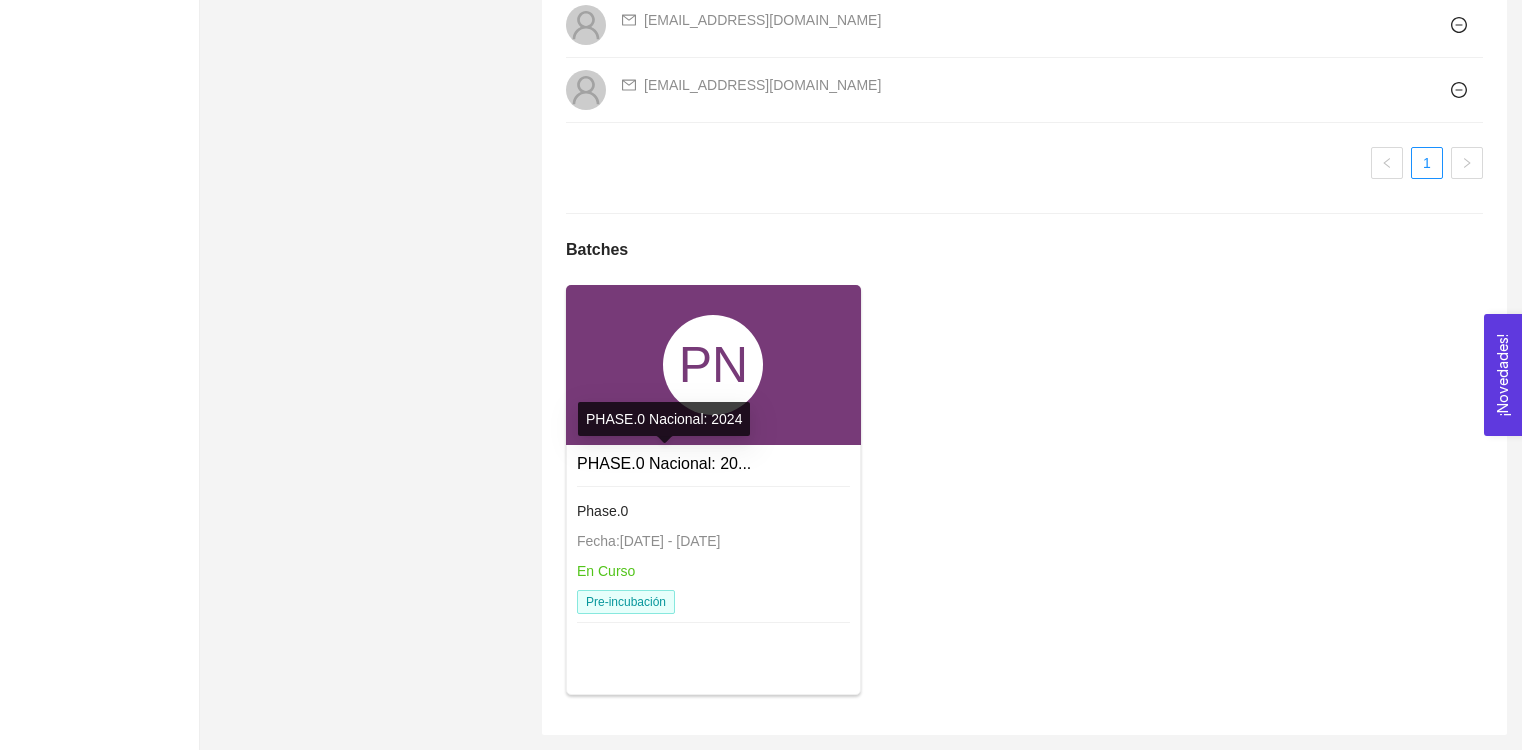click on "PHASE.0 Nacional: 20..." at bounding box center [664, 463] 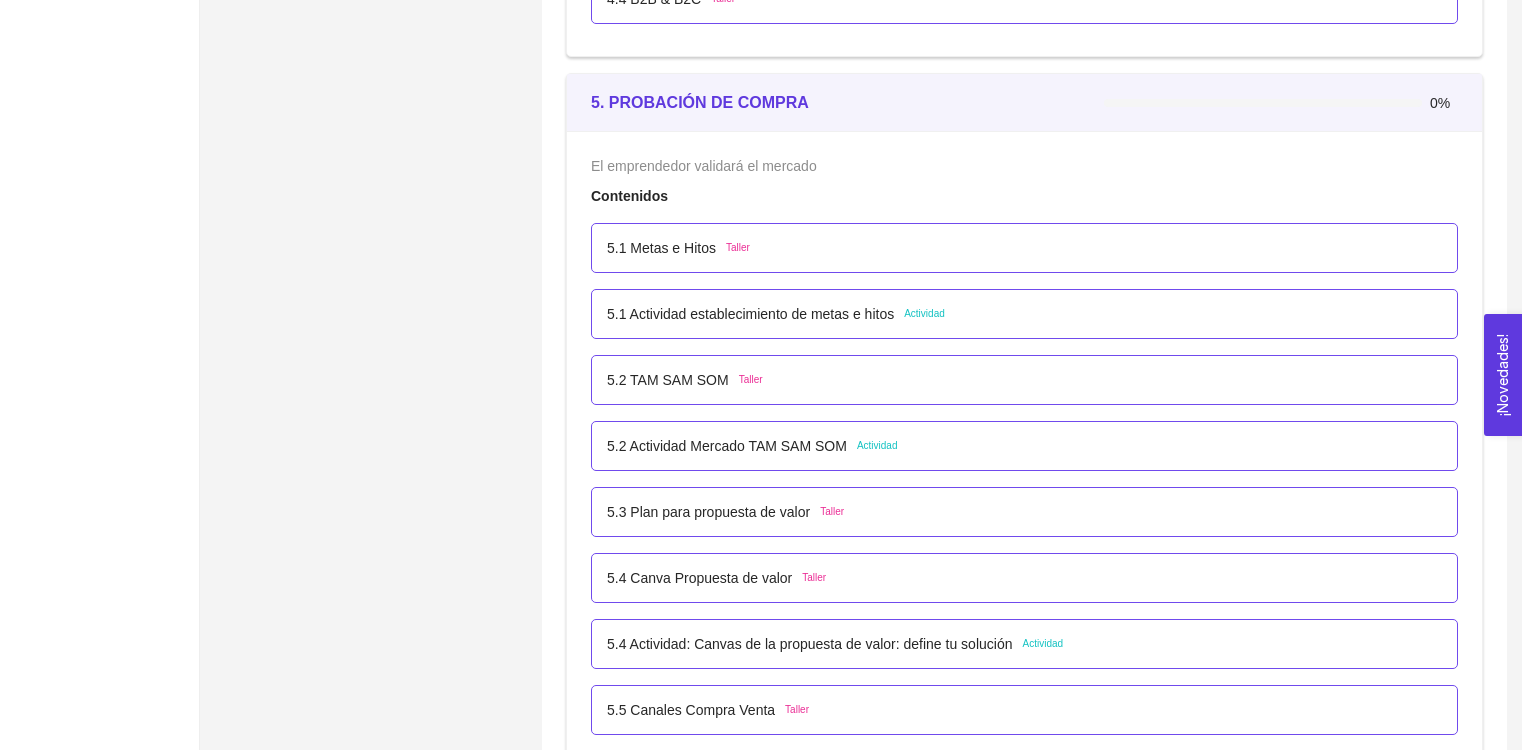 scroll, scrollTop: 3734, scrollLeft: 0, axis: vertical 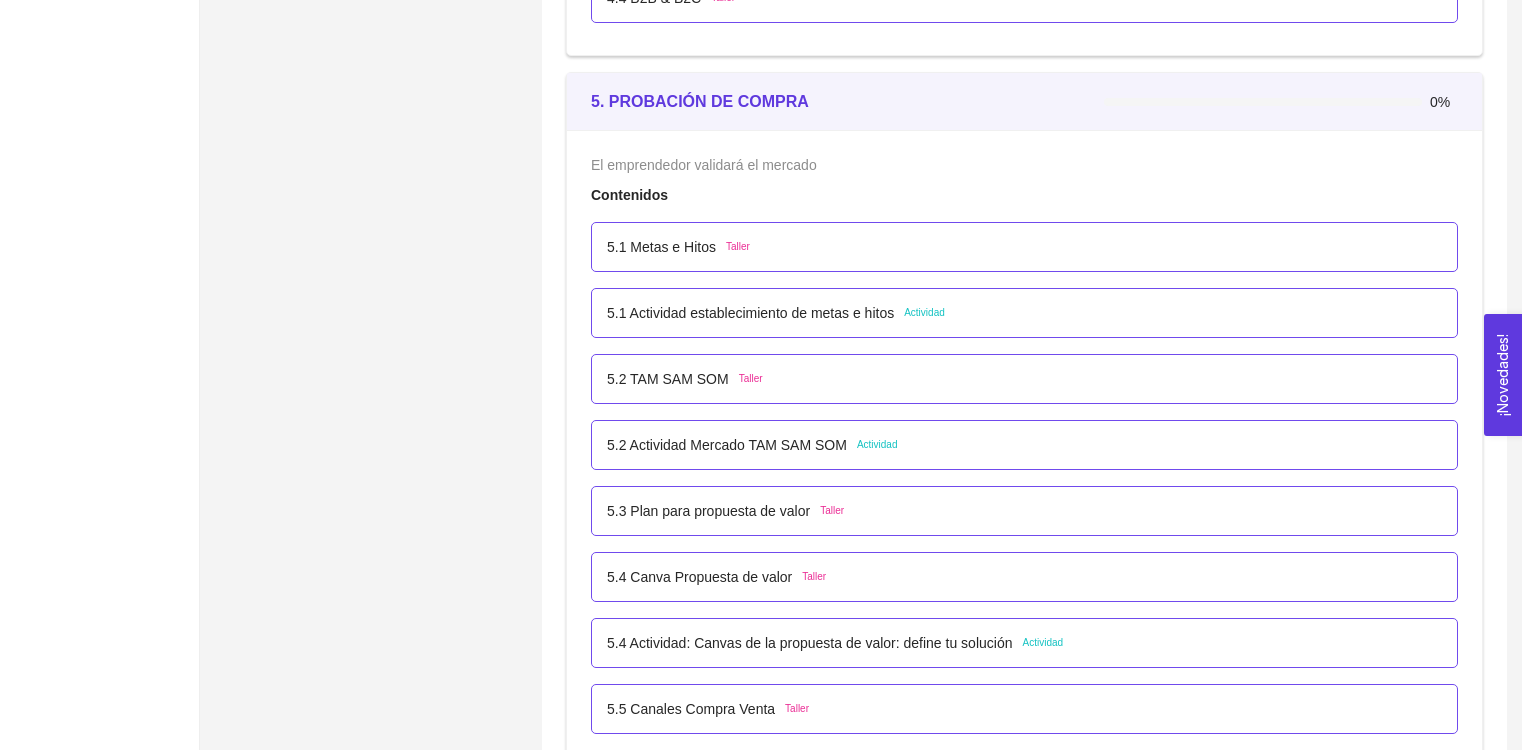 click on "5.2 Actividad Mercado TAM SAM SOM" at bounding box center (727, 445) 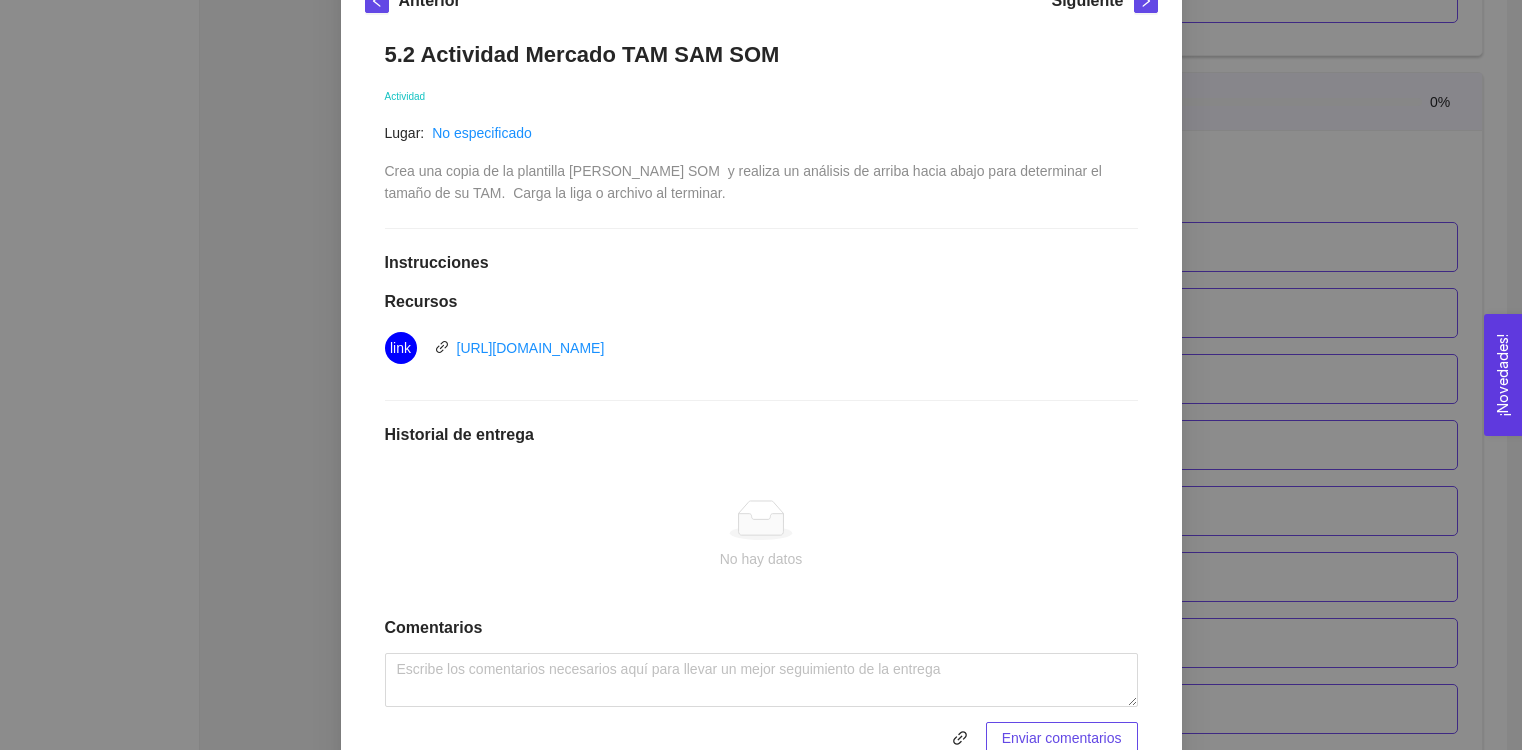 scroll, scrollTop: 295, scrollLeft: 0, axis: vertical 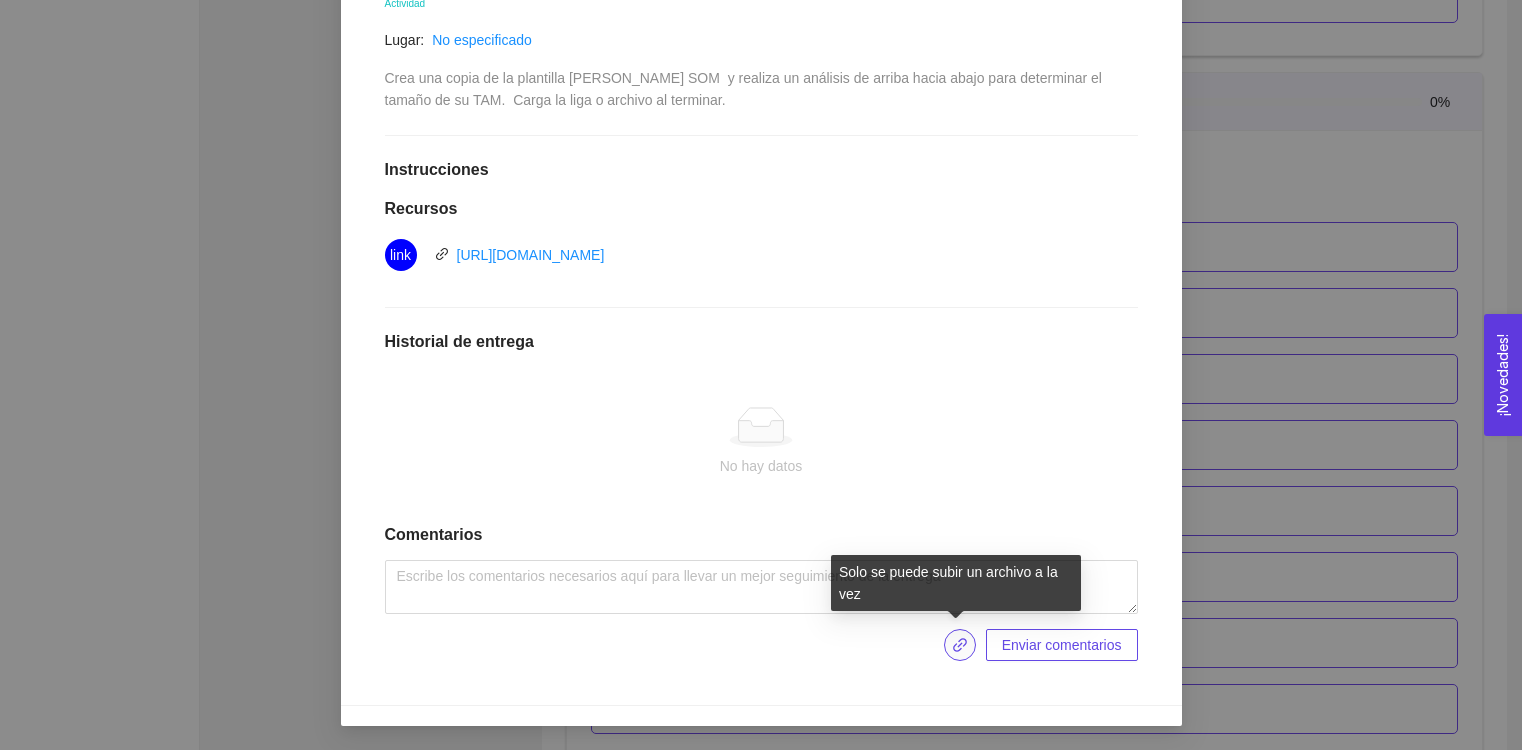 click 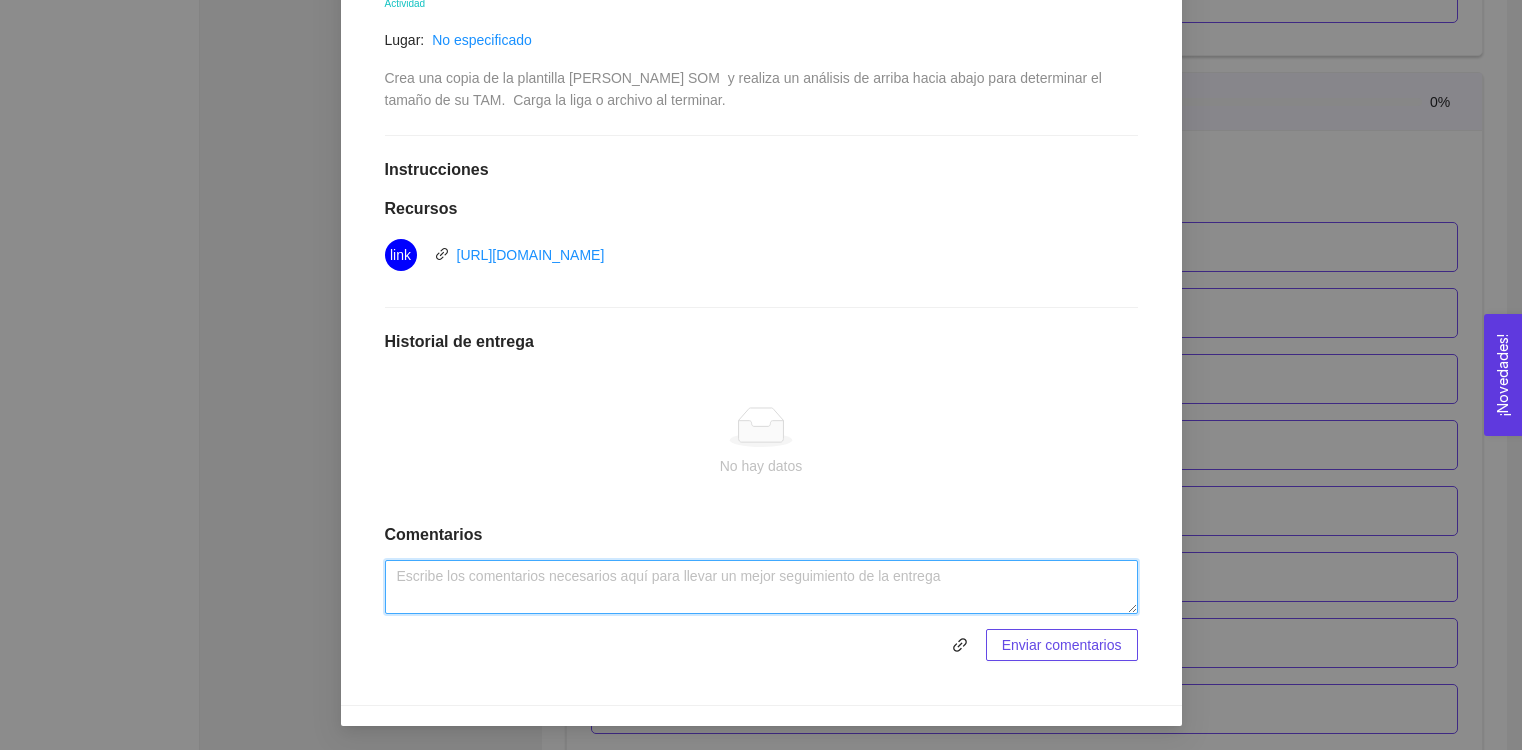 click at bounding box center (761, 587) 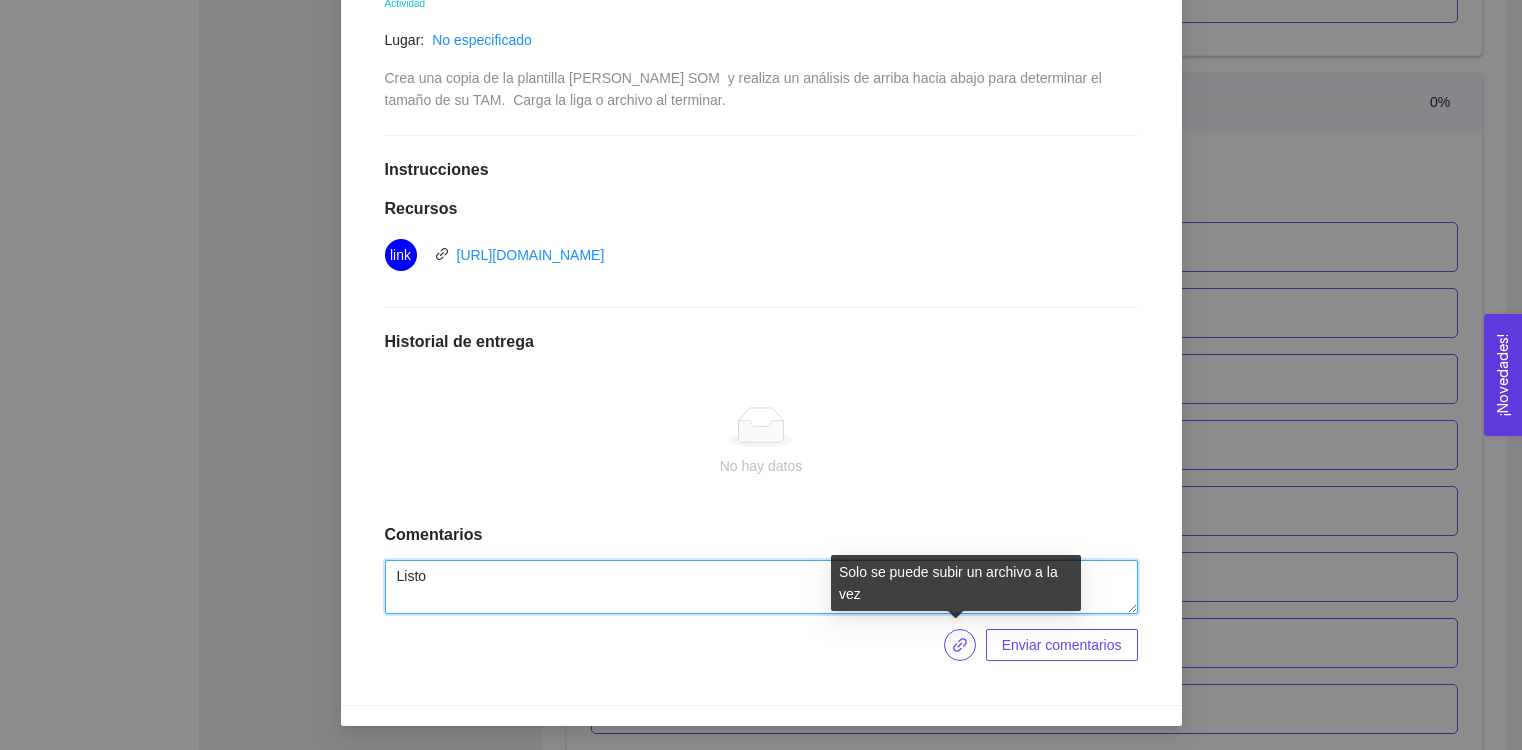 type on "Listo" 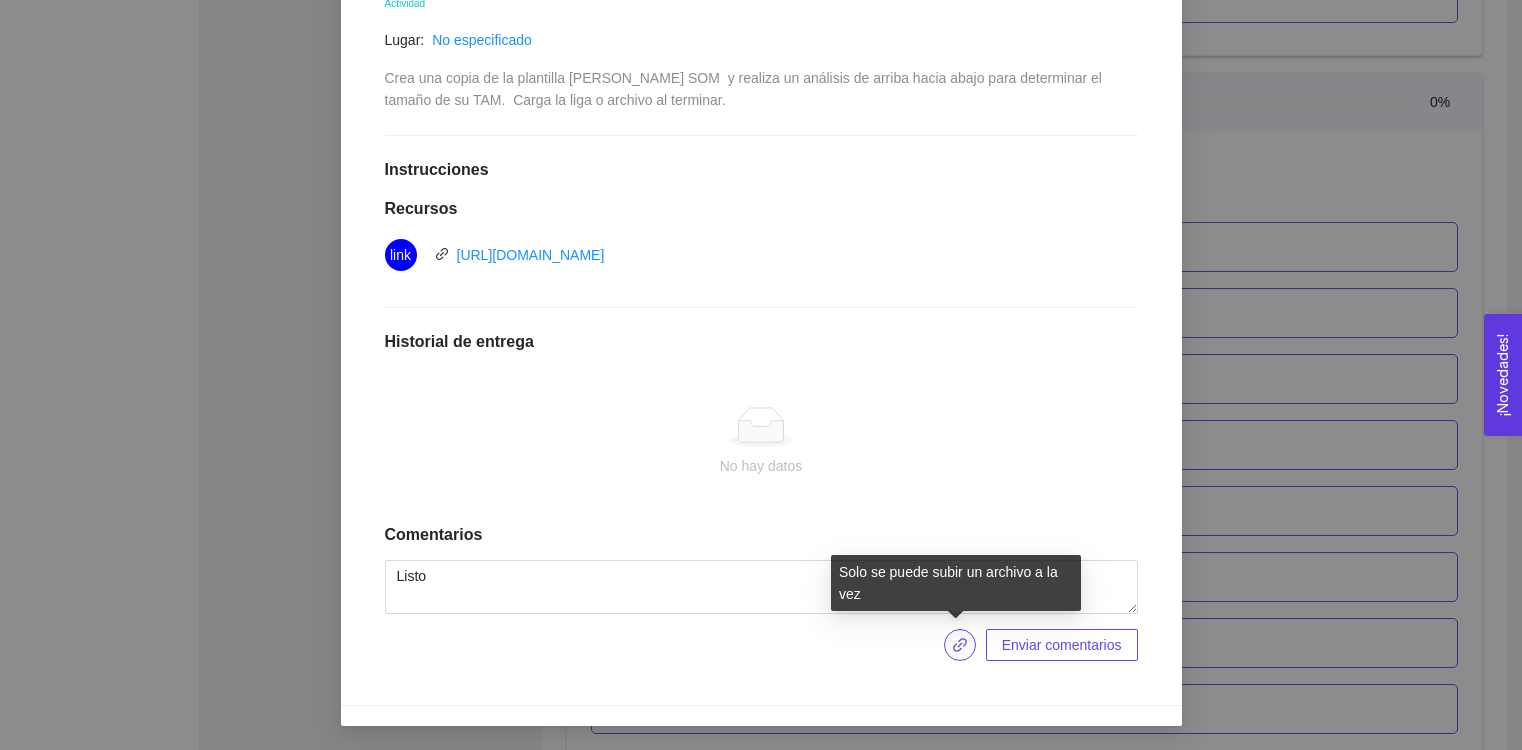 click 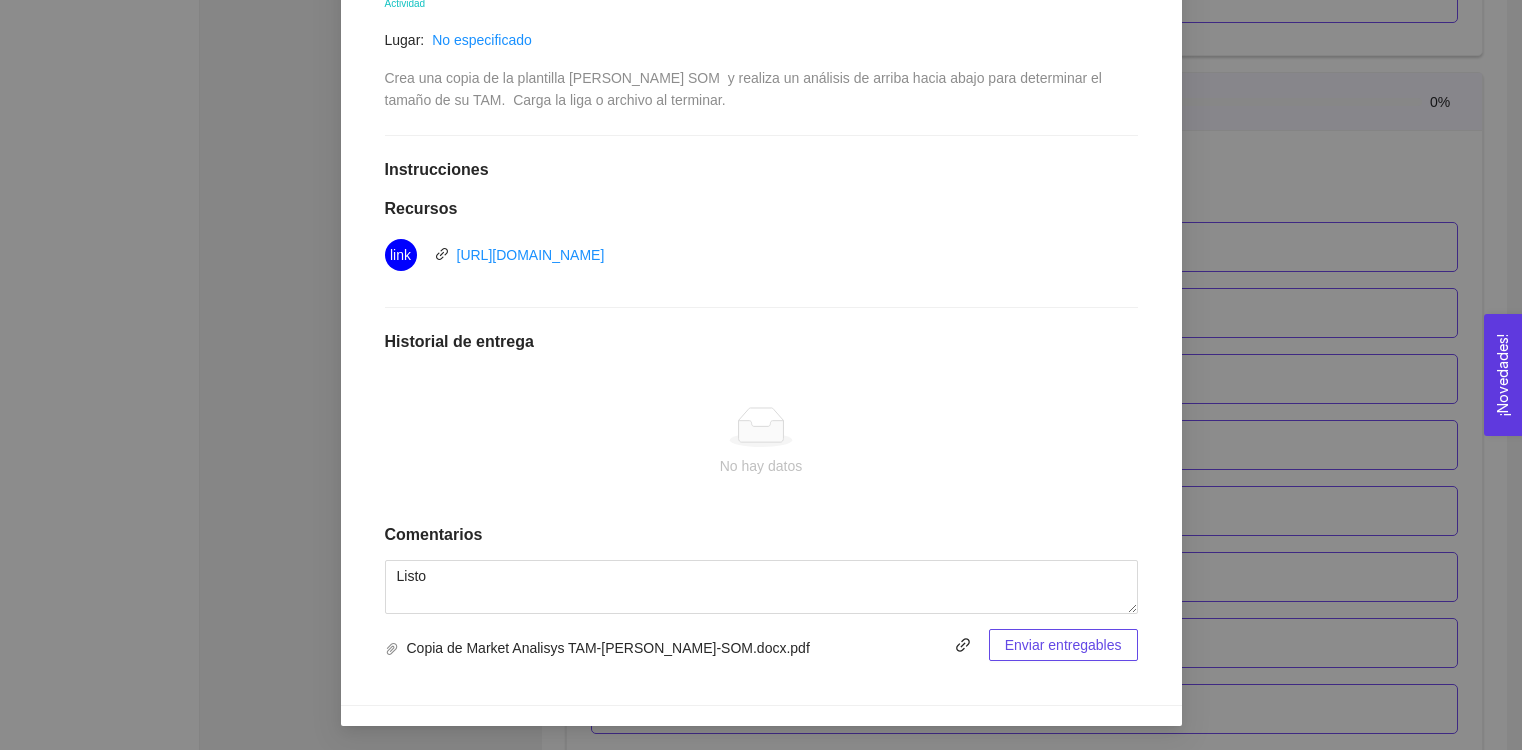 click on "Enviar entregables" at bounding box center [1063, 645] 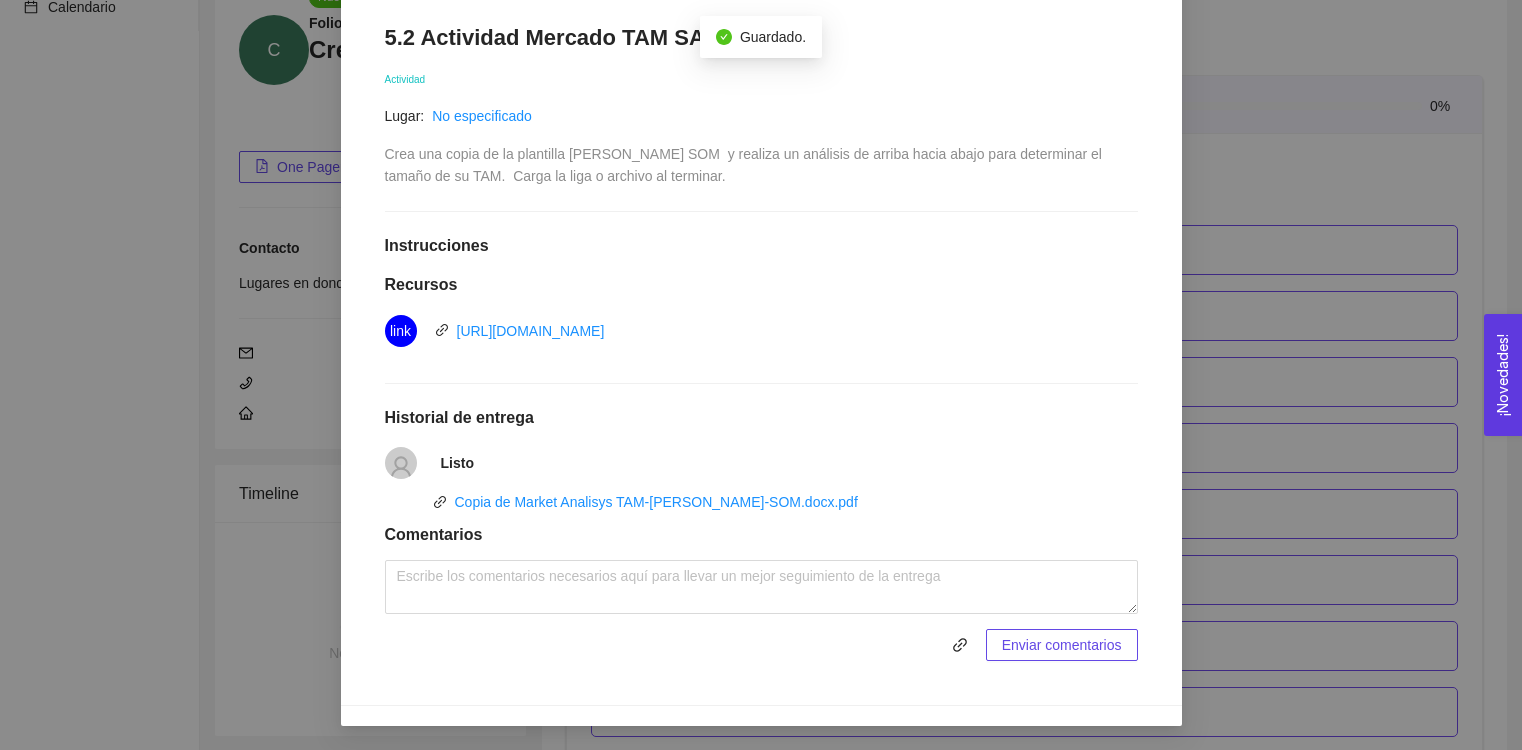 scroll, scrollTop: 3734, scrollLeft: 0, axis: vertical 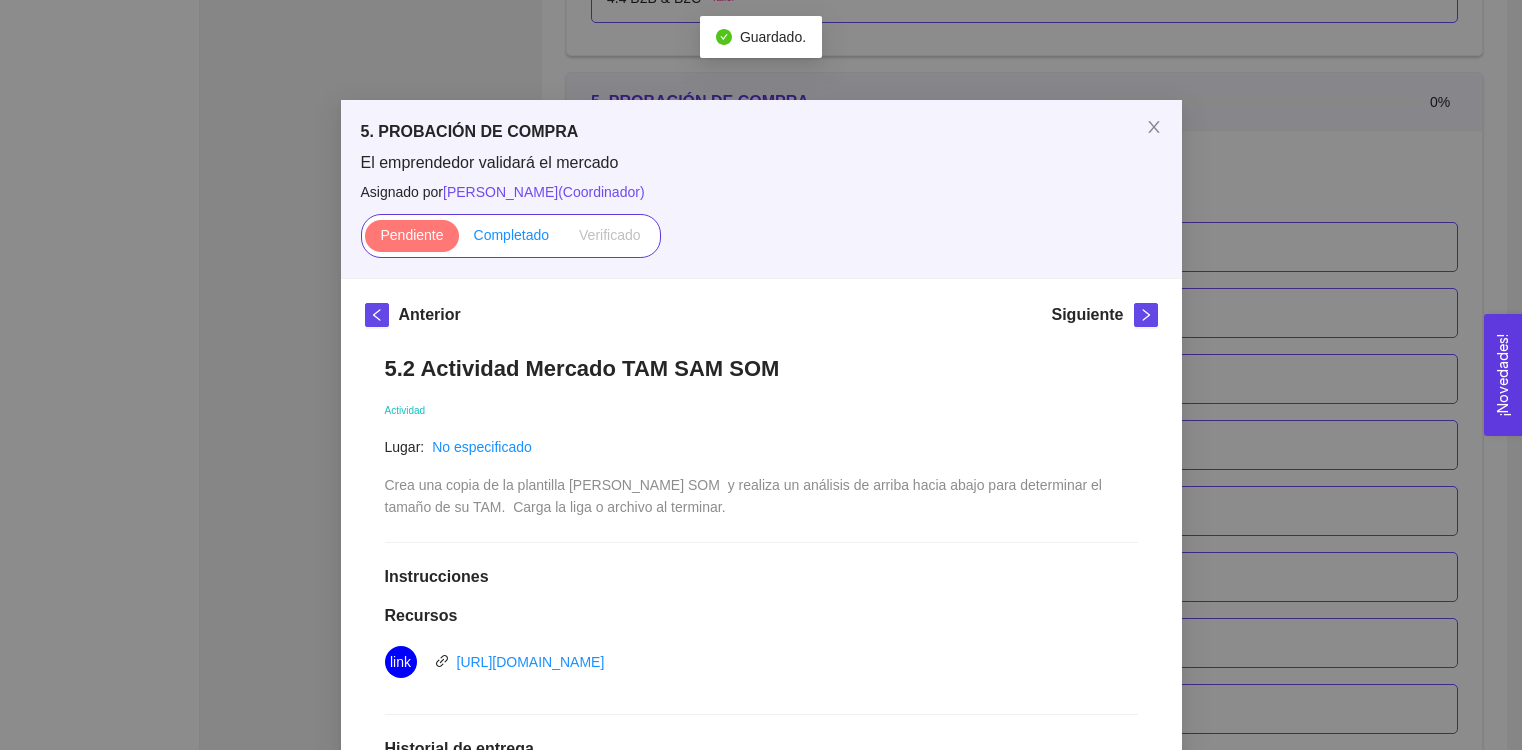 click on "Completado" at bounding box center (512, 235) 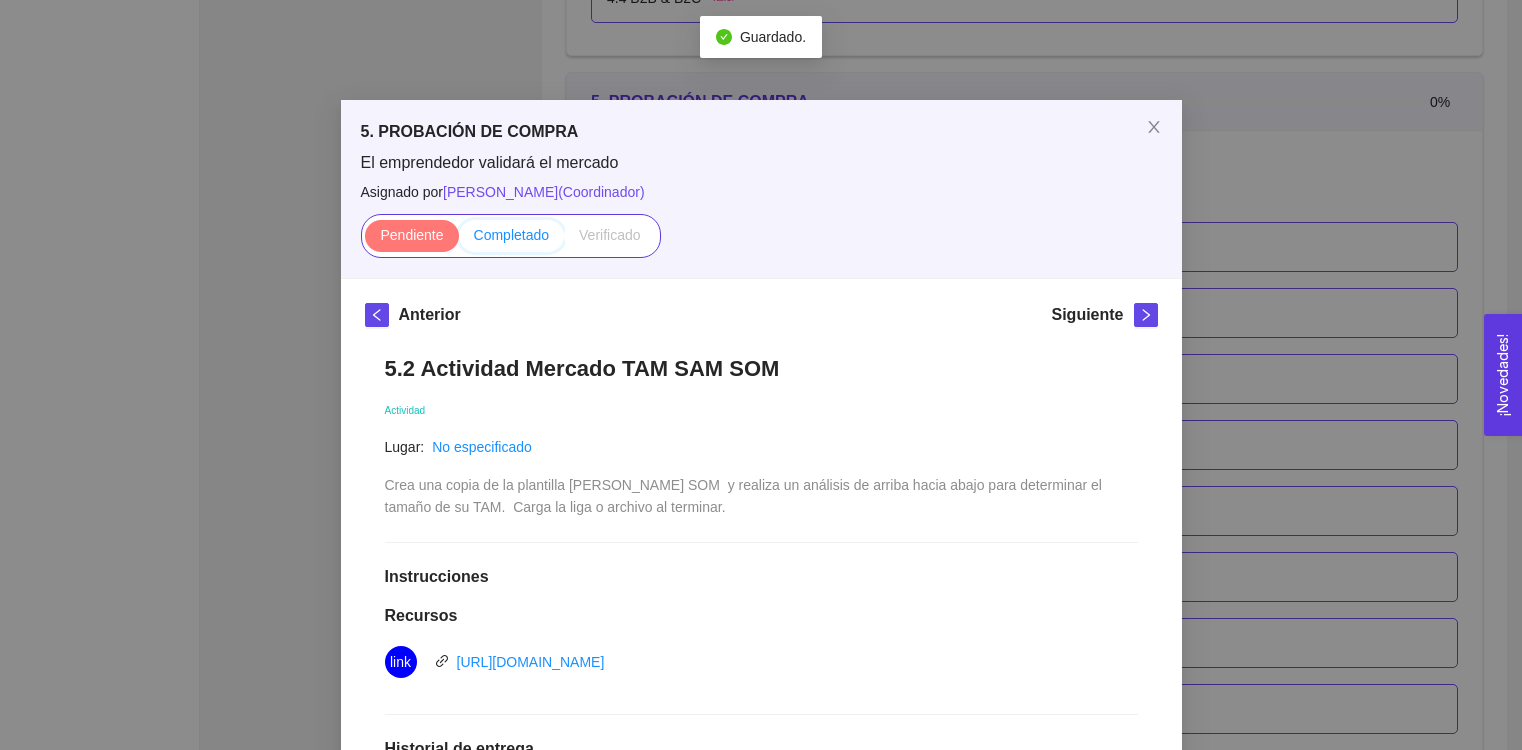 click on "Completado" at bounding box center [459, 240] 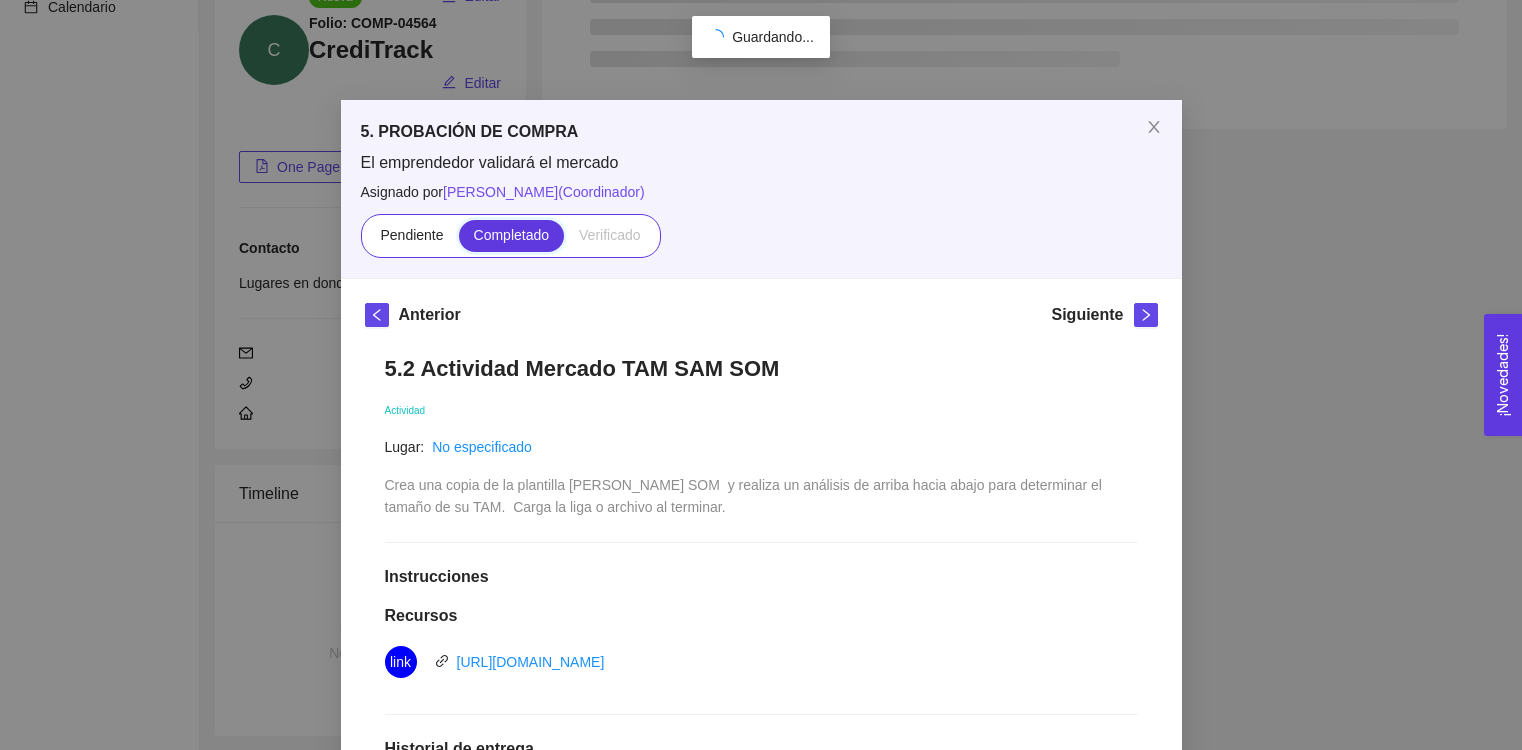 scroll, scrollTop: 3734, scrollLeft: 0, axis: vertical 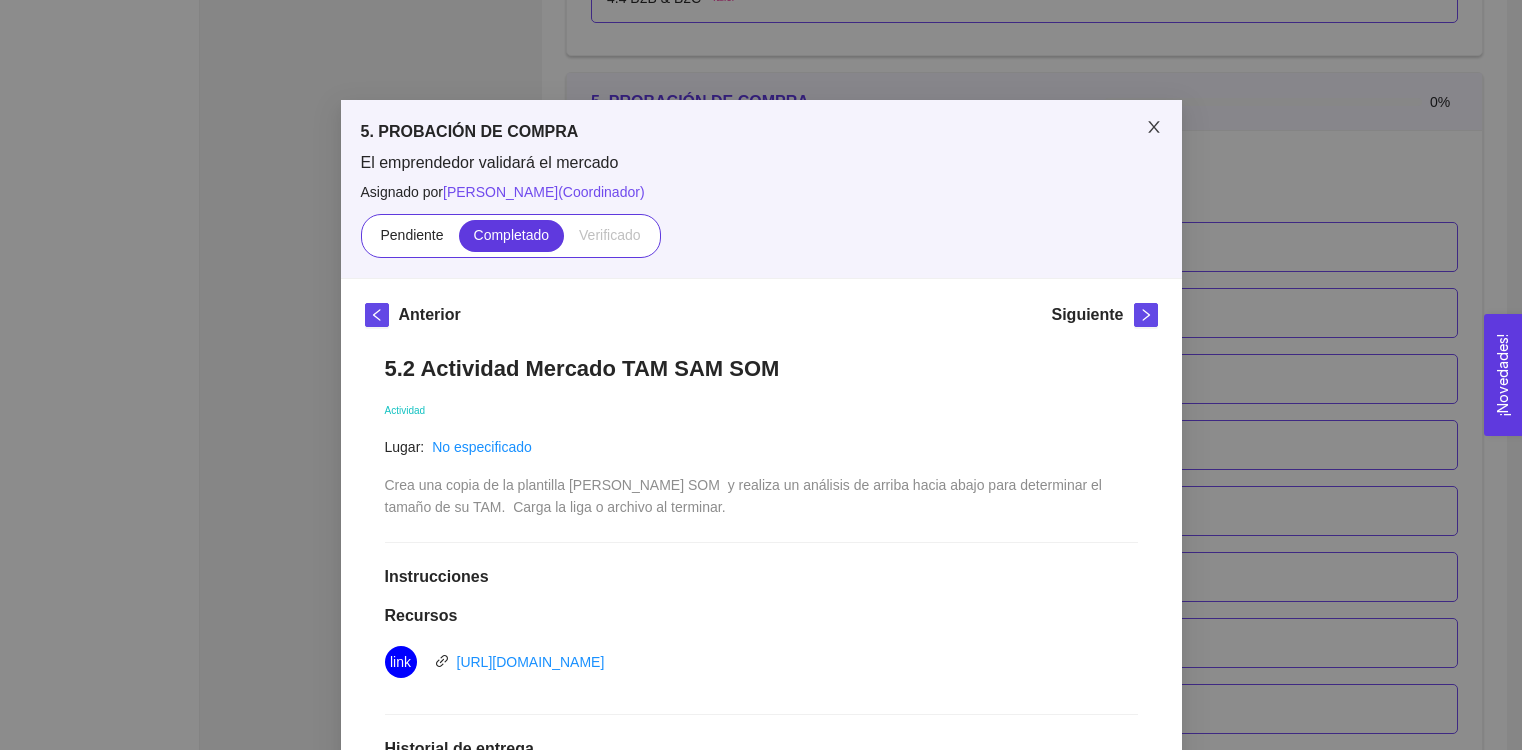 click at bounding box center (1154, 128) 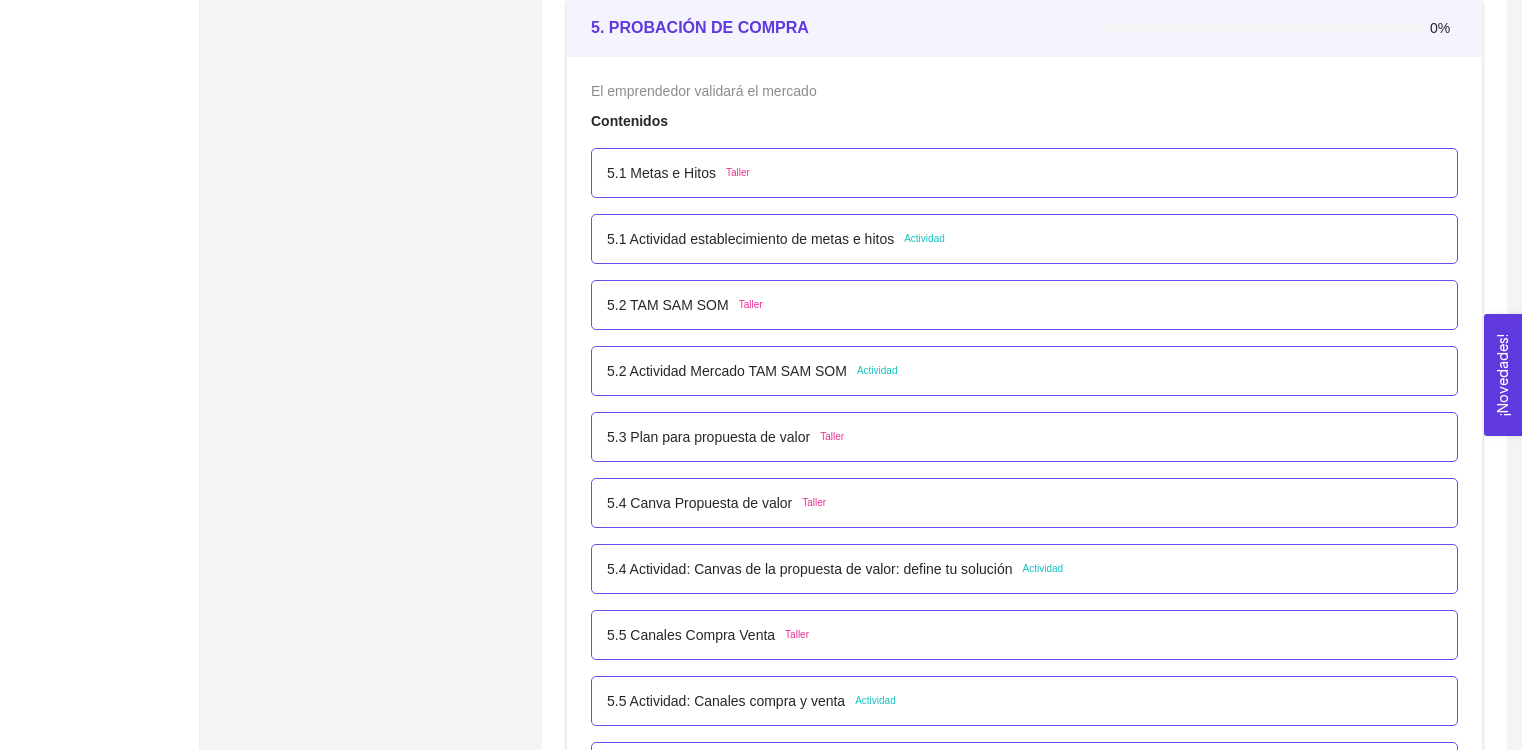 scroll, scrollTop: 3792, scrollLeft: 0, axis: vertical 